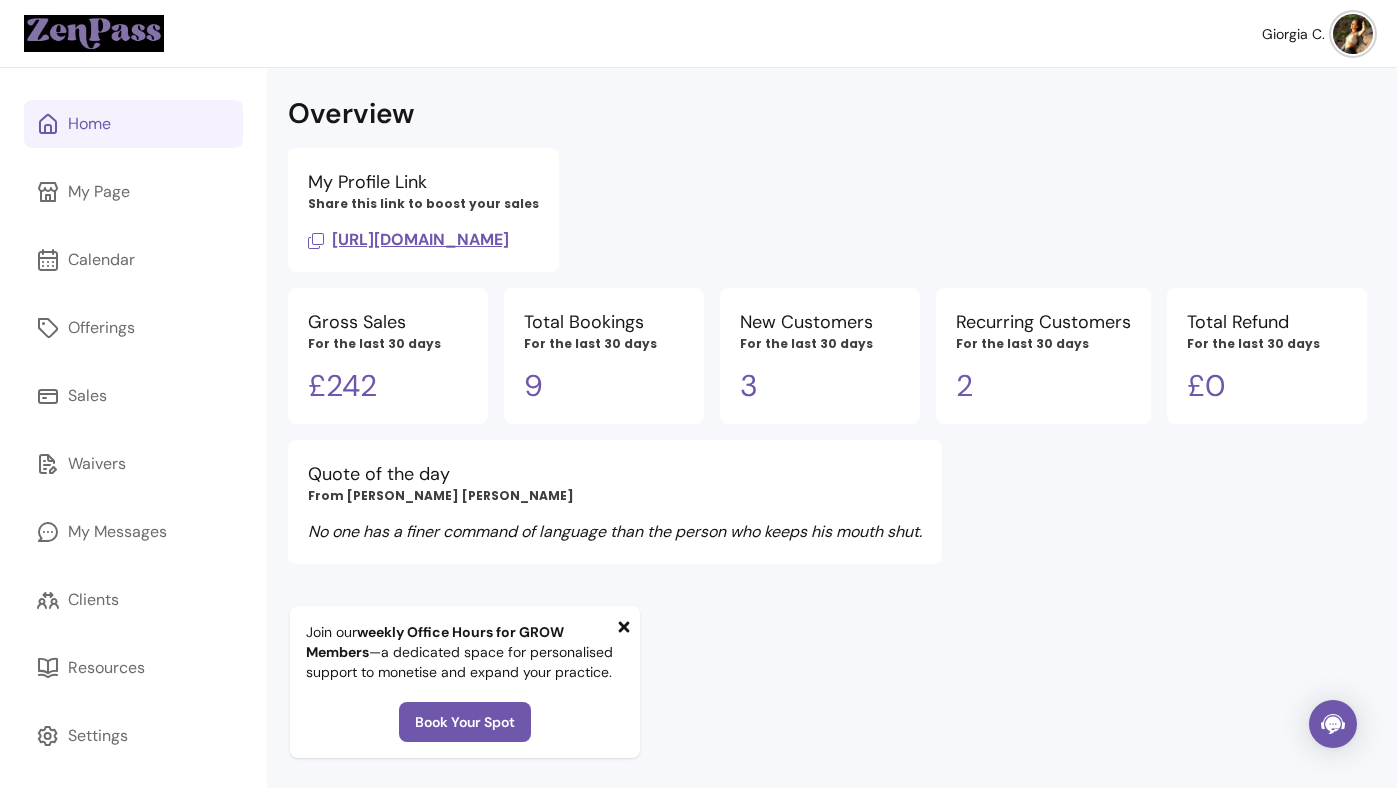 scroll, scrollTop: 0, scrollLeft: 0, axis: both 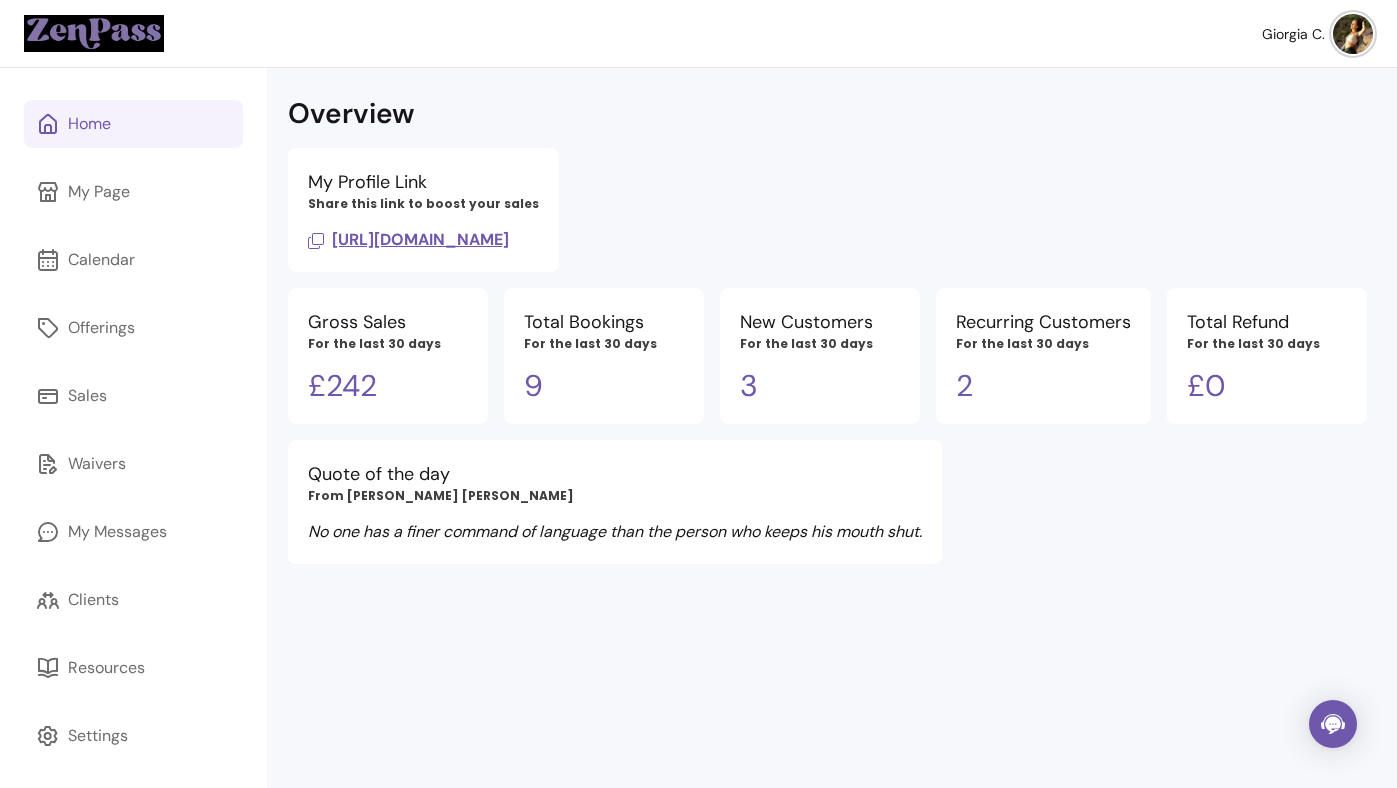 click on "Overview My Profile Link Share this link to boost your sales [URL][DOMAIN_NAME] Gross Sales For the last 30 days £ 242 Total Bookings For the last 30 days 9 New Customers For the last 30 days 3 Recurring Customers For the last 30 days 2 Total Refund For the last 30 days £ 0 Quote of the day From [PERSON_NAME] [PERSON_NAME] No one has a finer command of language than the person who keeps his mouth shut." at bounding box center [832, 462] 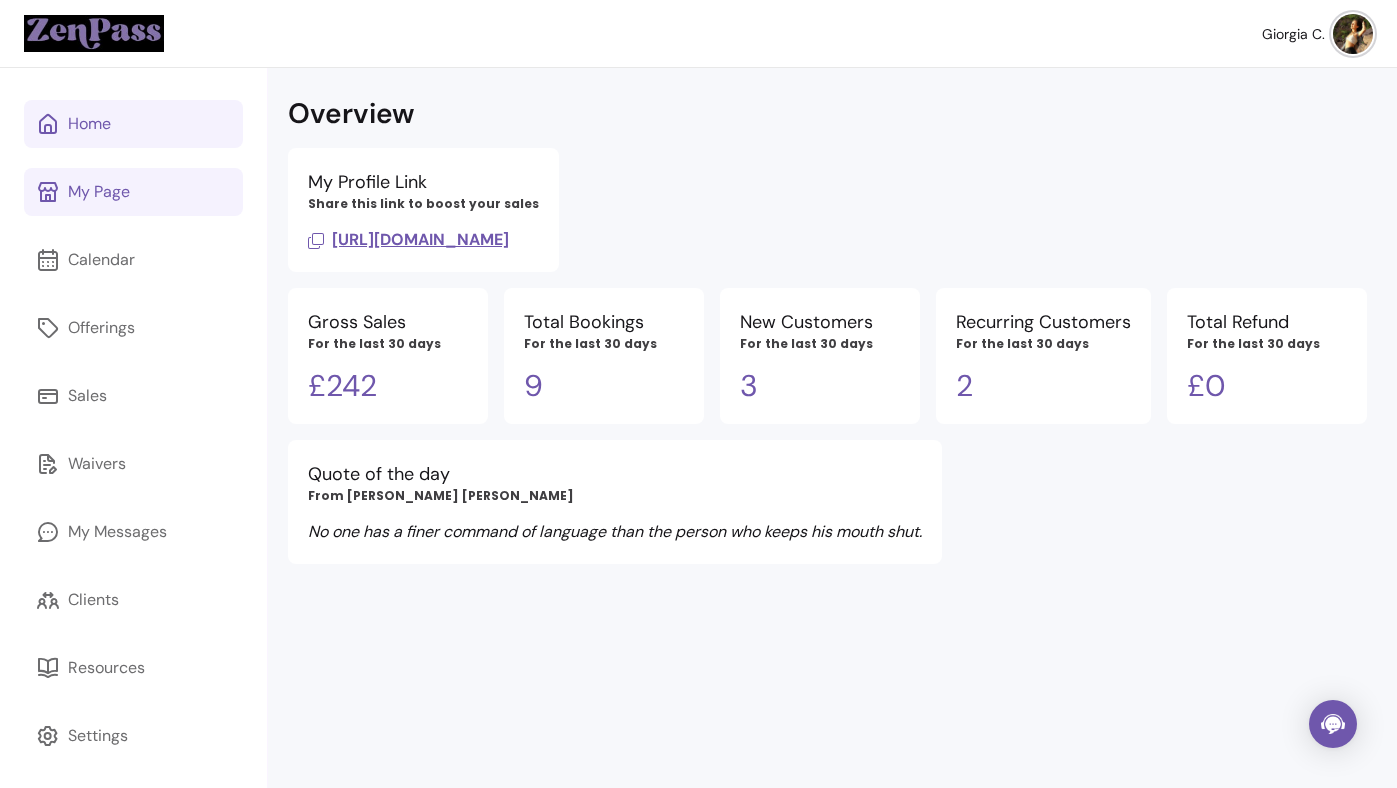 click on "My Page" at bounding box center (133, 192) 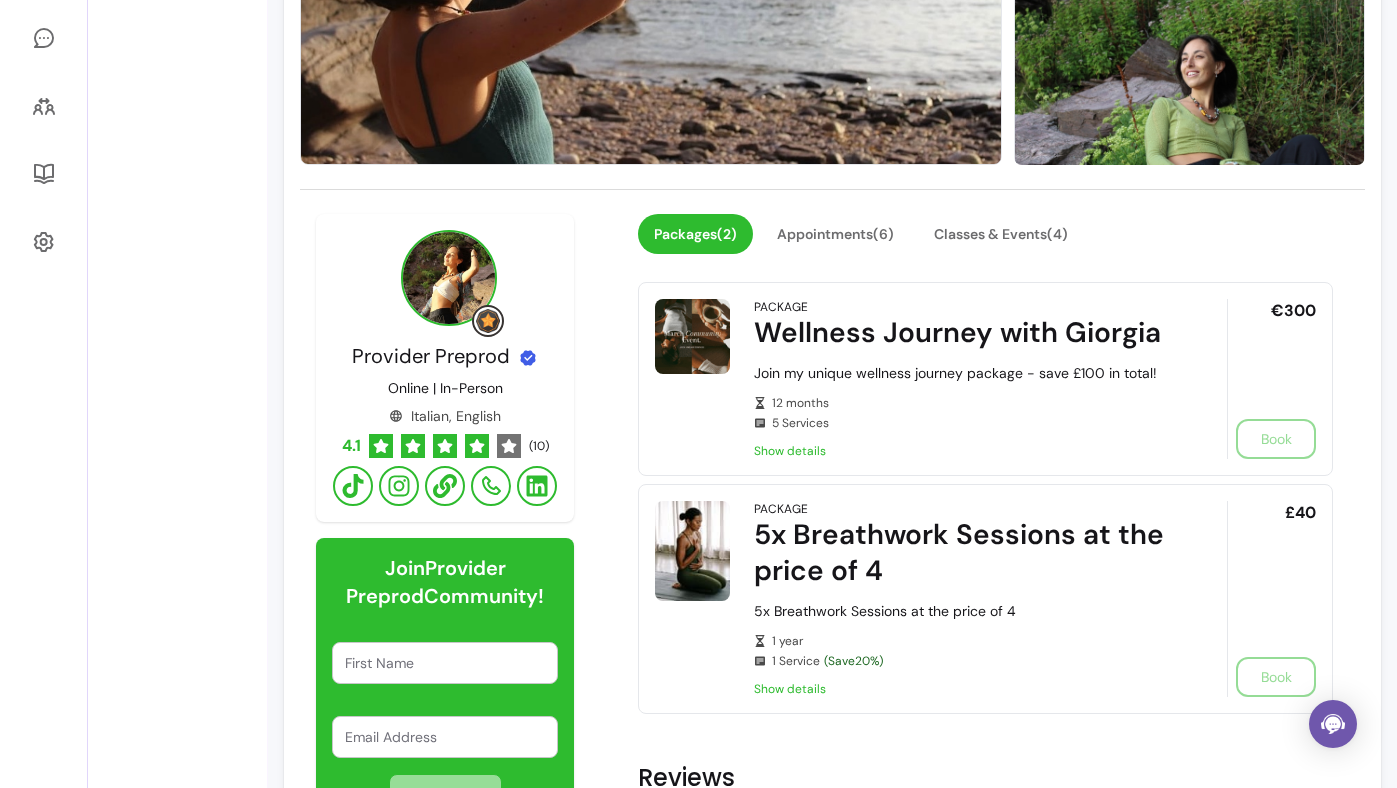 scroll, scrollTop: 492, scrollLeft: 0, axis: vertical 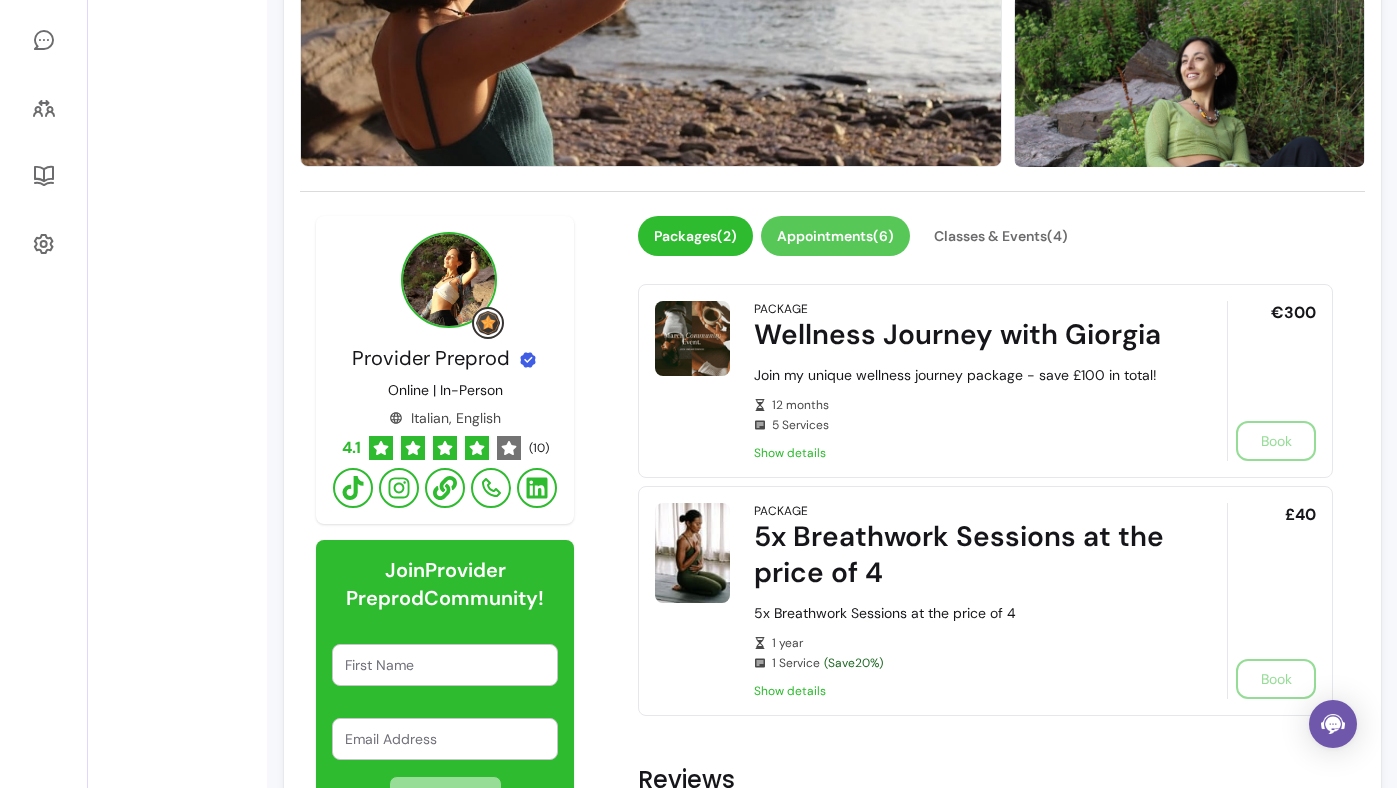 click on "Appointments  ( 6 )" at bounding box center [835, 236] 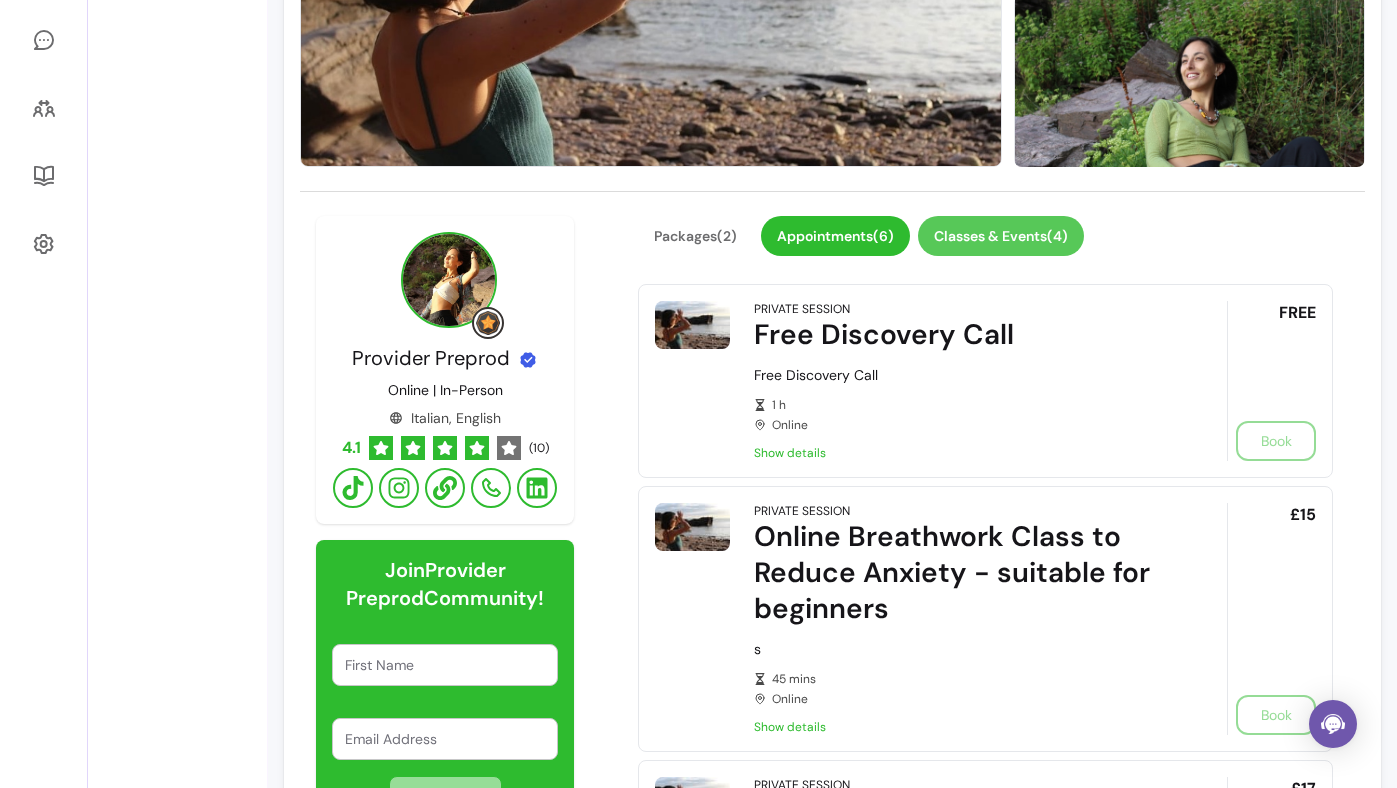 click on "Classes & Events  ( 4 )" at bounding box center (1001, 236) 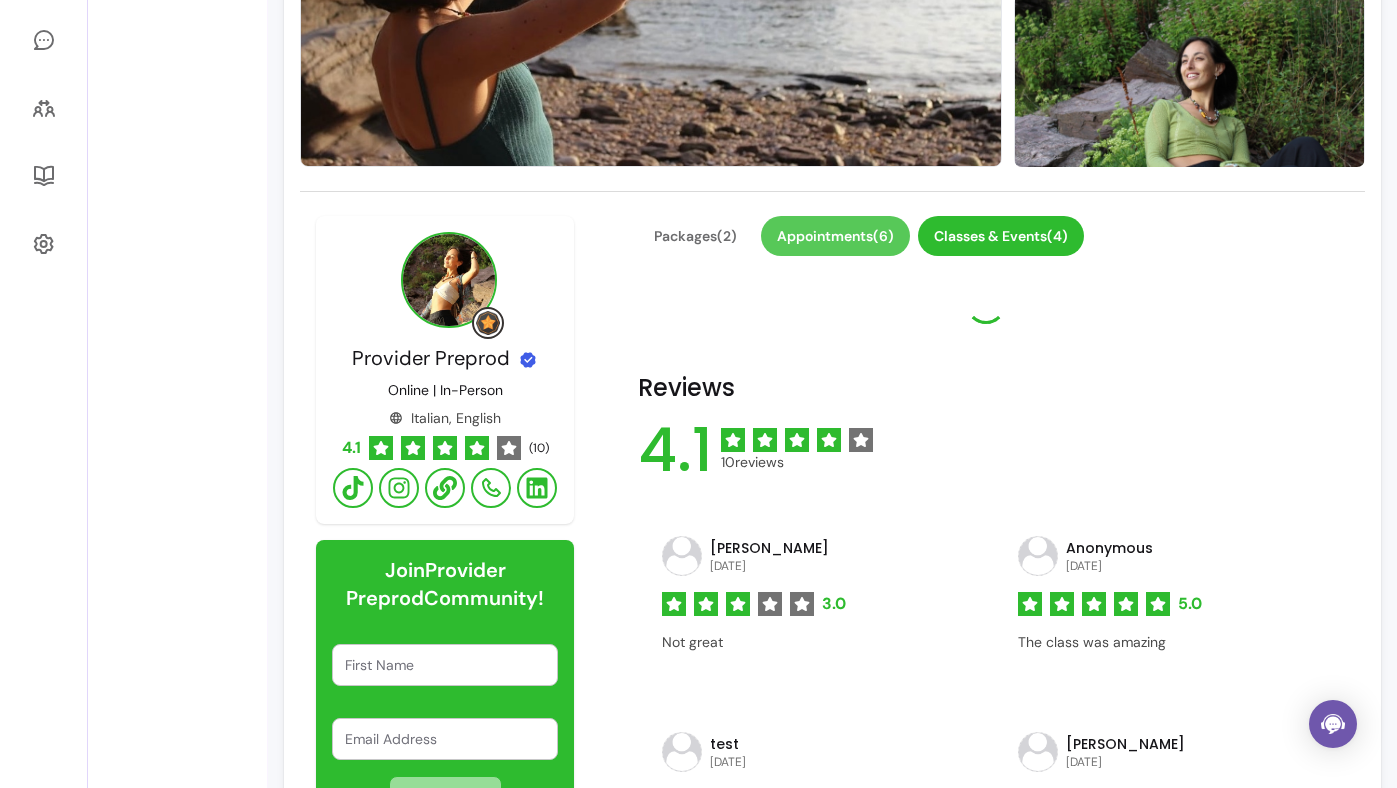 click on "Appointments  ( 6 )" at bounding box center [835, 236] 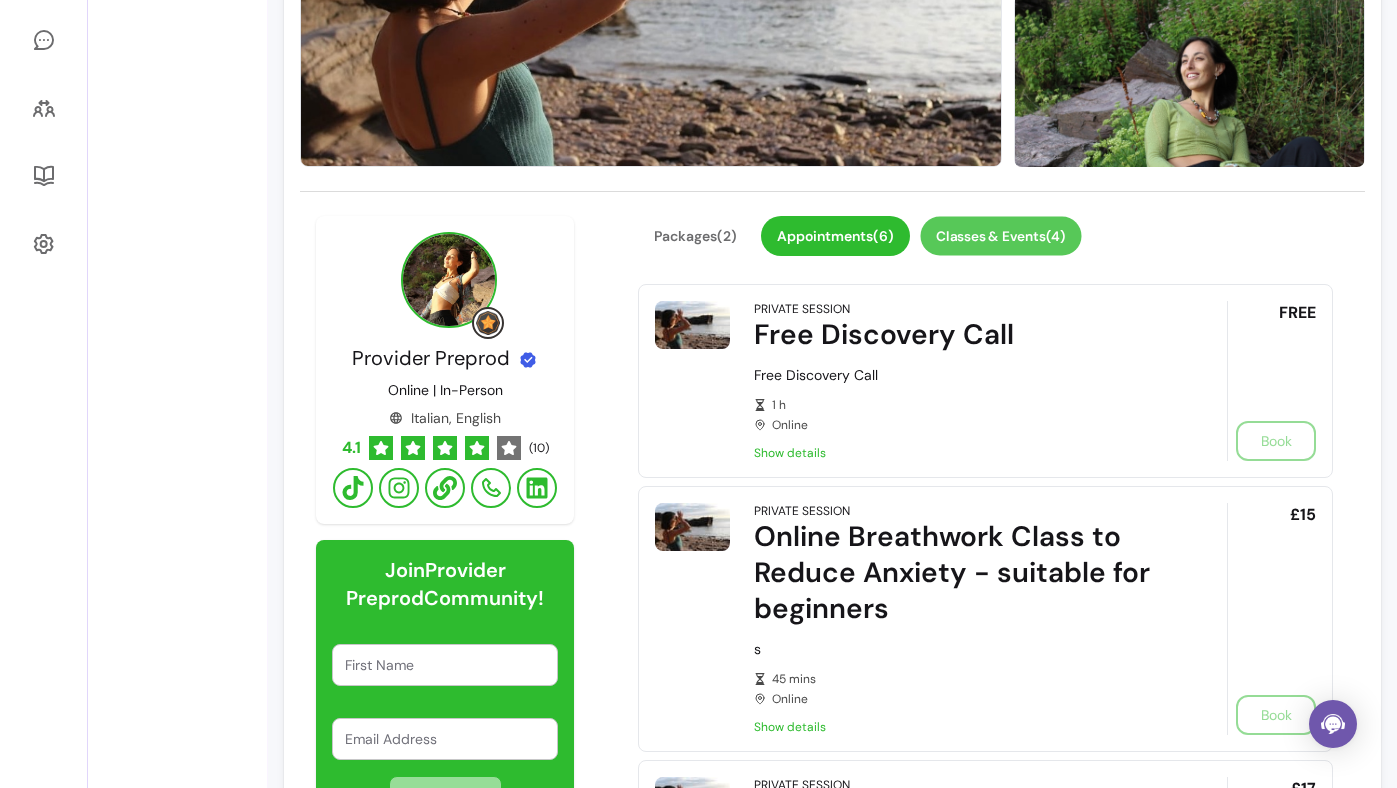 click on "Classes & Events  ( 4 )" at bounding box center (1001, 236) 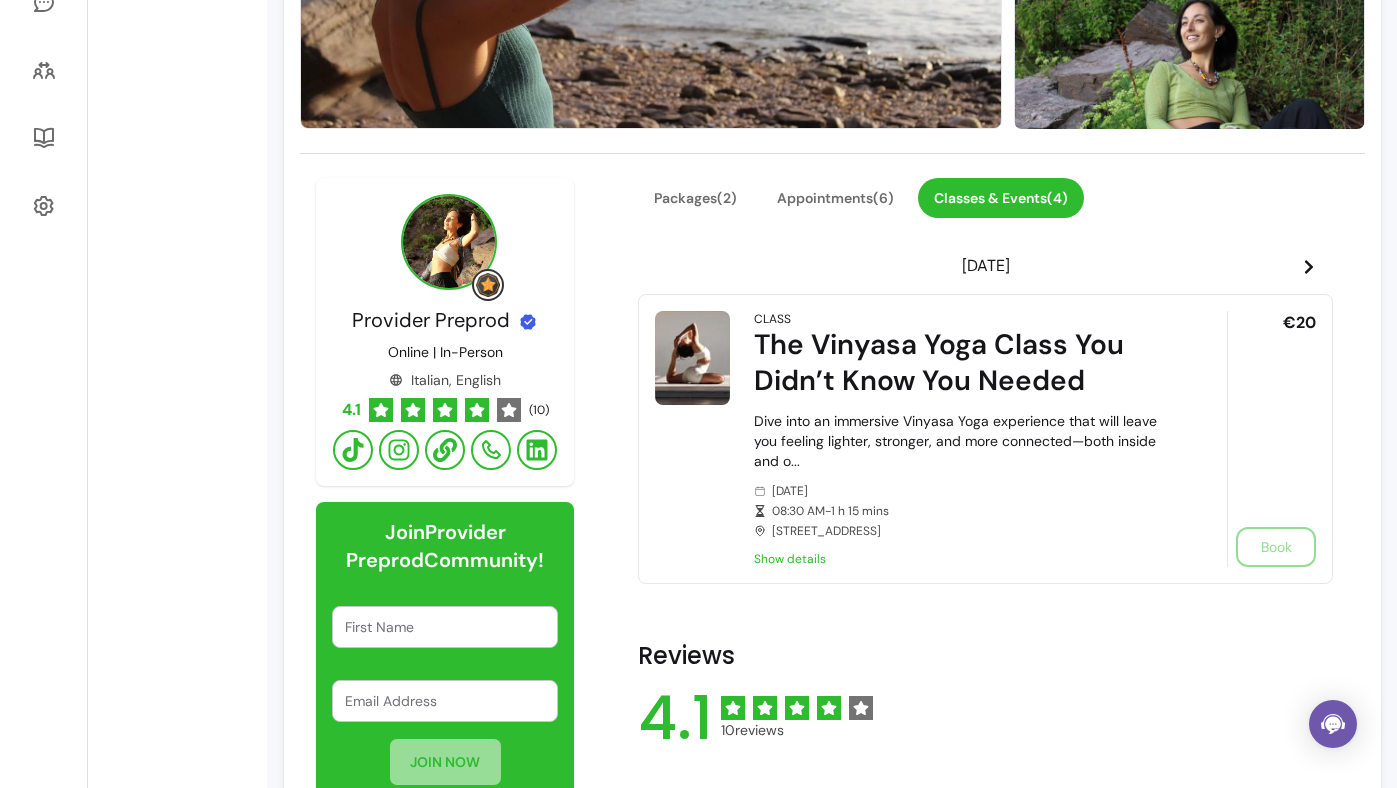 scroll, scrollTop: 537, scrollLeft: 0, axis: vertical 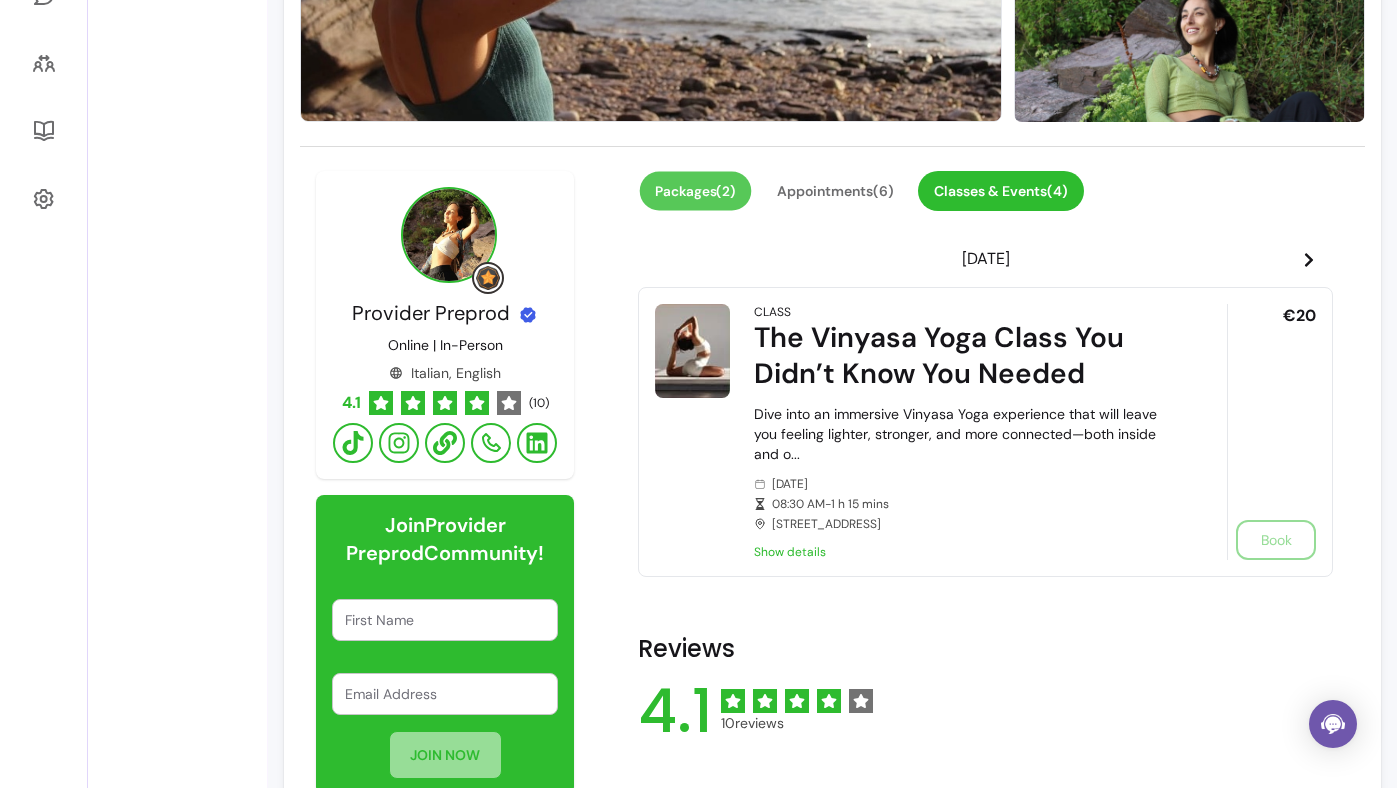 click on "Packages  ( 2 )" at bounding box center (696, 191) 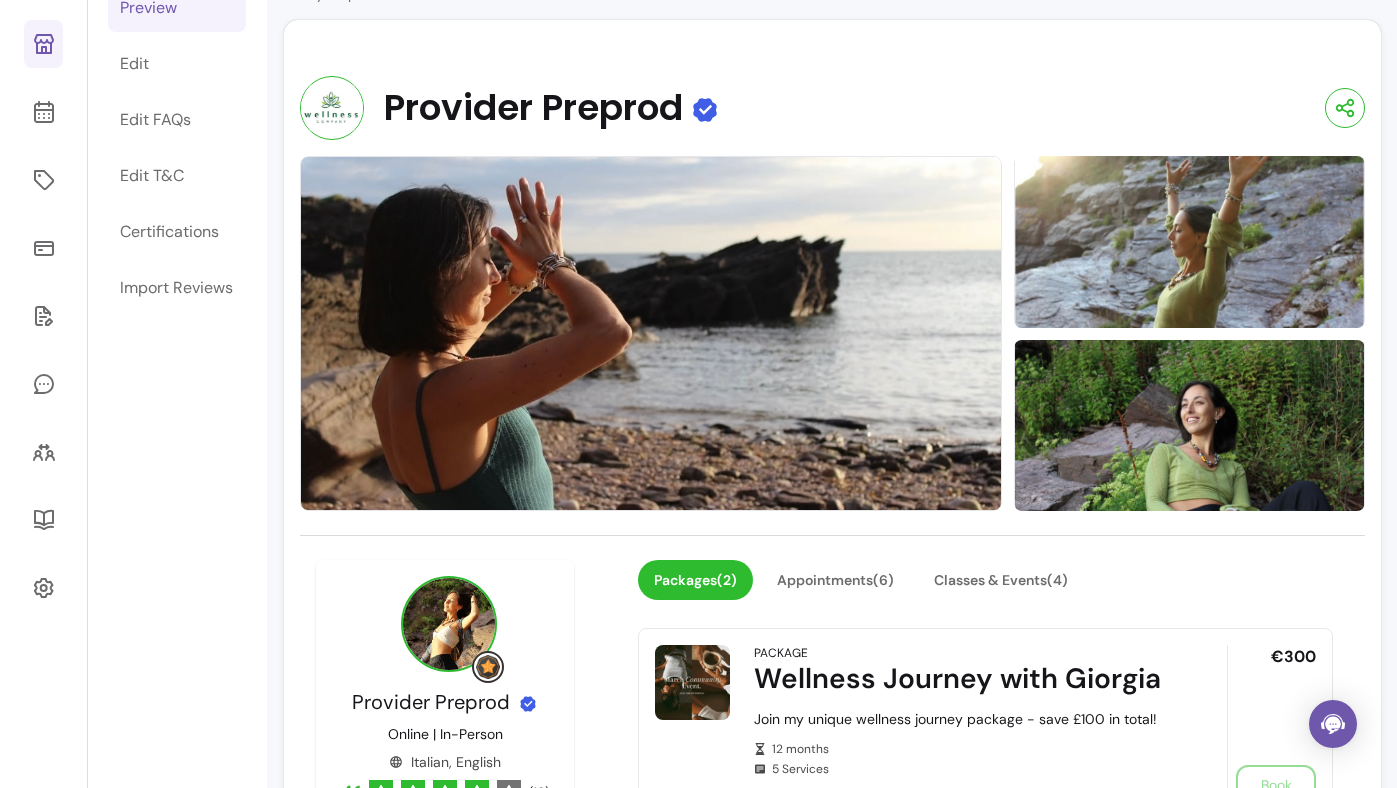 scroll, scrollTop: 0, scrollLeft: 0, axis: both 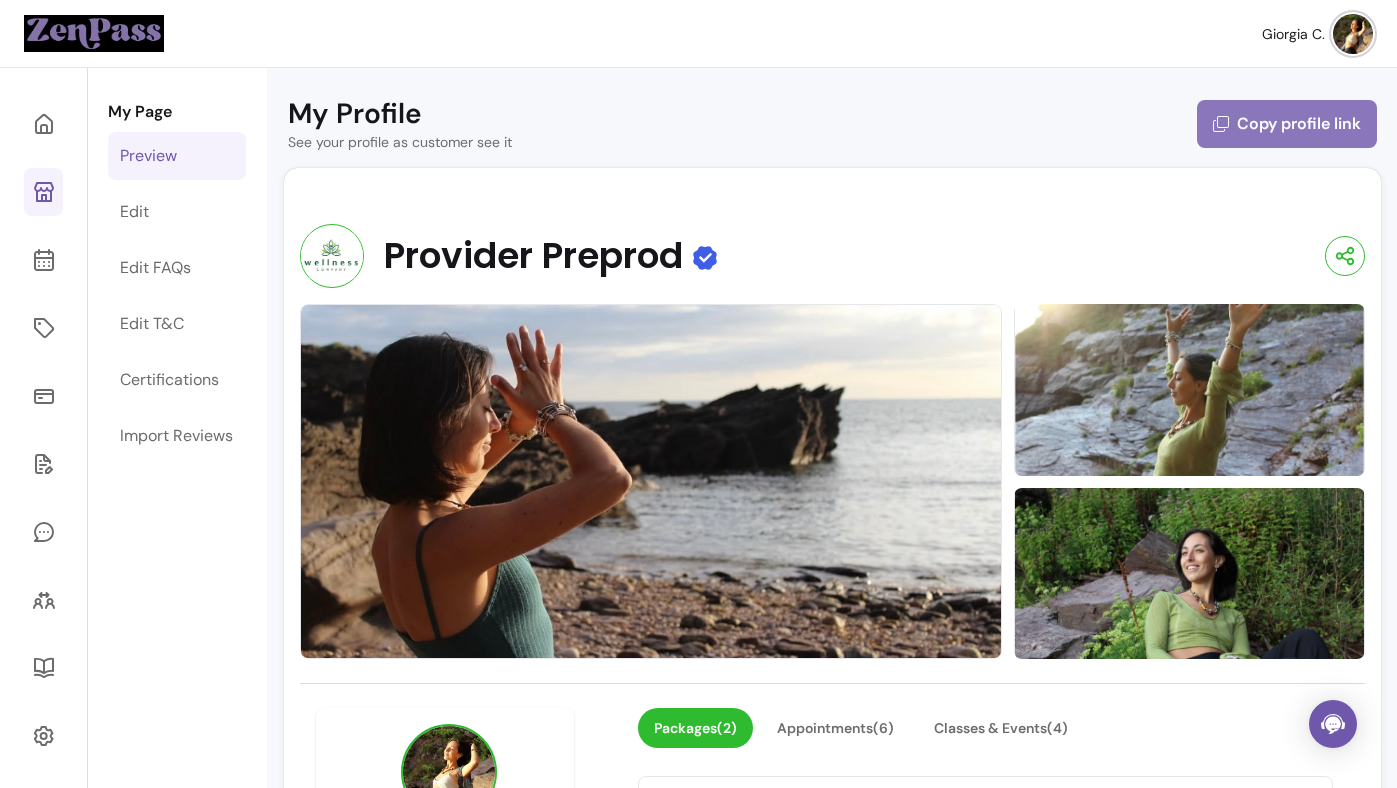 click on "Copy profile link" at bounding box center [1287, 124] 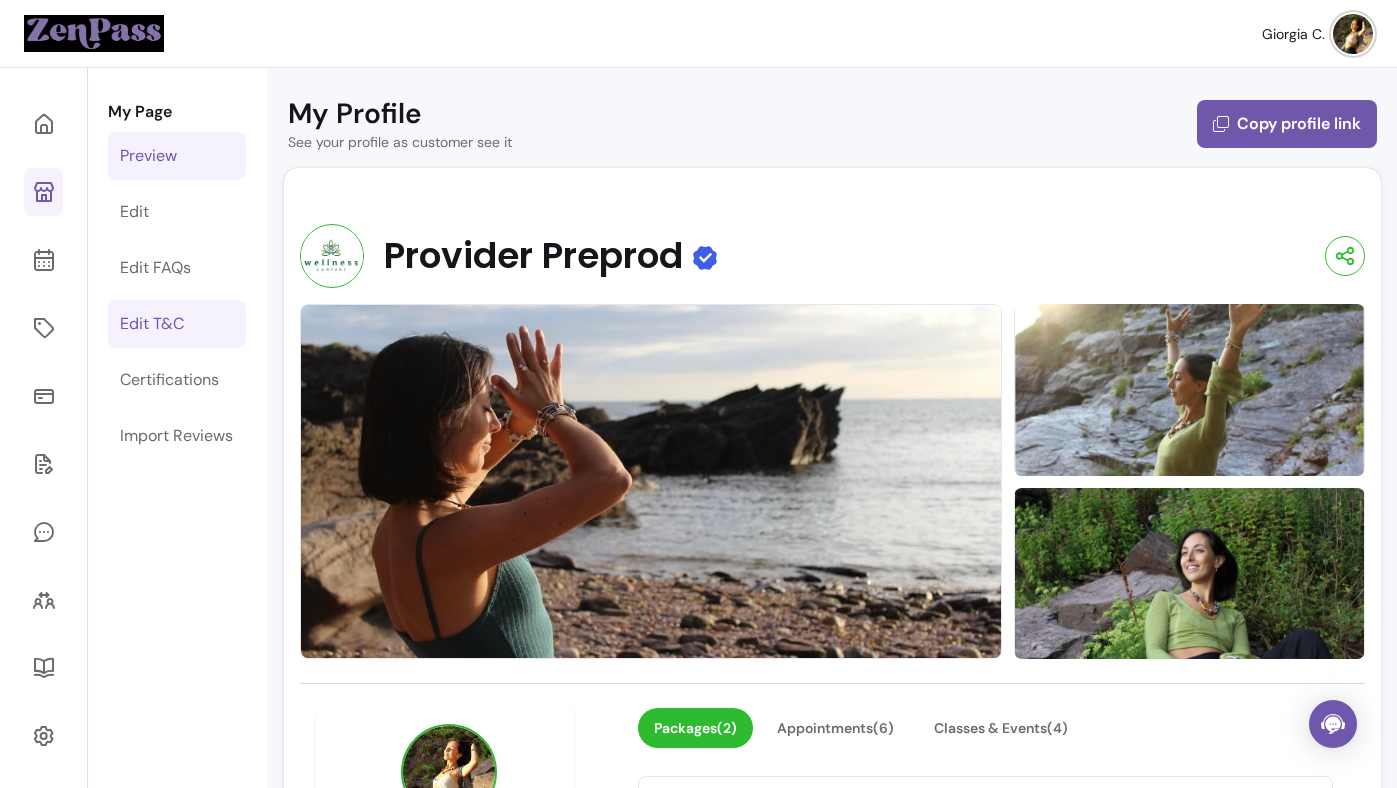 click on "Edit T&C" at bounding box center (177, 324) 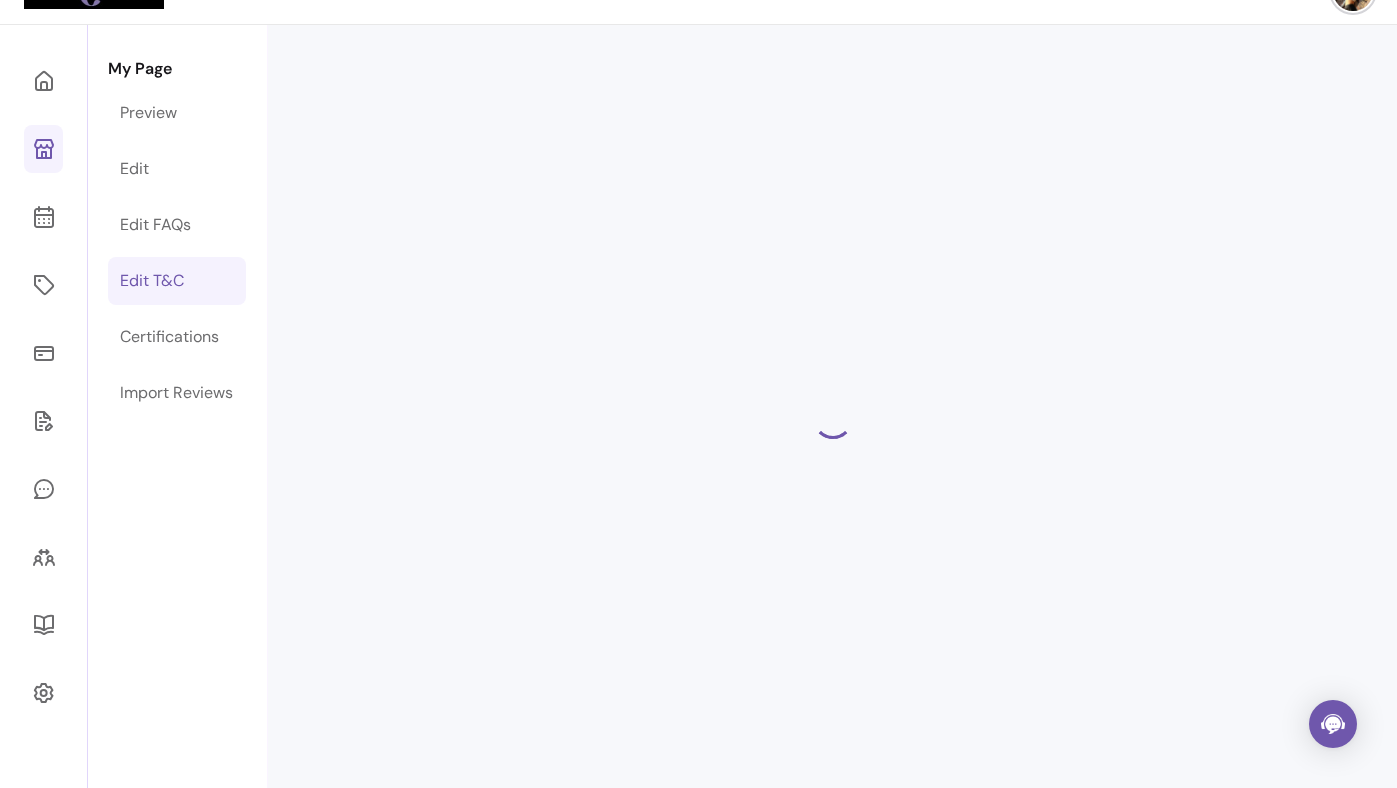 select on "*" 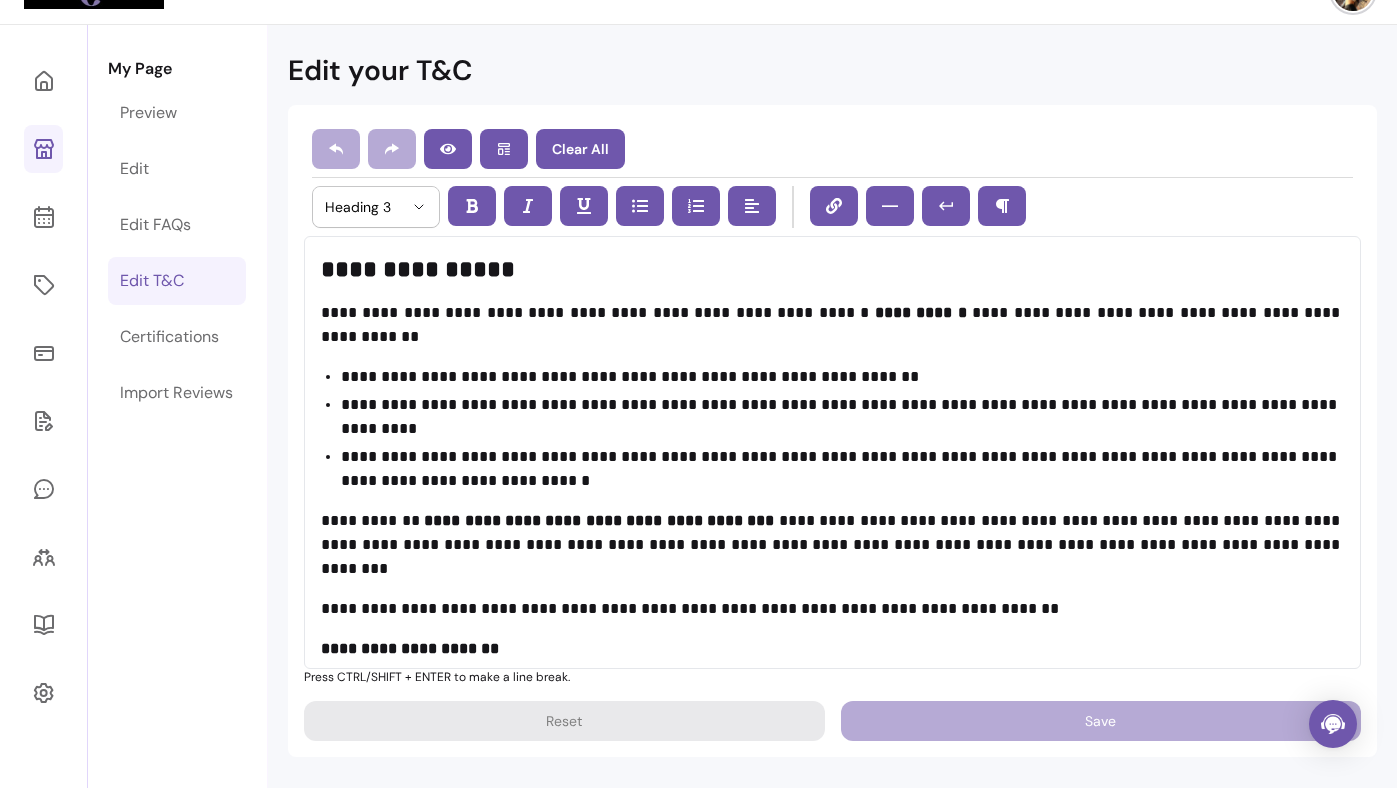scroll, scrollTop: 59, scrollLeft: 0, axis: vertical 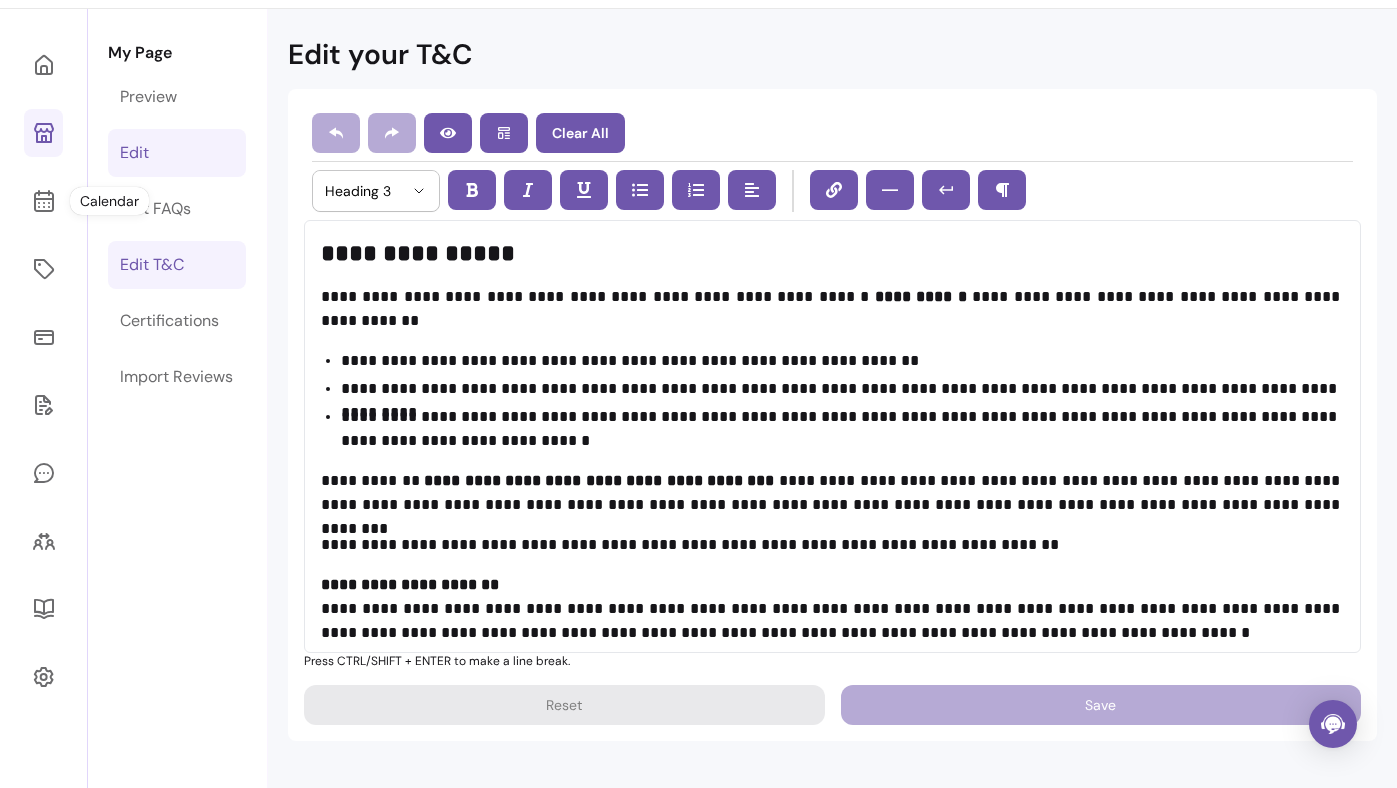 click on "Edit" at bounding box center [177, 153] 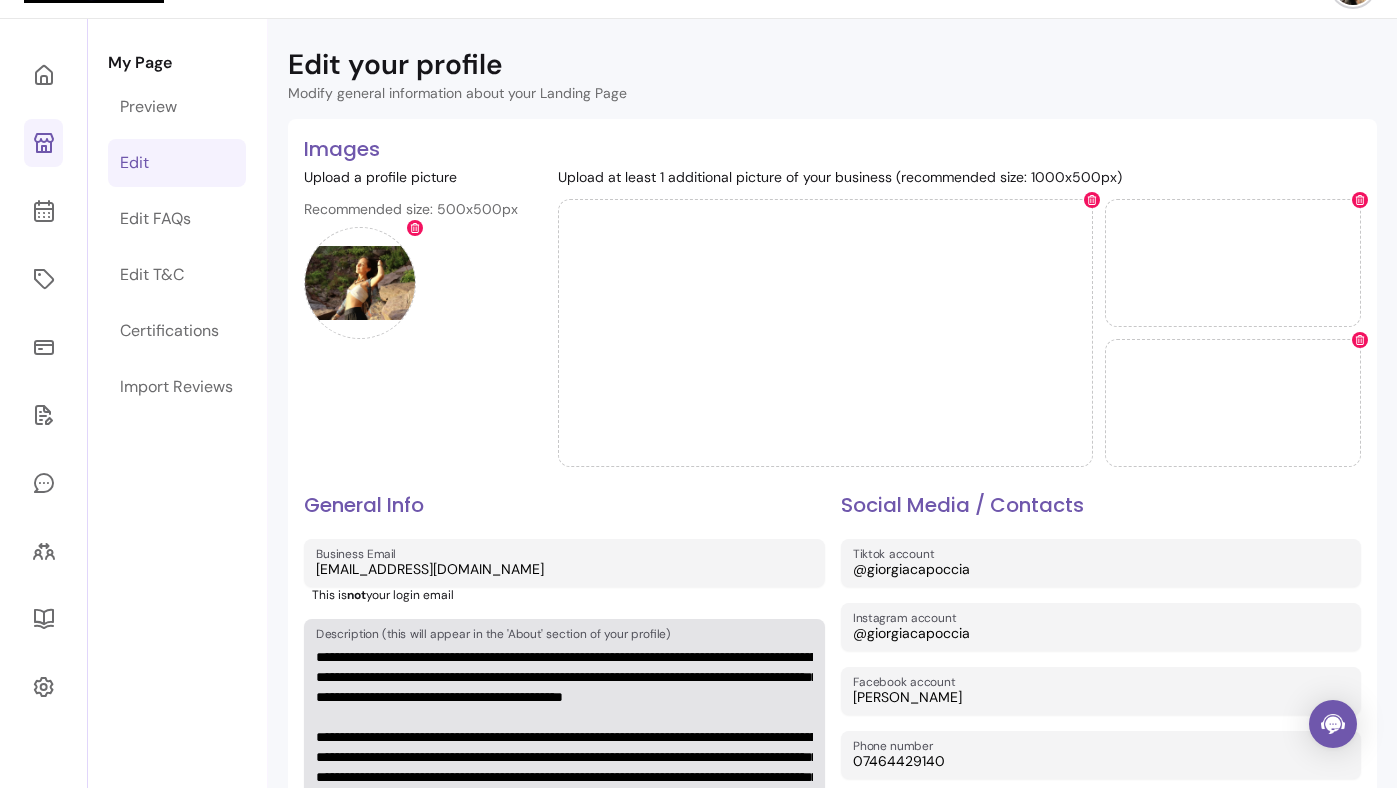 scroll, scrollTop: 0, scrollLeft: 0, axis: both 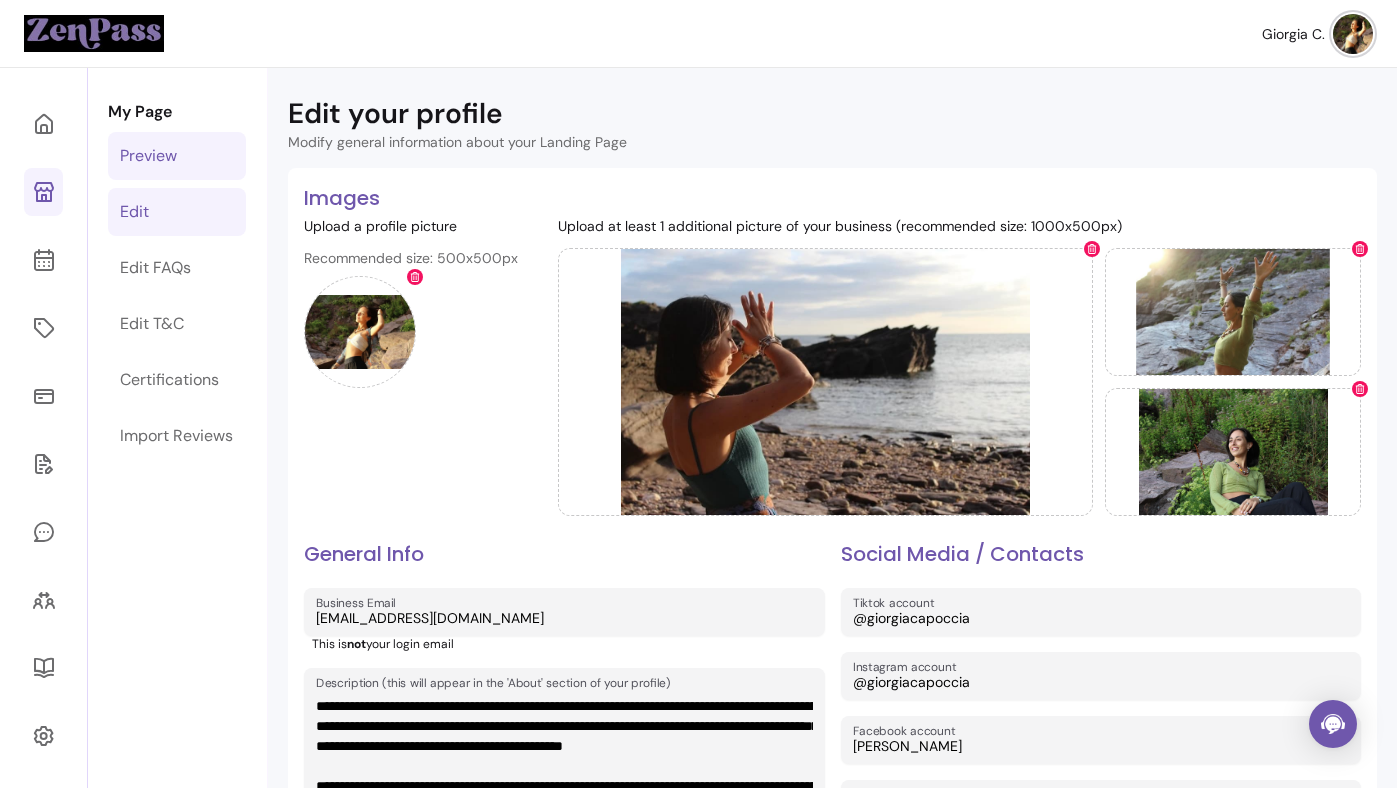 click on "Preview" at bounding box center [177, 156] 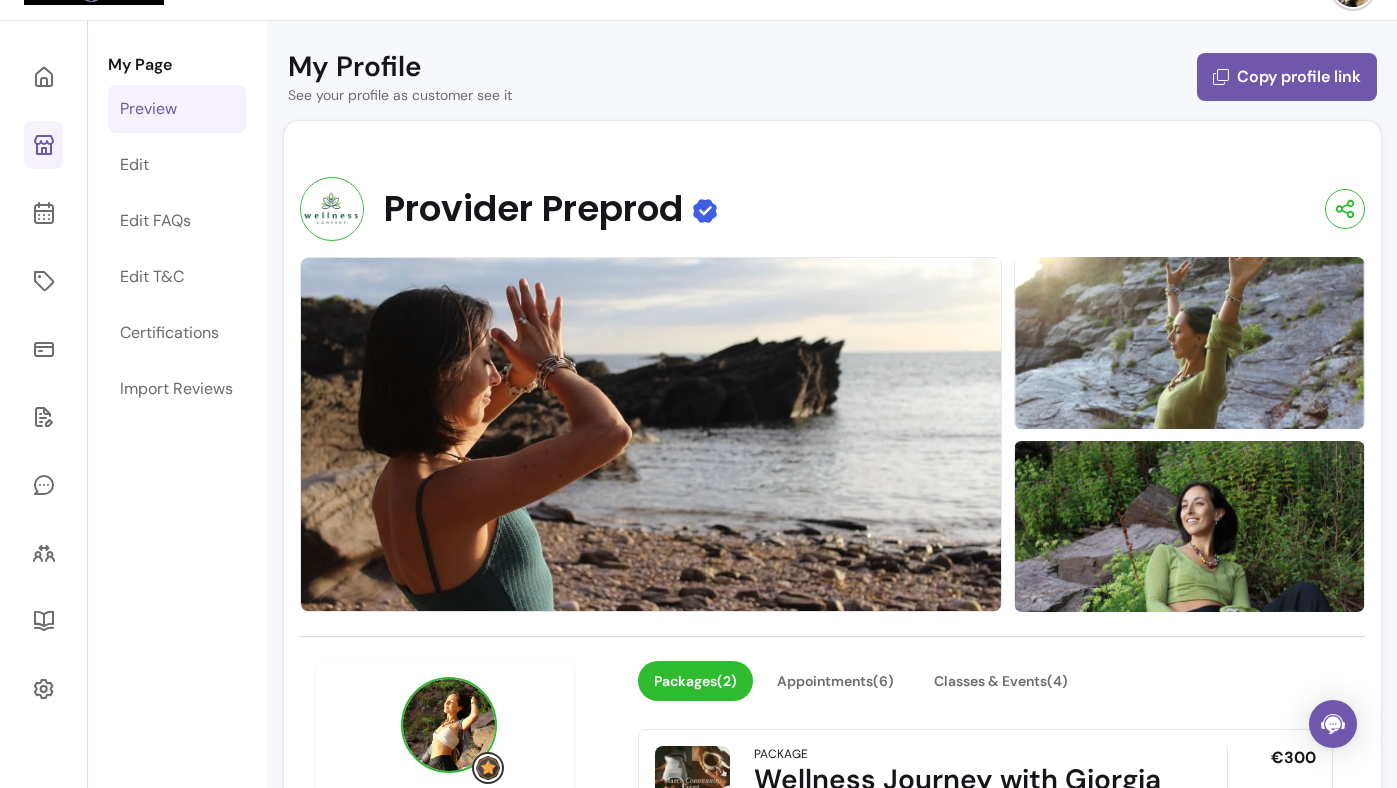 scroll, scrollTop: 43, scrollLeft: 0, axis: vertical 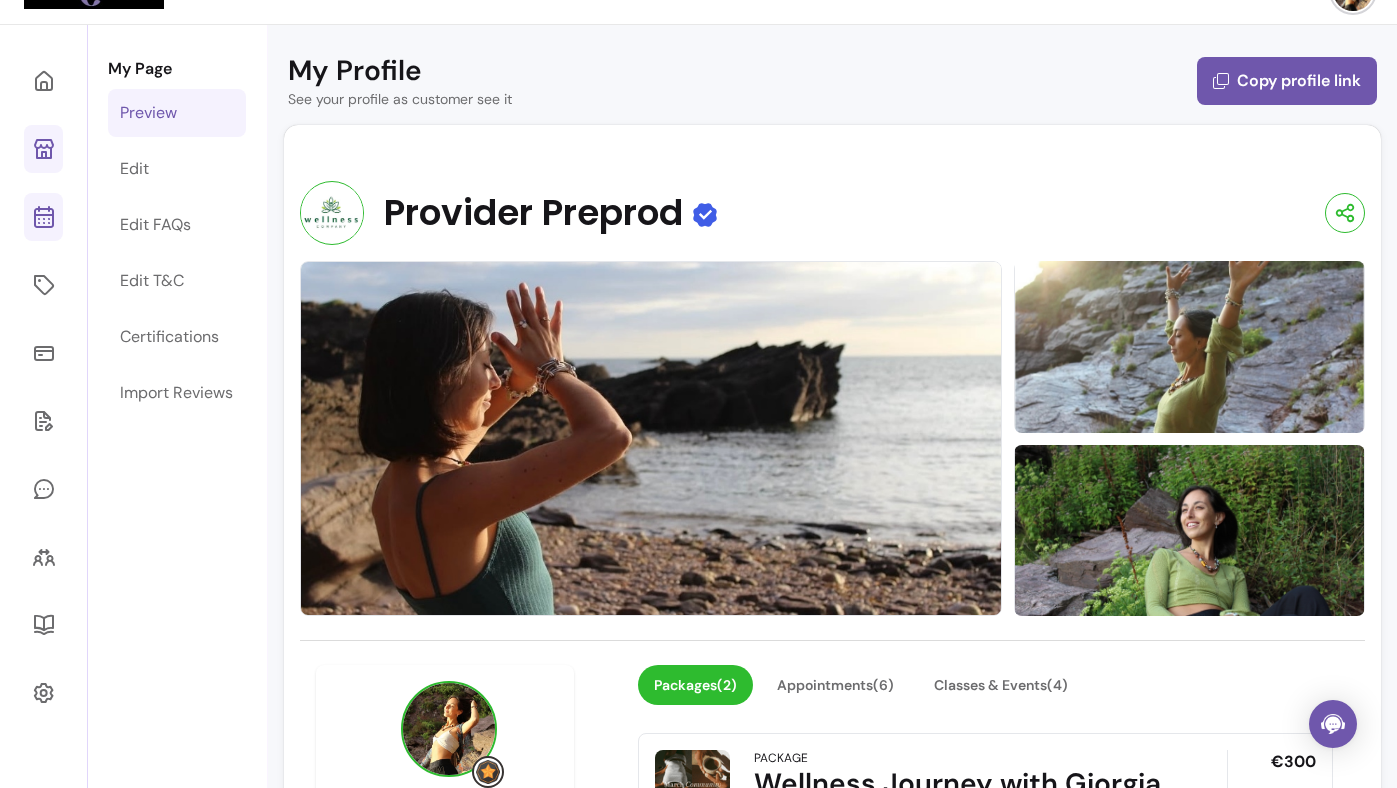 click 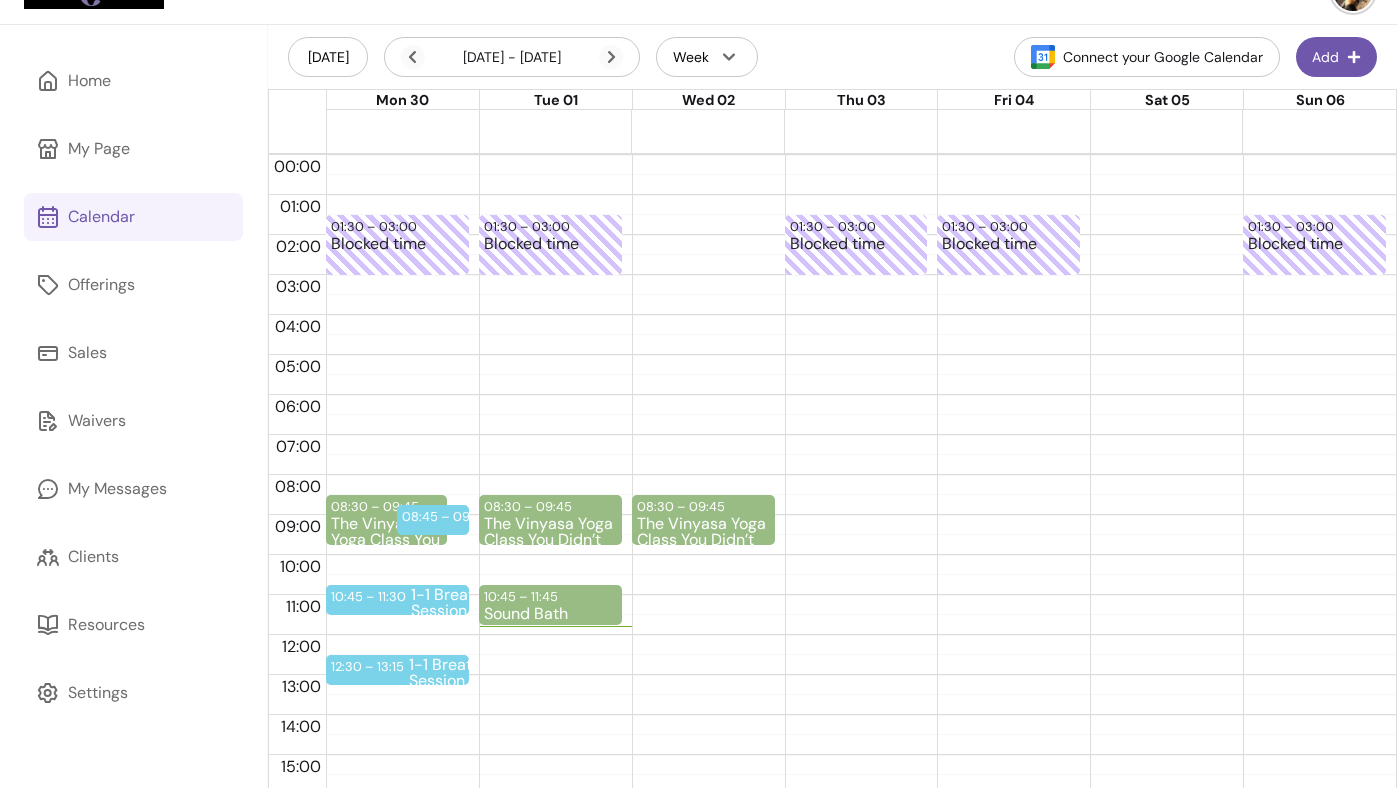 scroll, scrollTop: 0, scrollLeft: 0, axis: both 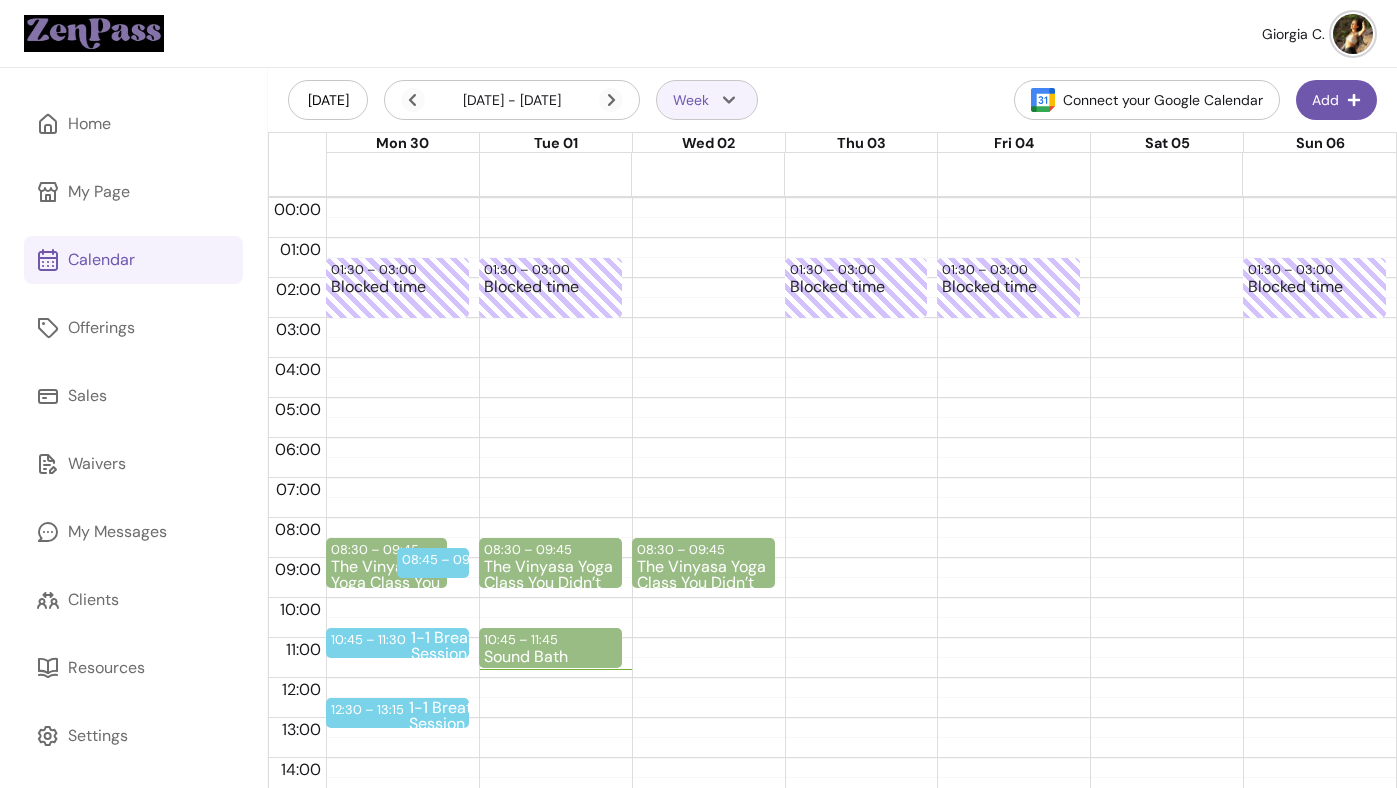 click 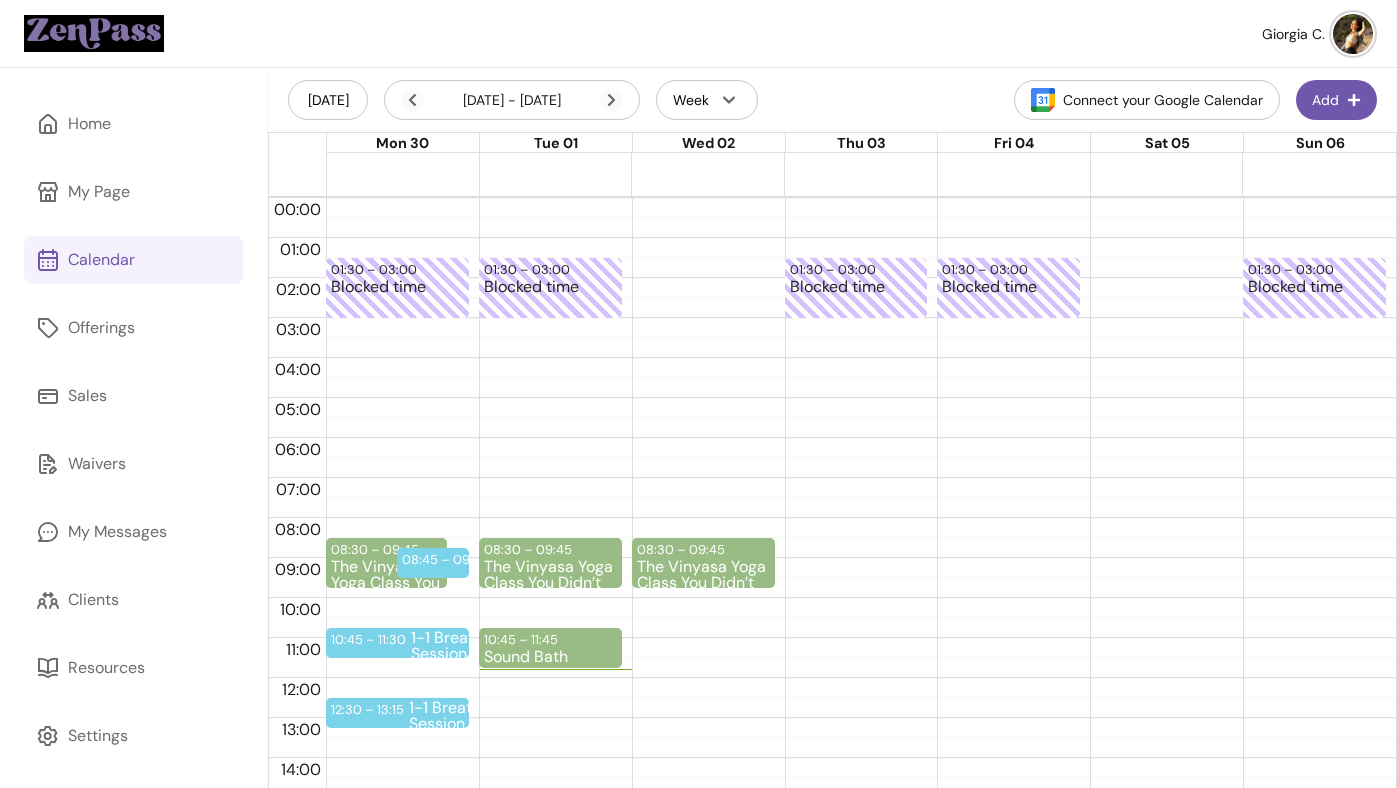click on "[DATE] [DATE] - [DATE] Week Connect your Google Calendar Add" at bounding box center (832, 100) 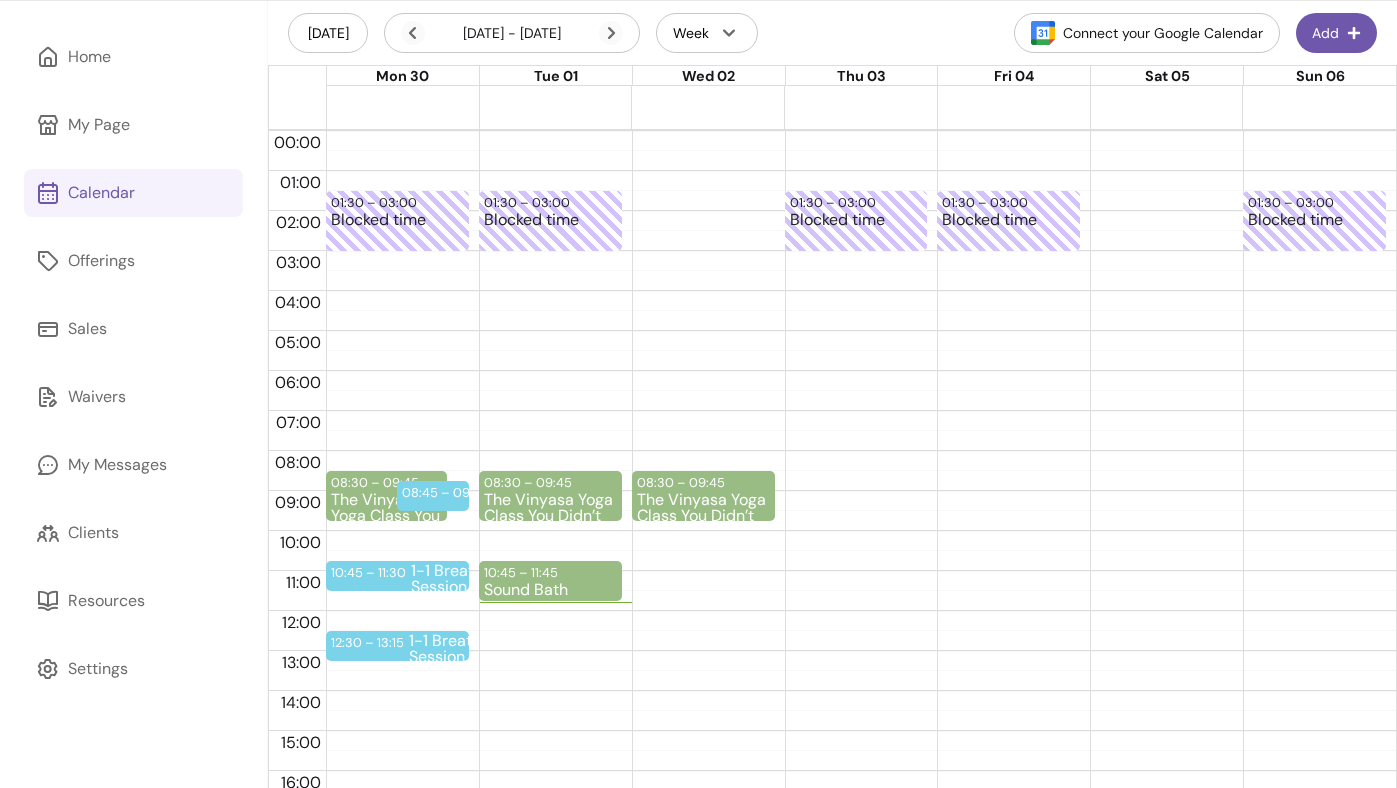scroll, scrollTop: 86, scrollLeft: 0, axis: vertical 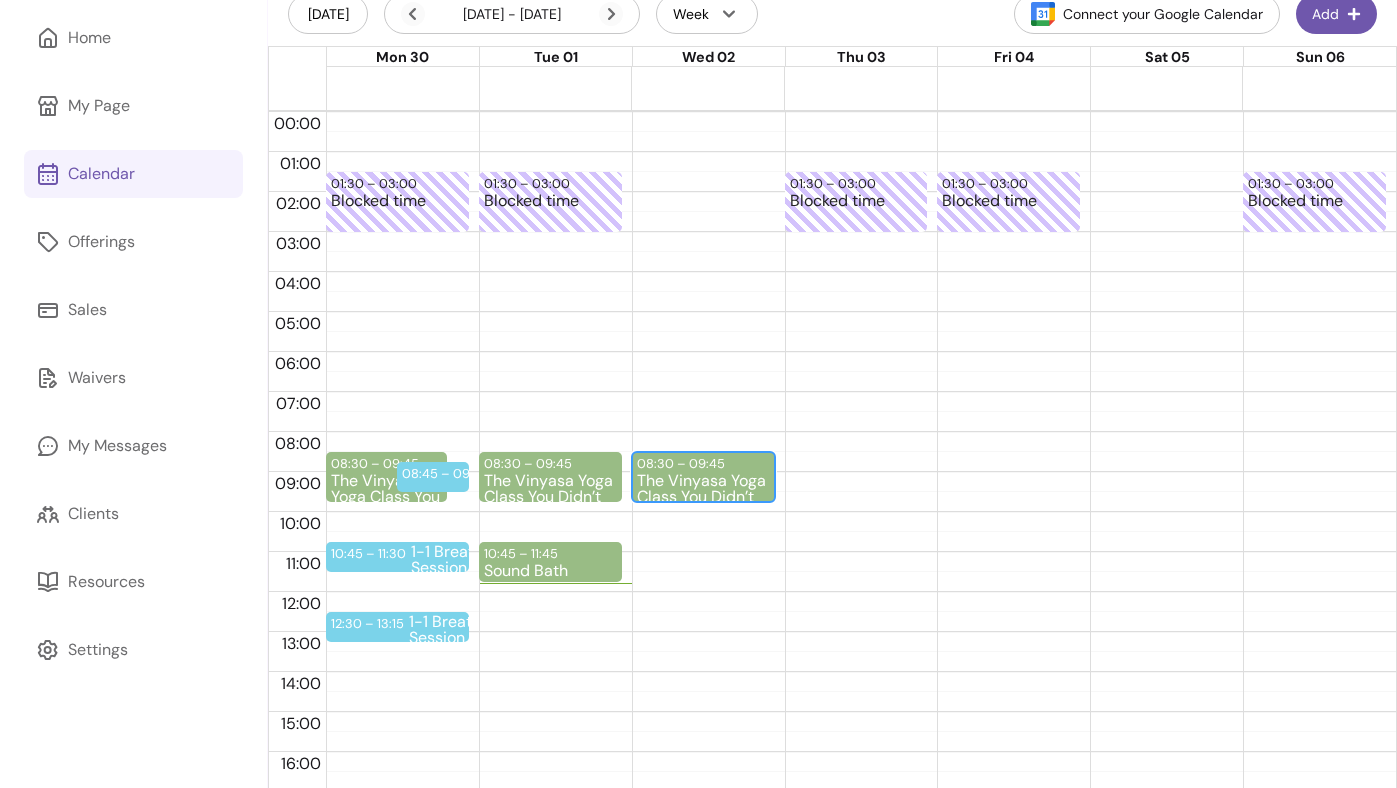 click on "The Vinyasa Yoga Class You Didn’t Know You Needed" at bounding box center (703, 486) 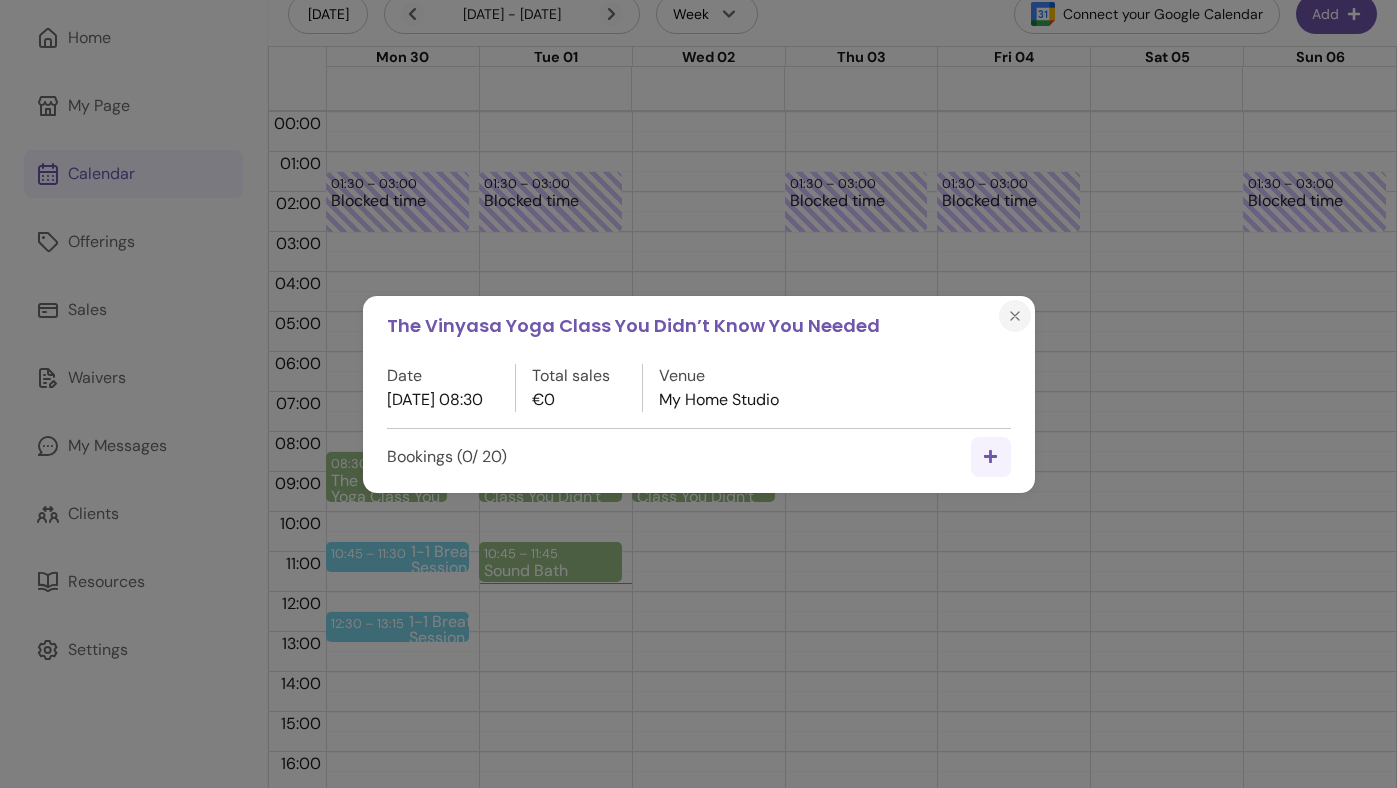 click at bounding box center (1015, 316) 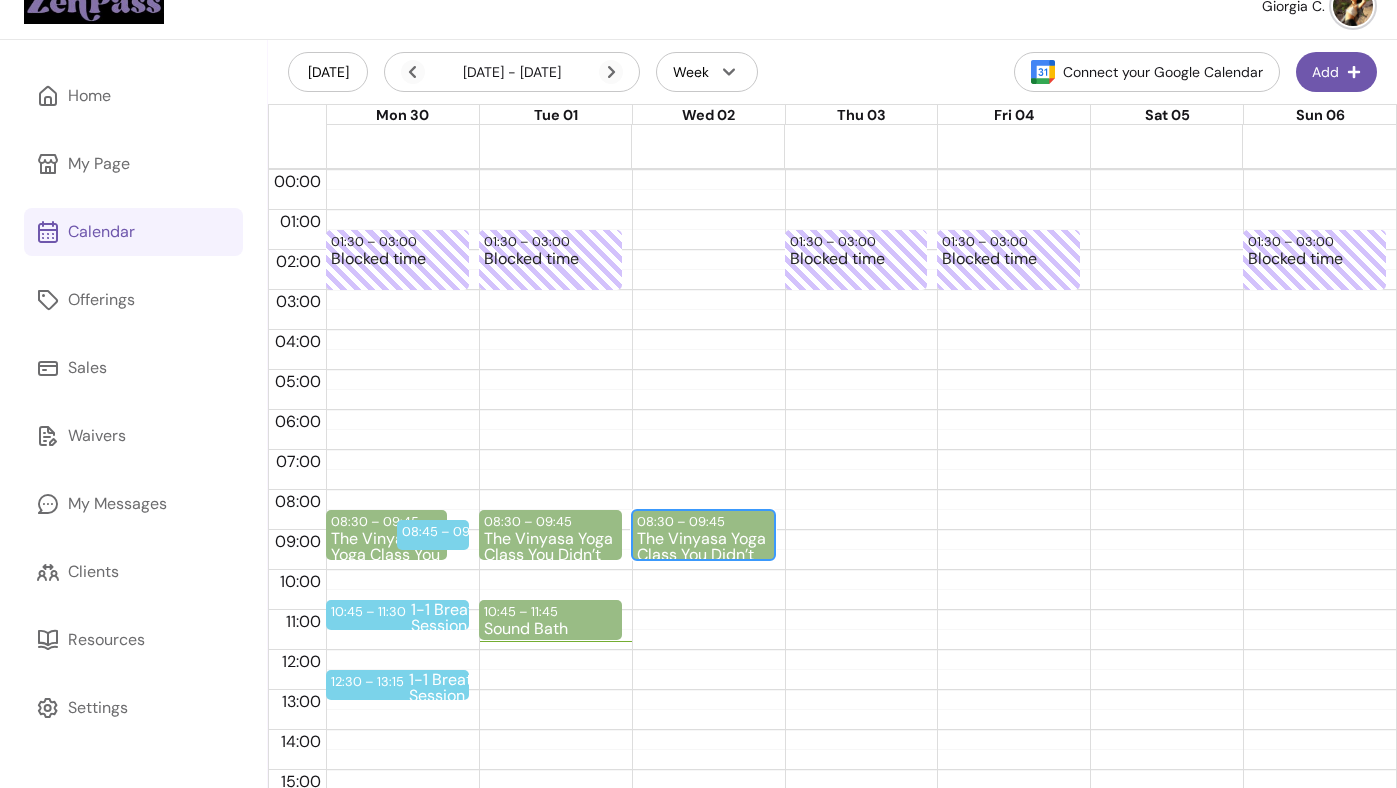 scroll, scrollTop: 18, scrollLeft: 0, axis: vertical 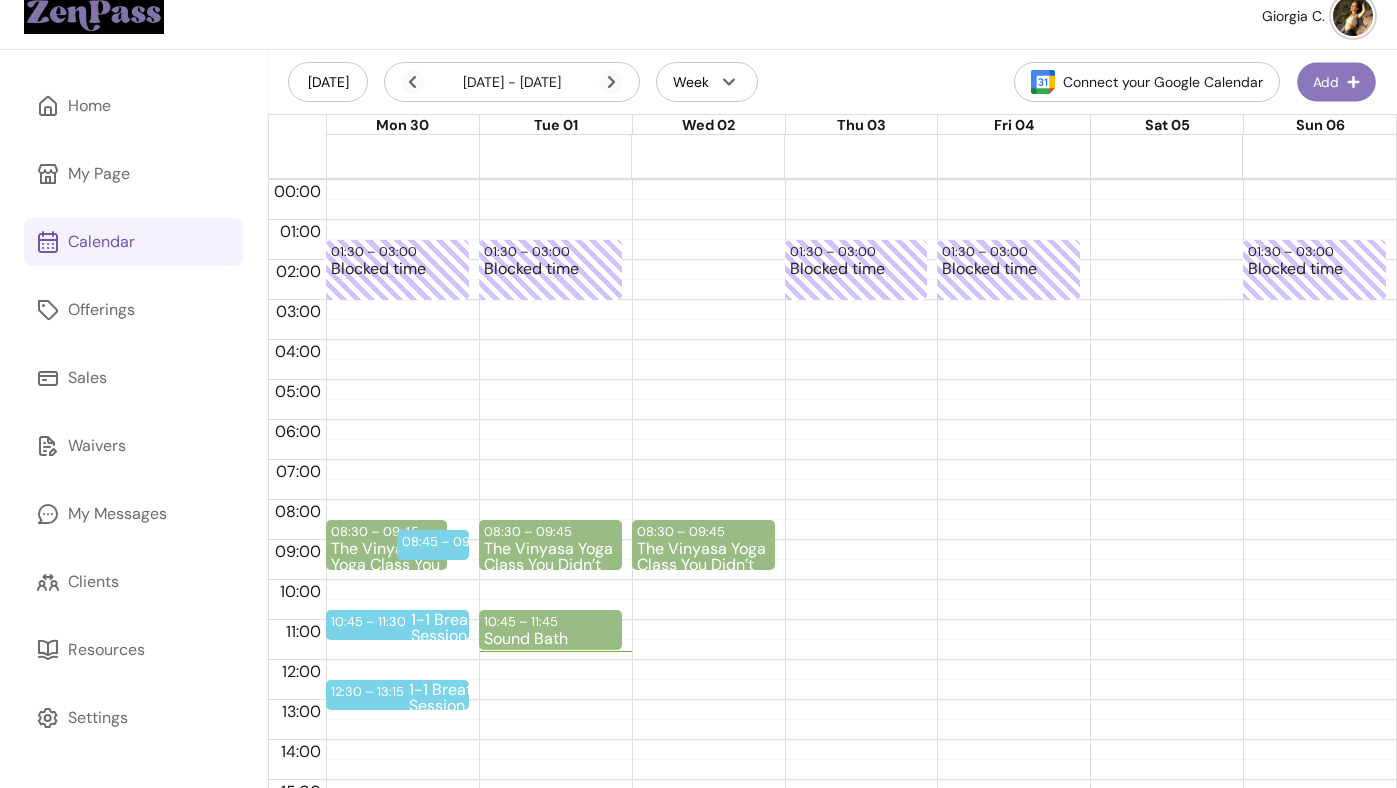 click on "Add" at bounding box center [1336, 82] 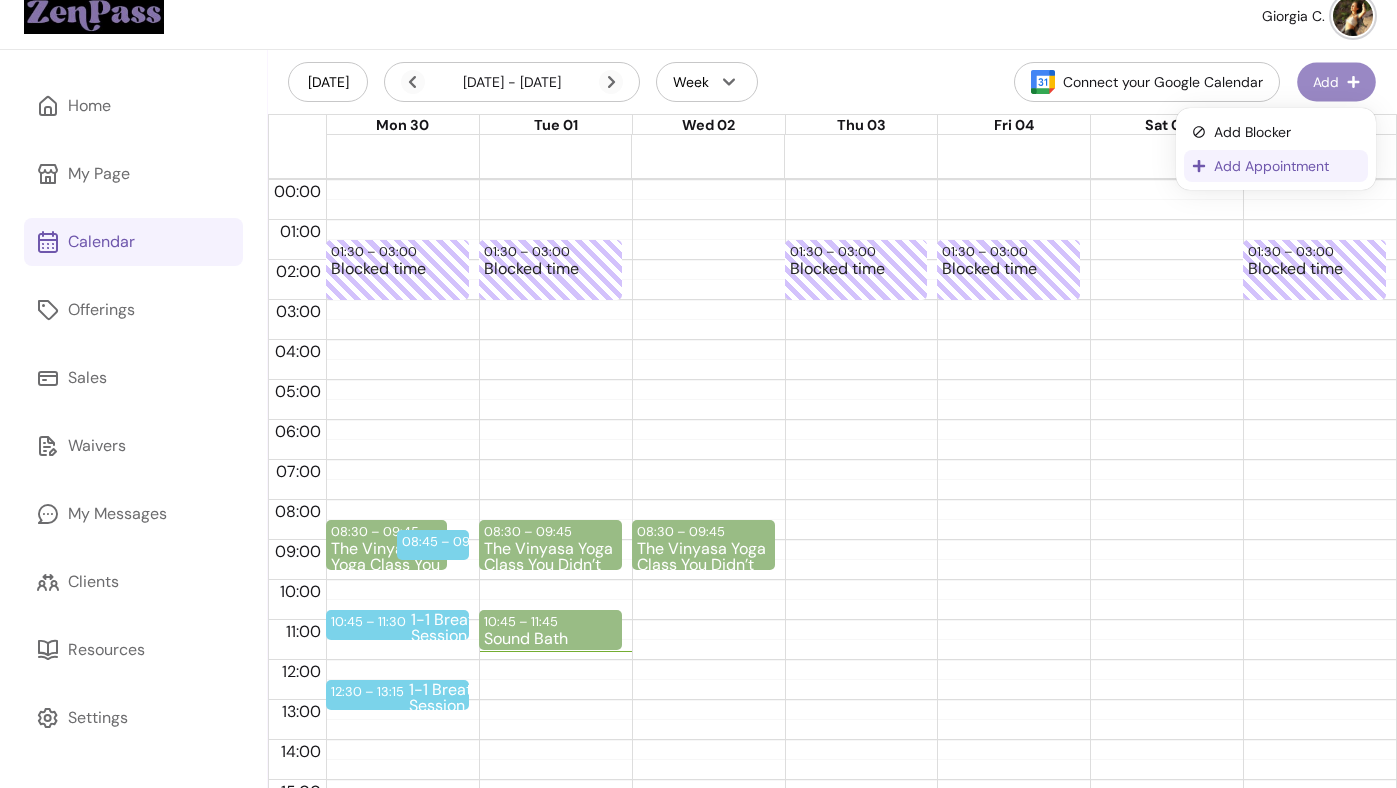 click on "Add Appointment" at bounding box center (1287, 166) 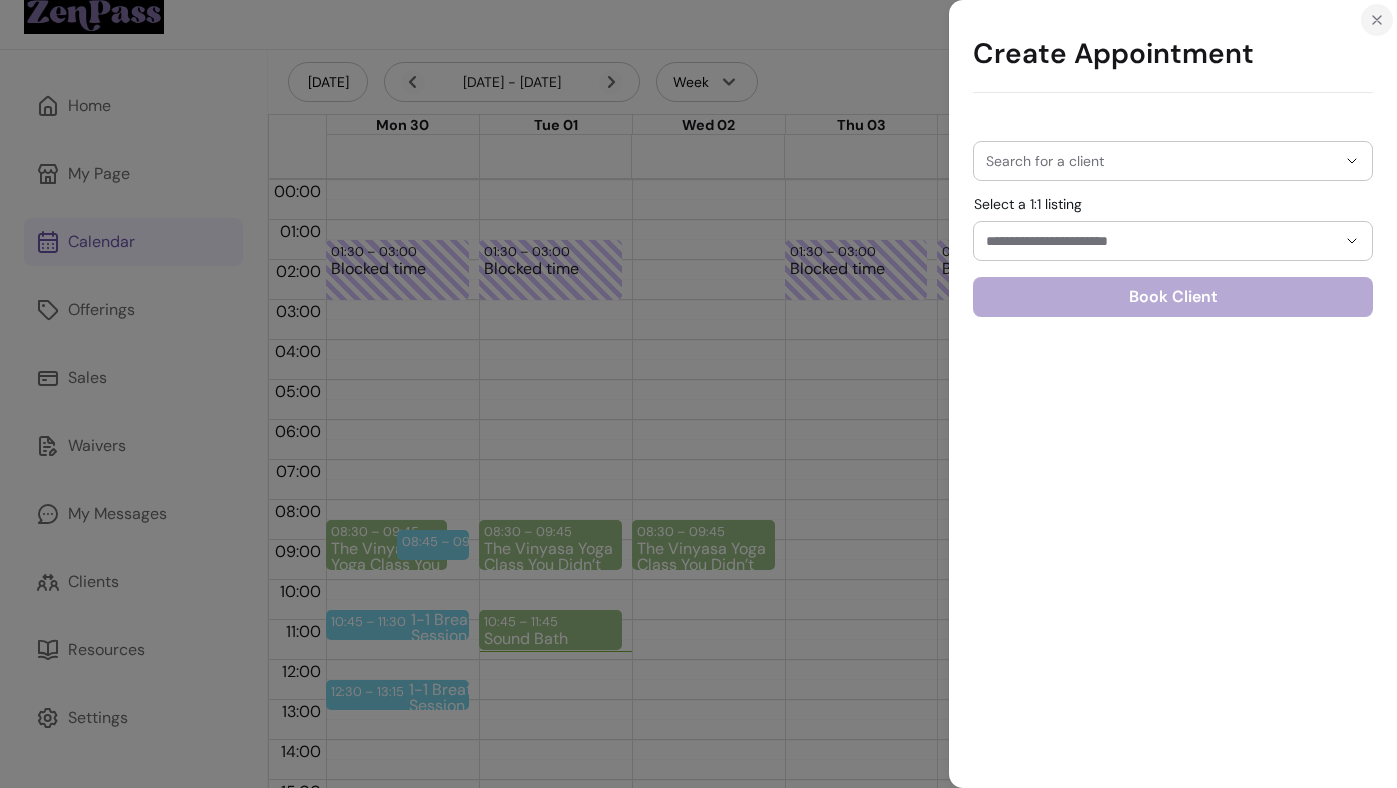 click 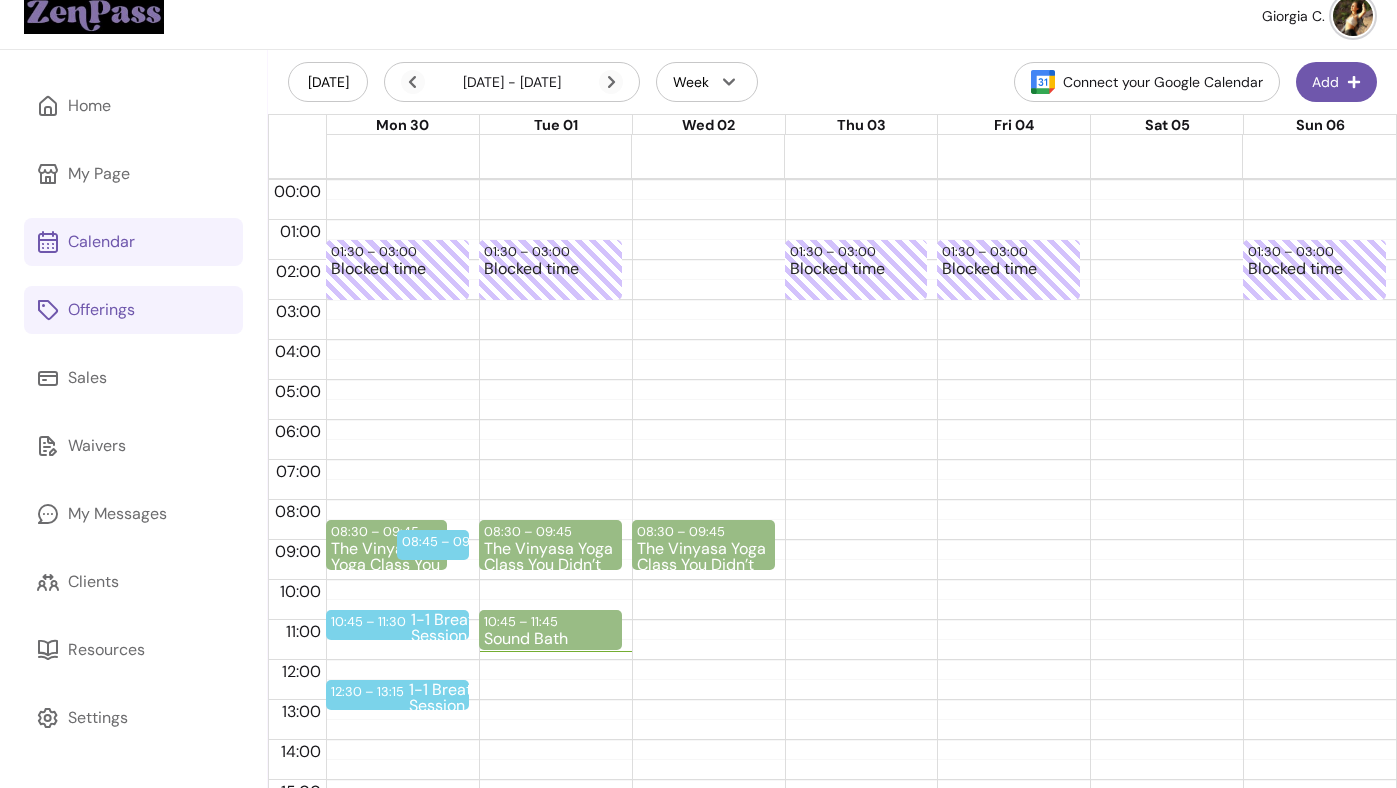 click on "Offerings" at bounding box center (101, 310) 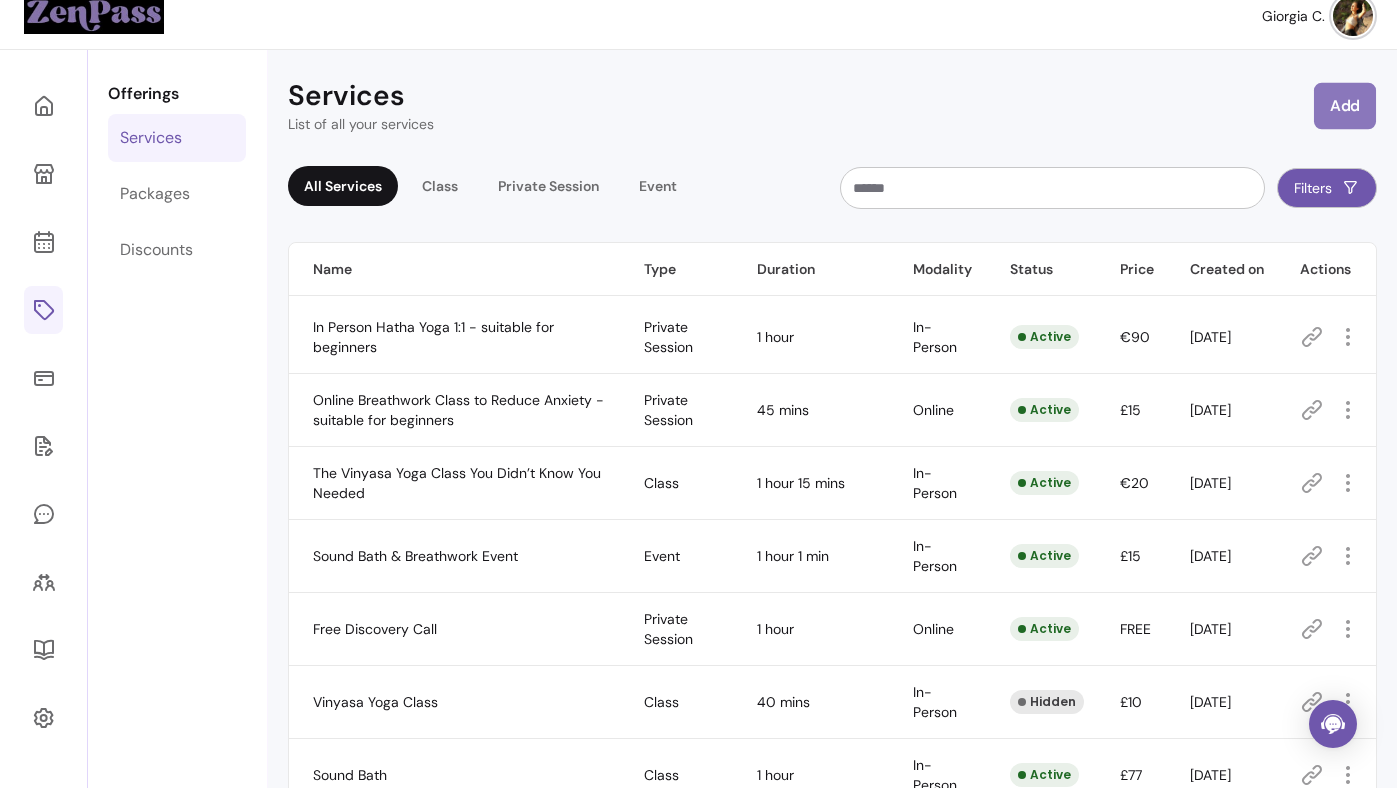 click on "Add" at bounding box center [1345, 106] 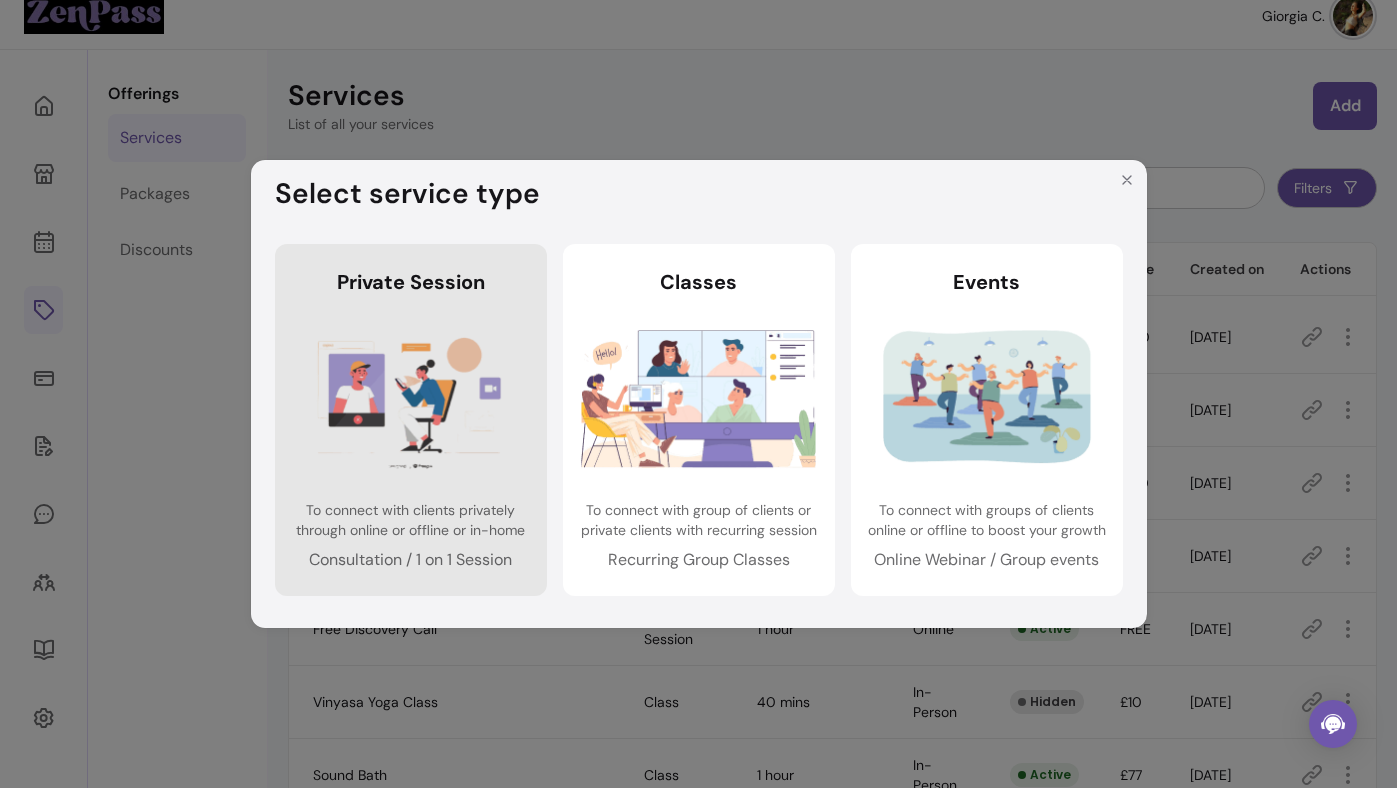 click at bounding box center [410, 398] 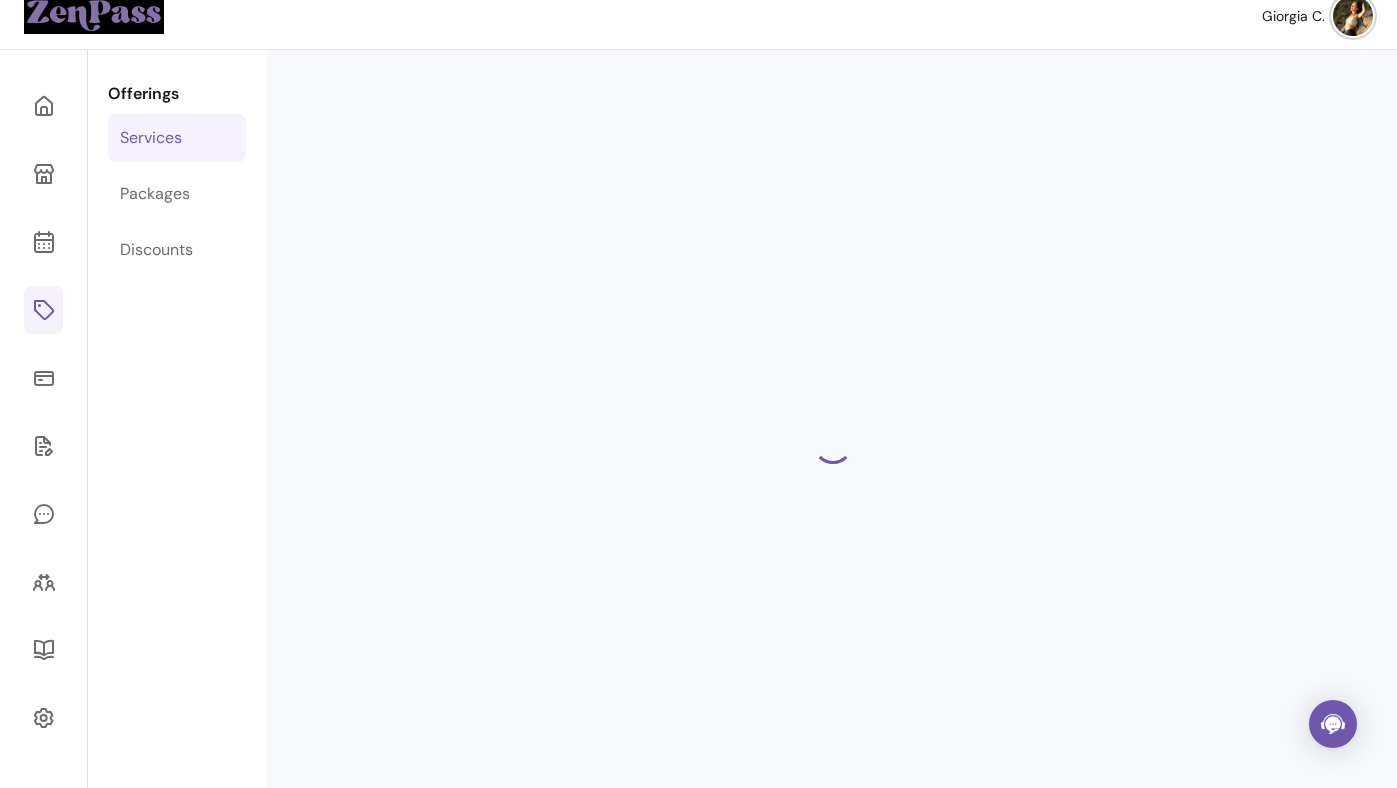 select on "***" 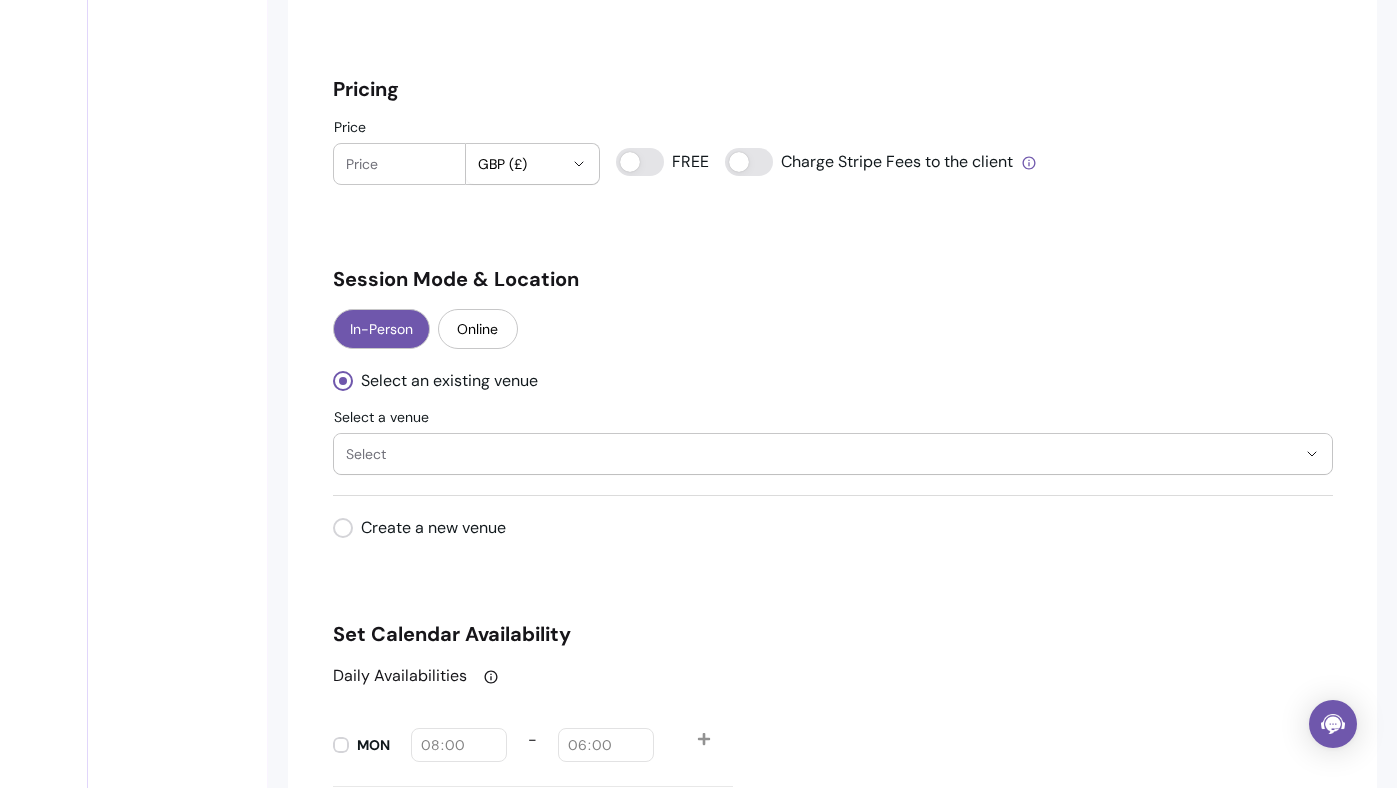 scroll, scrollTop: 1394, scrollLeft: 0, axis: vertical 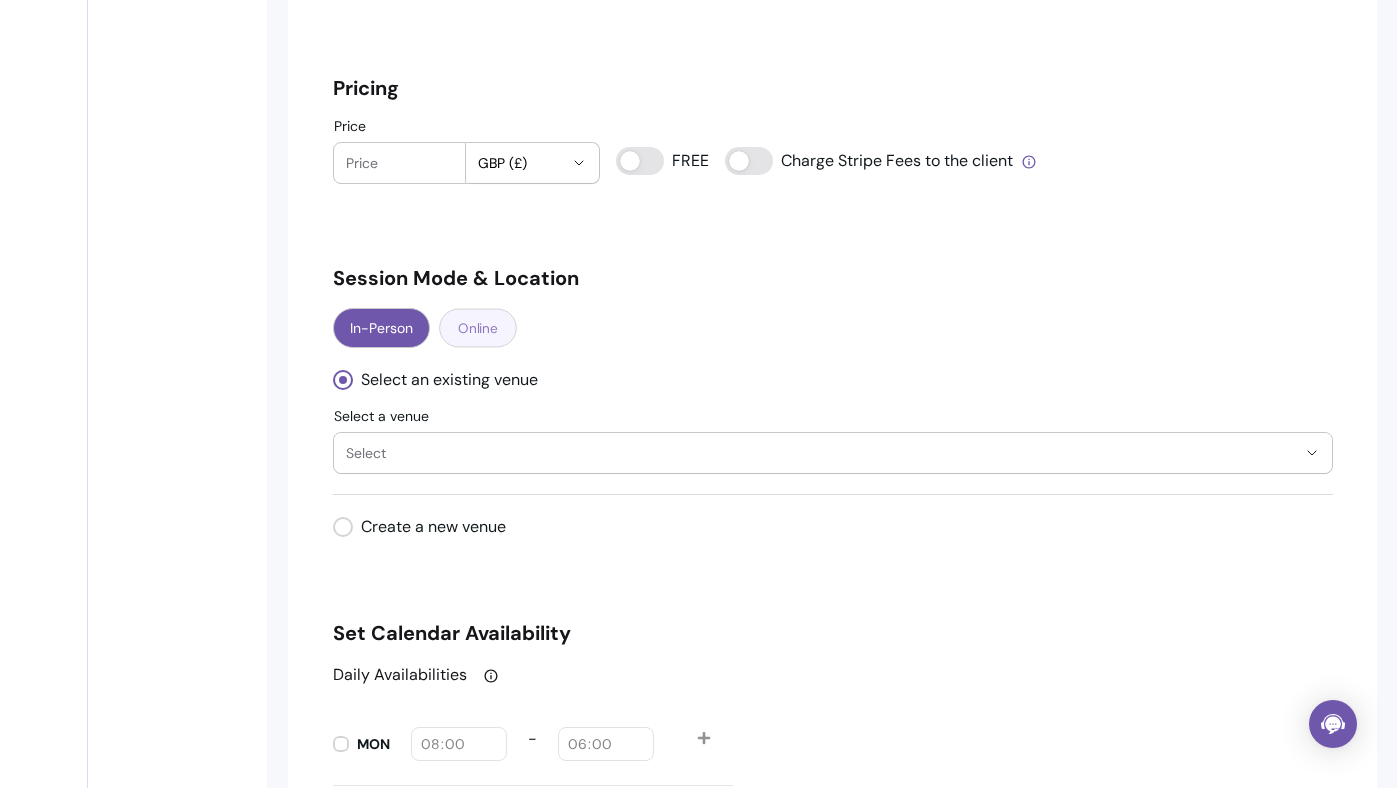 click on "Online" at bounding box center [478, 328] 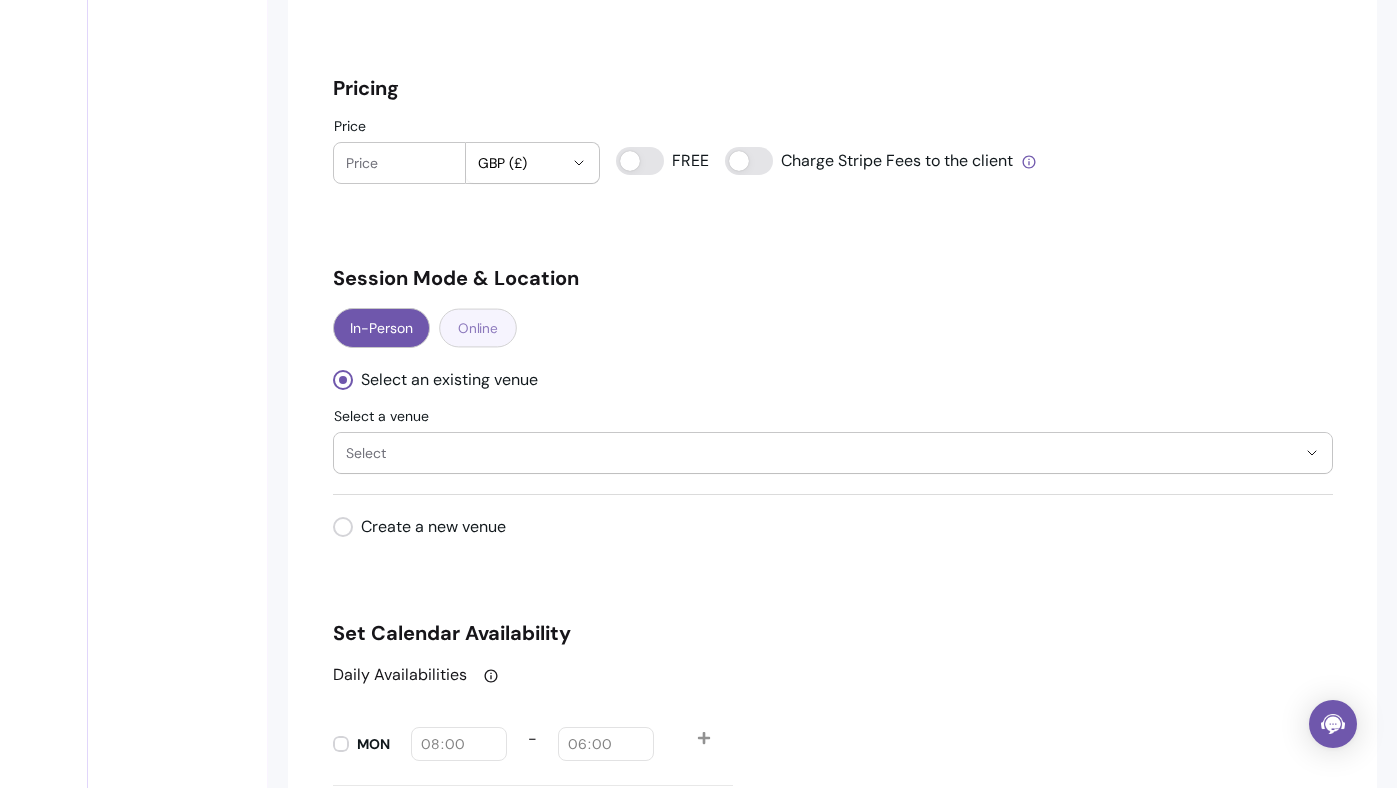 select on "****" 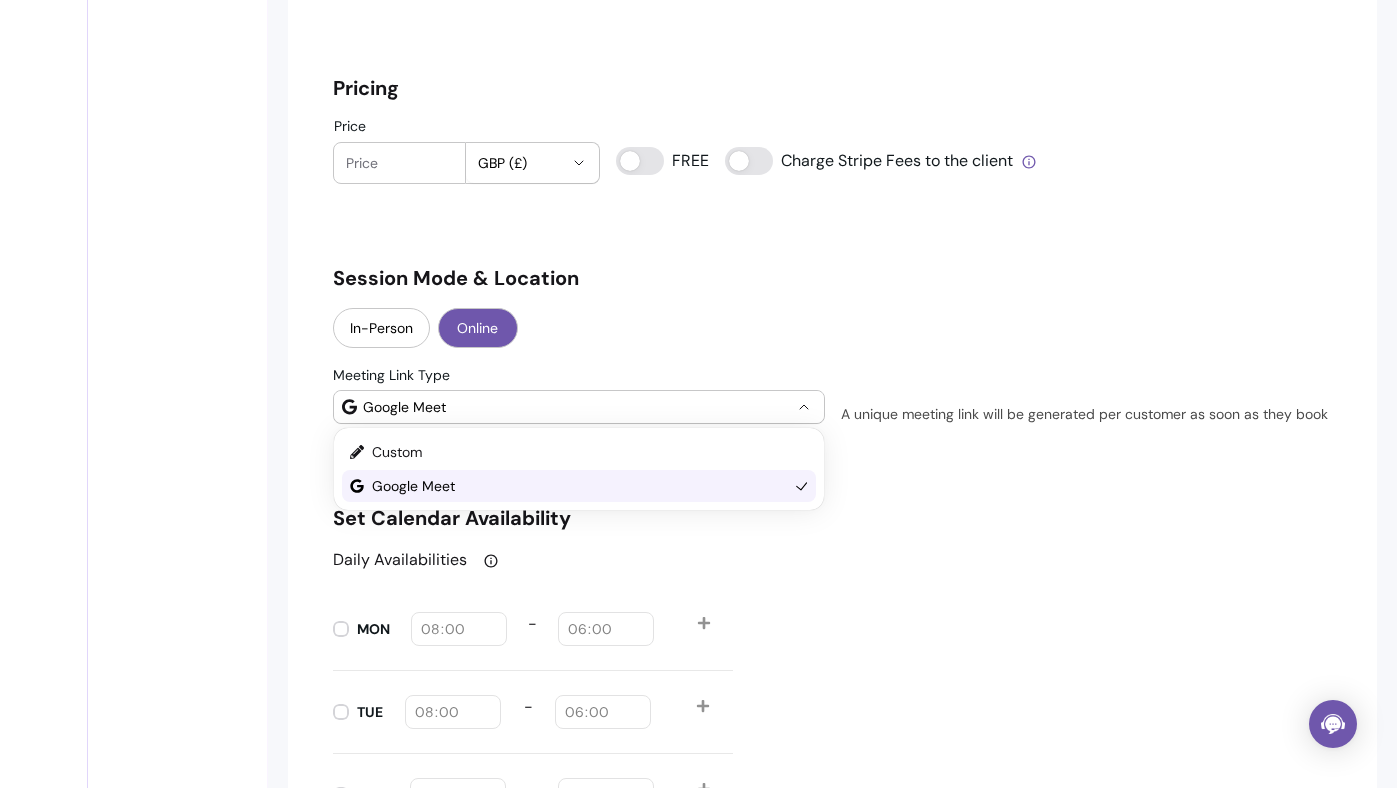 click on "Google Meet" at bounding box center (577, 407) 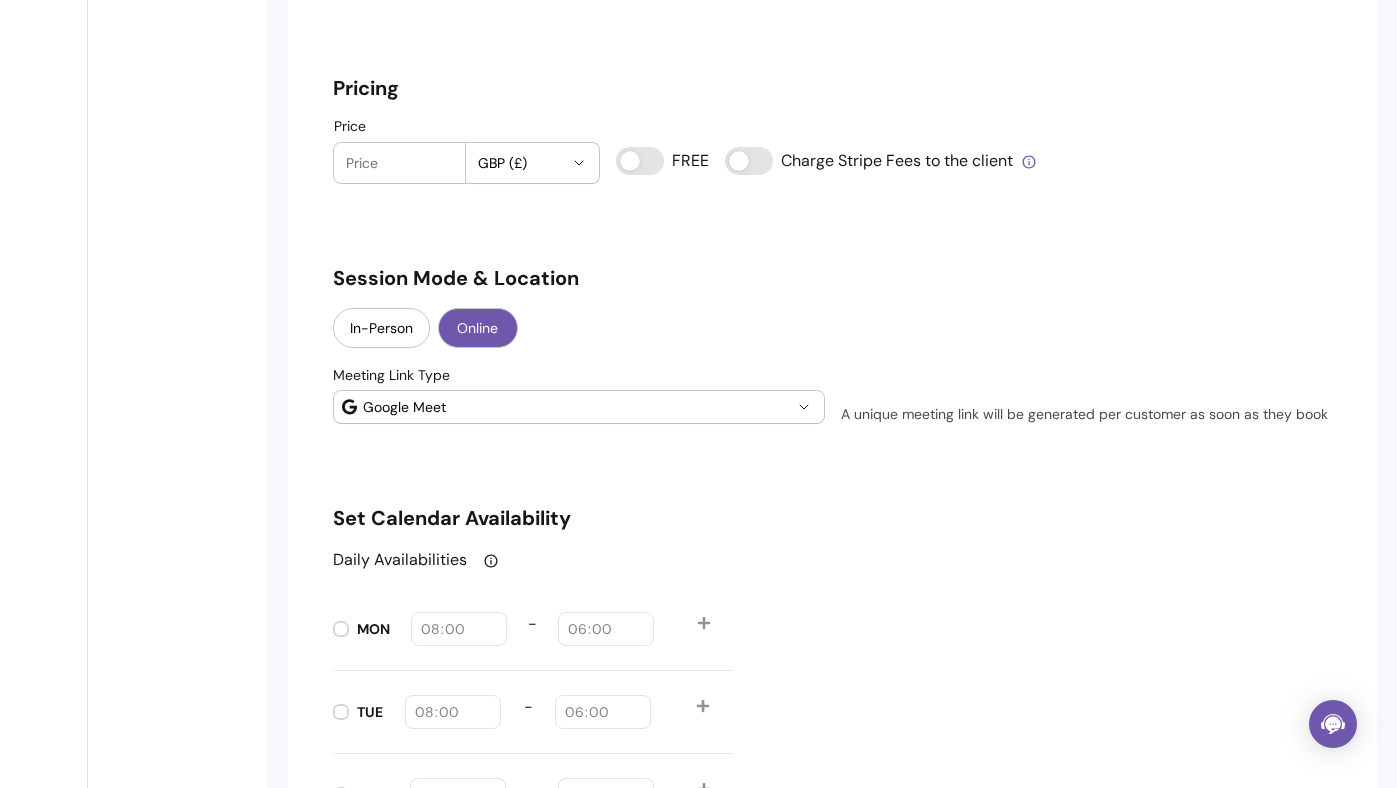 click on "In-Person Online" at bounding box center [833, 330] 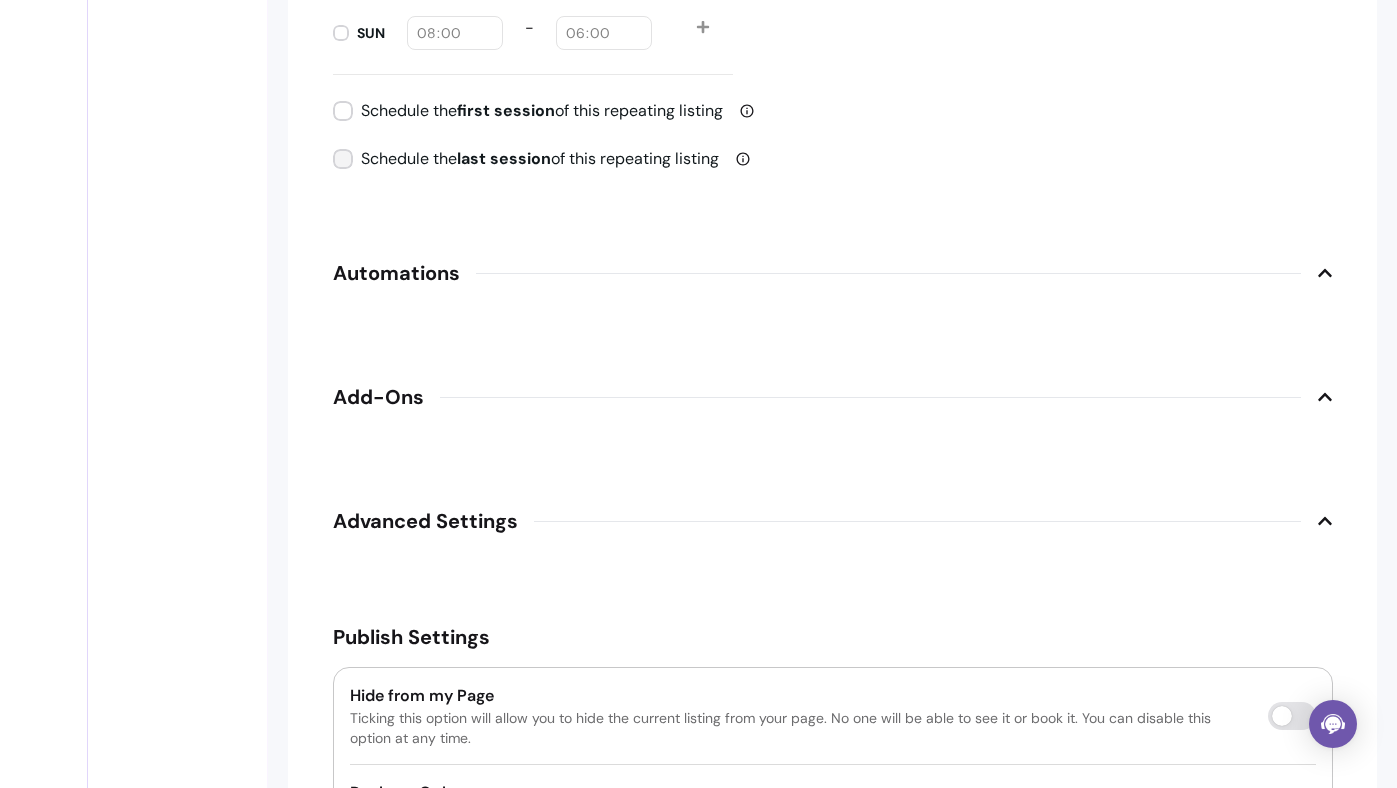 scroll, scrollTop: 2490, scrollLeft: 0, axis: vertical 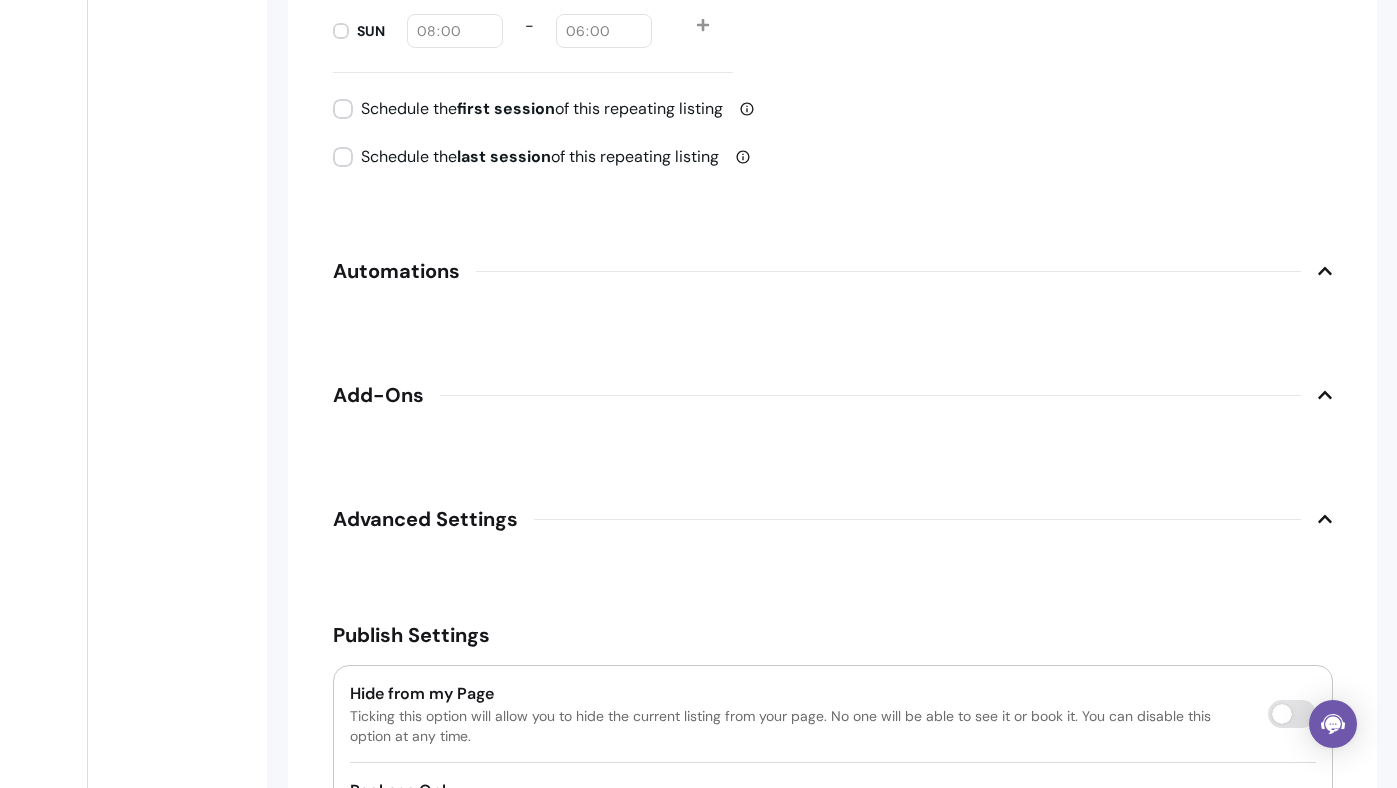 click on "Automations" at bounding box center (833, 271) 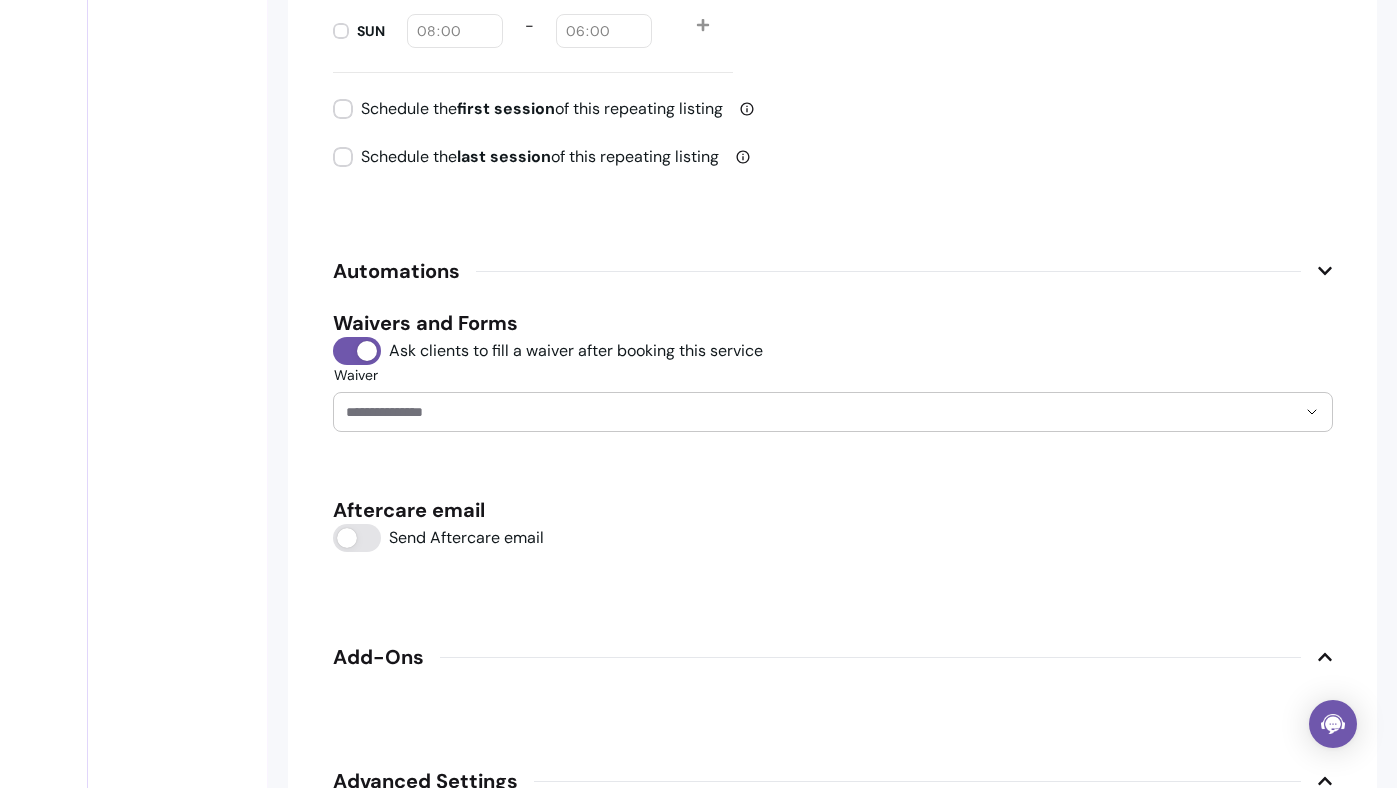 scroll, scrollTop: 2561, scrollLeft: 0, axis: vertical 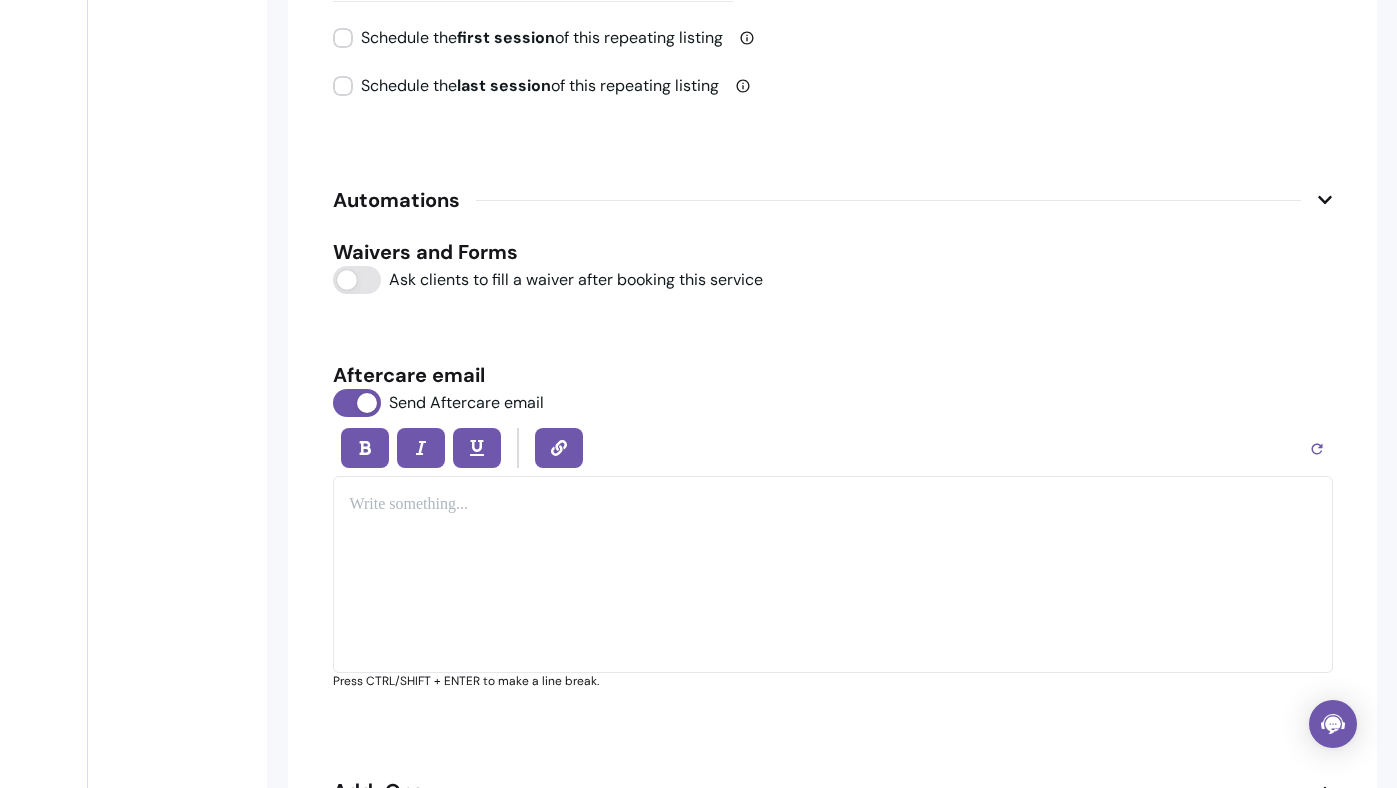 click at bounding box center (833, 574) 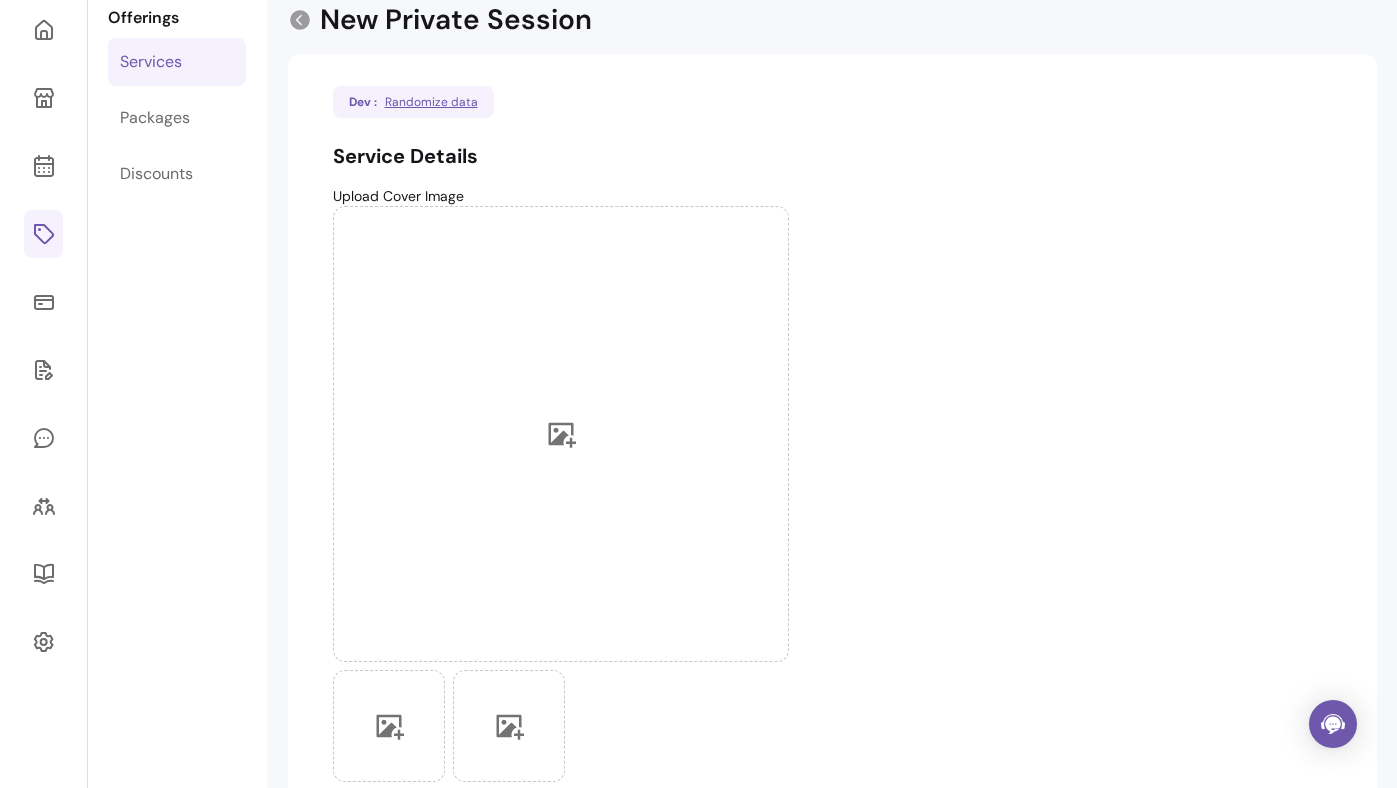 scroll, scrollTop: 0, scrollLeft: 0, axis: both 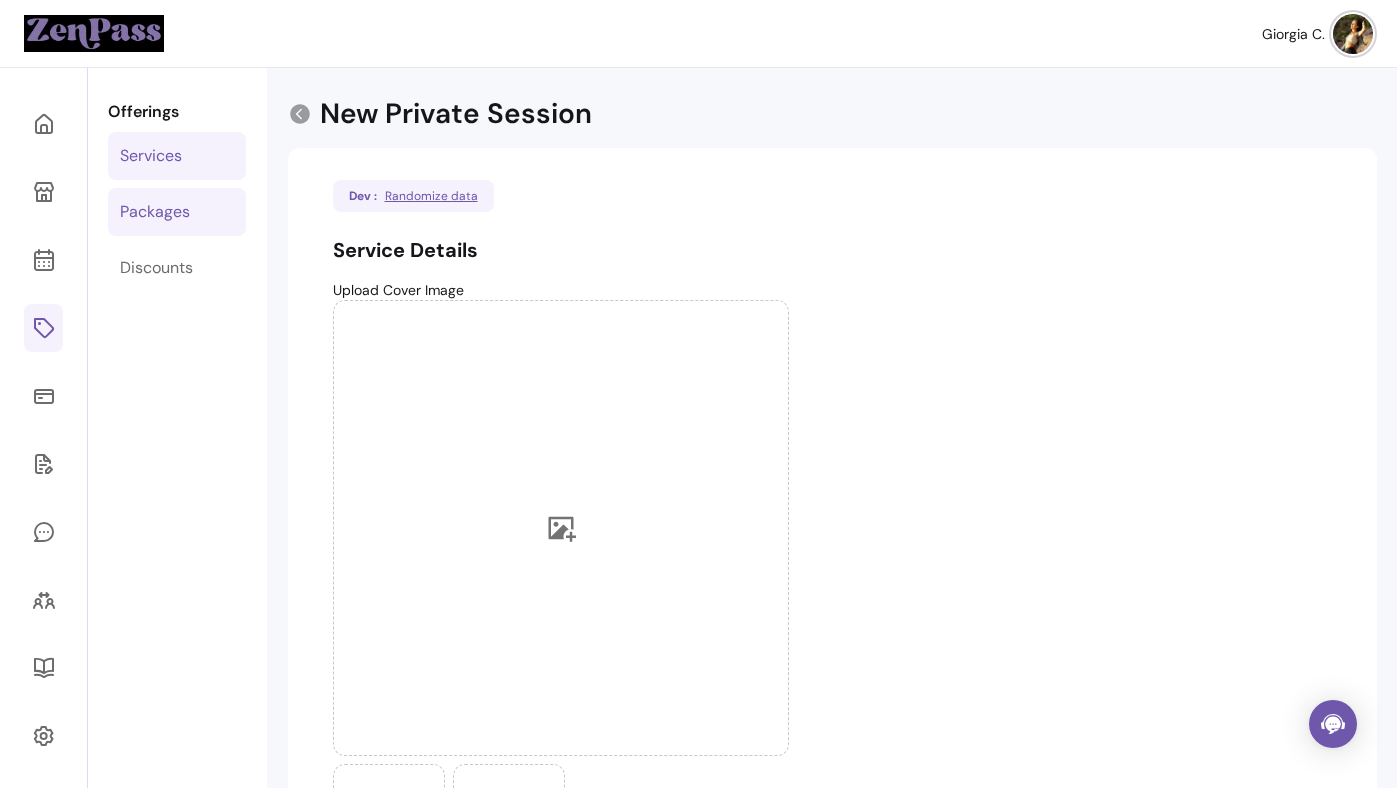 click on "Packages" at bounding box center [177, 212] 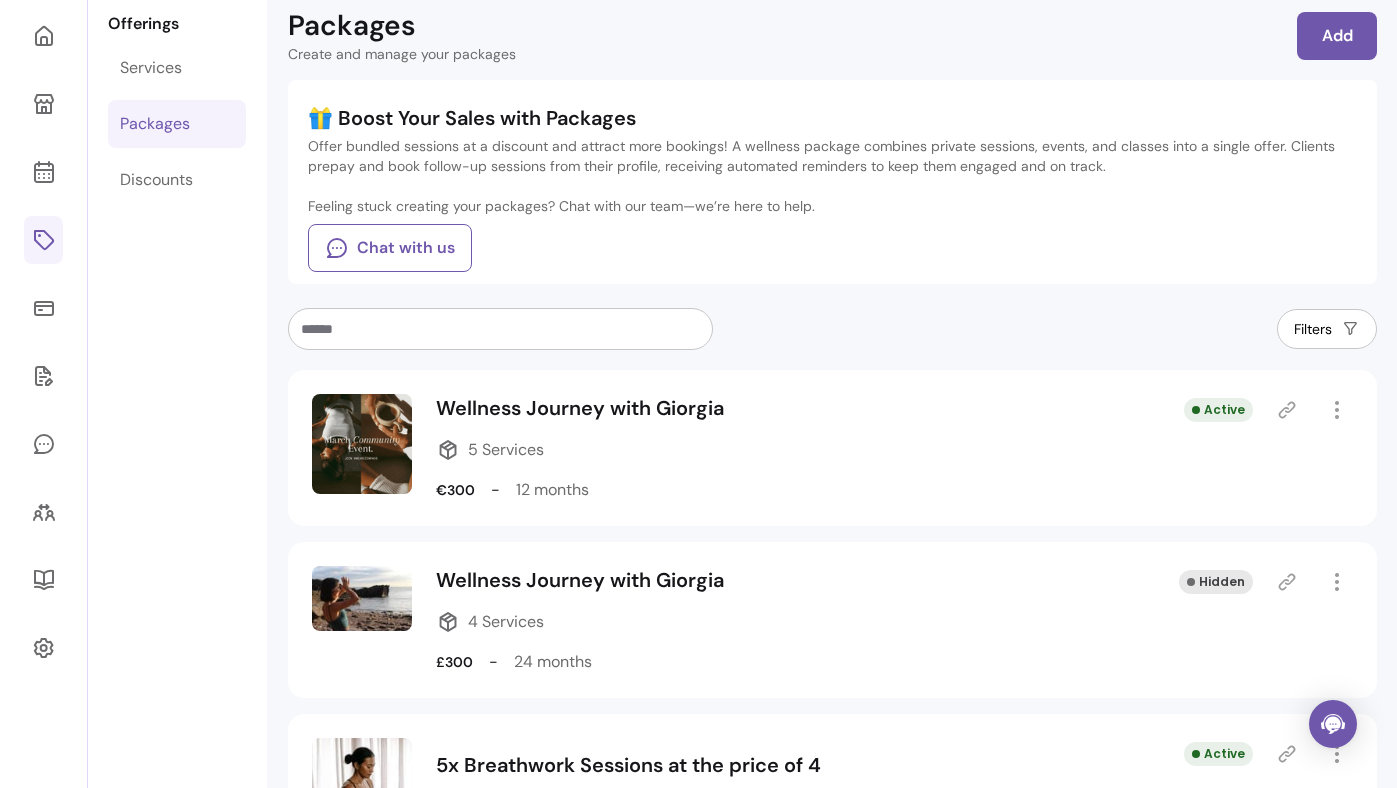 scroll, scrollTop: 37, scrollLeft: 0, axis: vertical 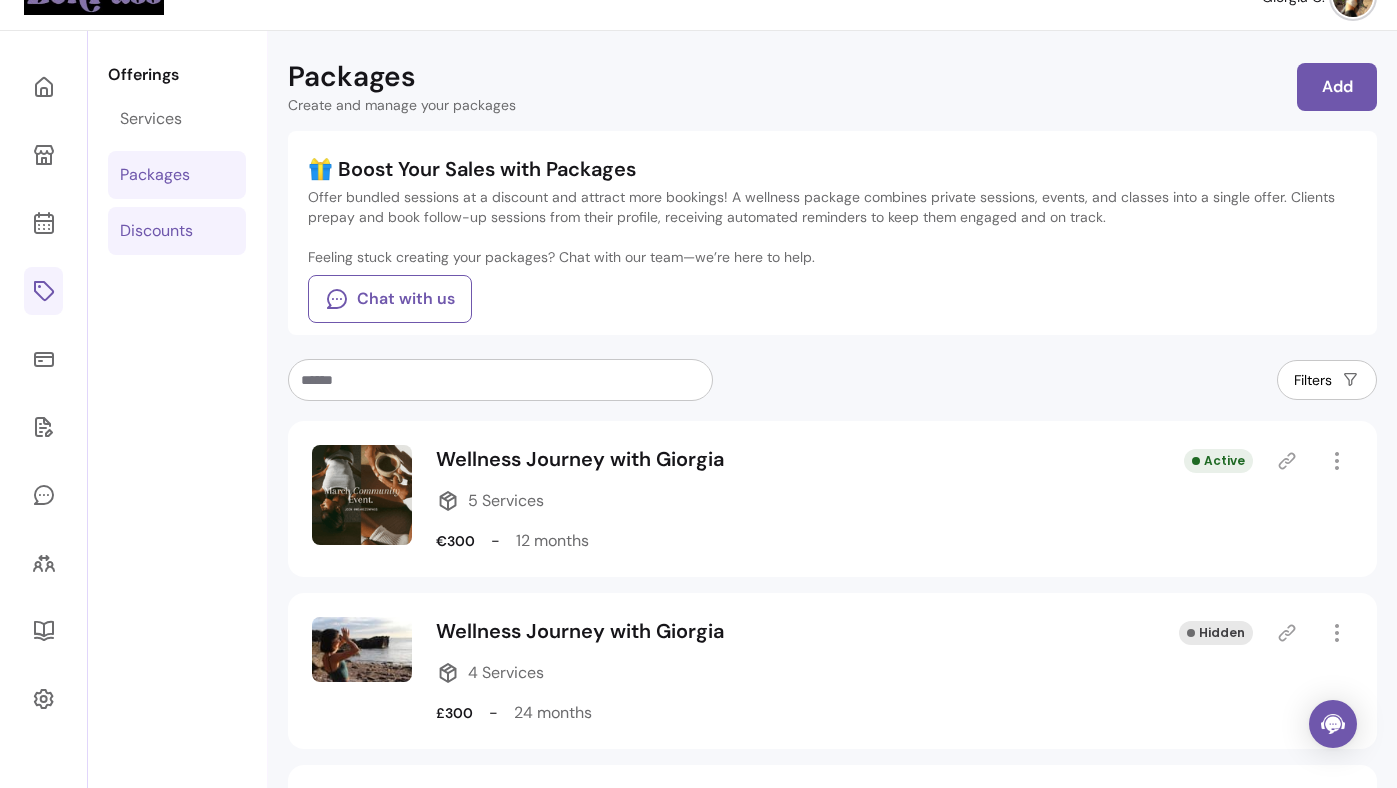 click on "Discounts" at bounding box center [156, 231] 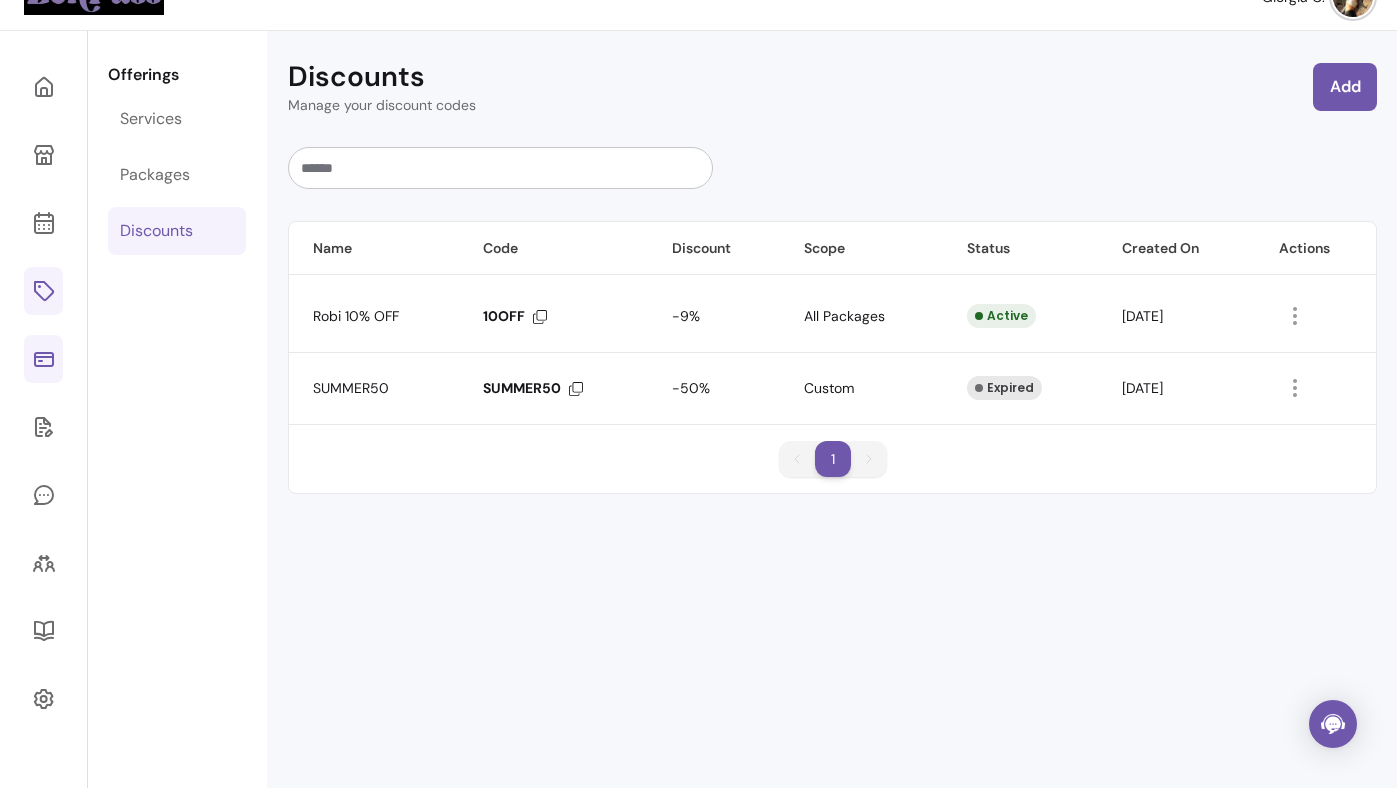 click 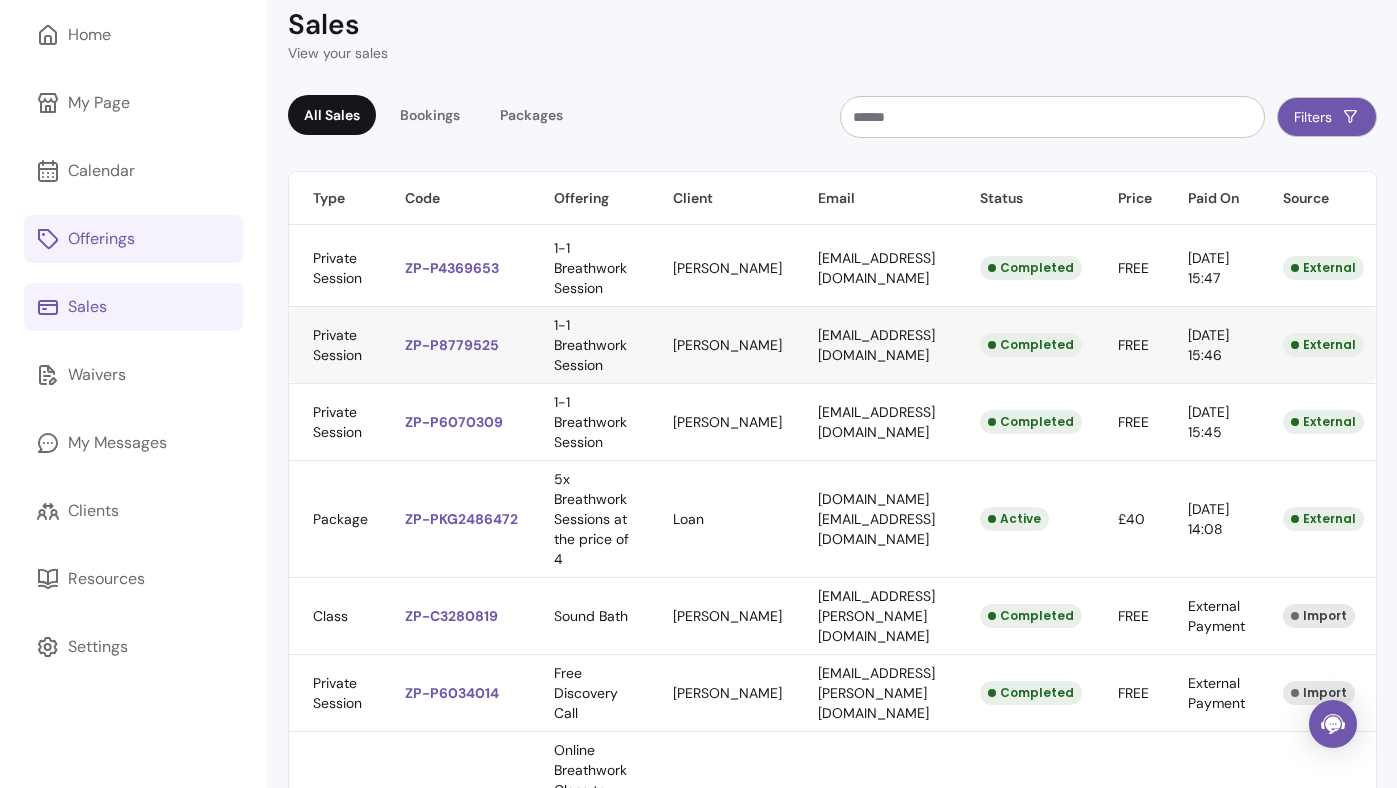 scroll, scrollTop: 72, scrollLeft: 0, axis: vertical 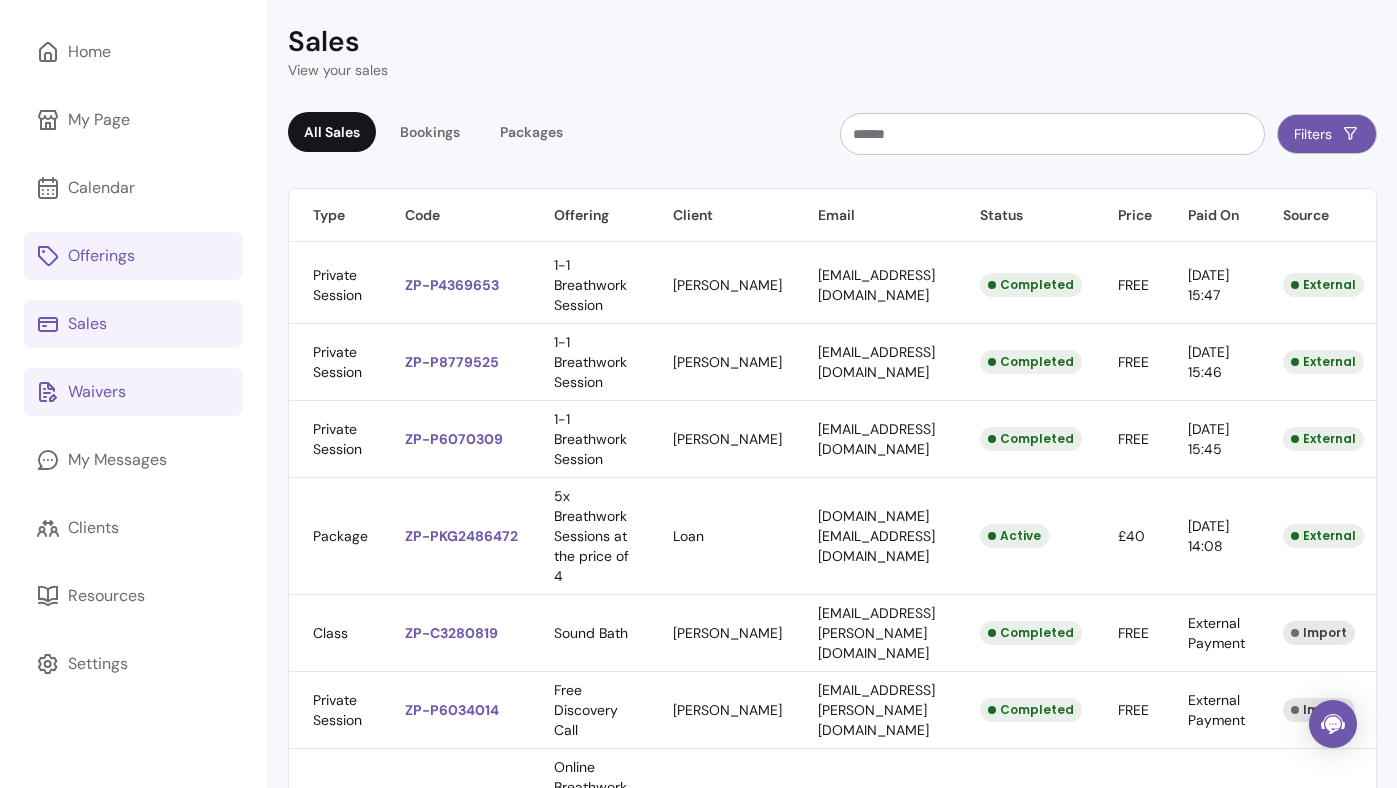 click on "Waivers" at bounding box center [133, 392] 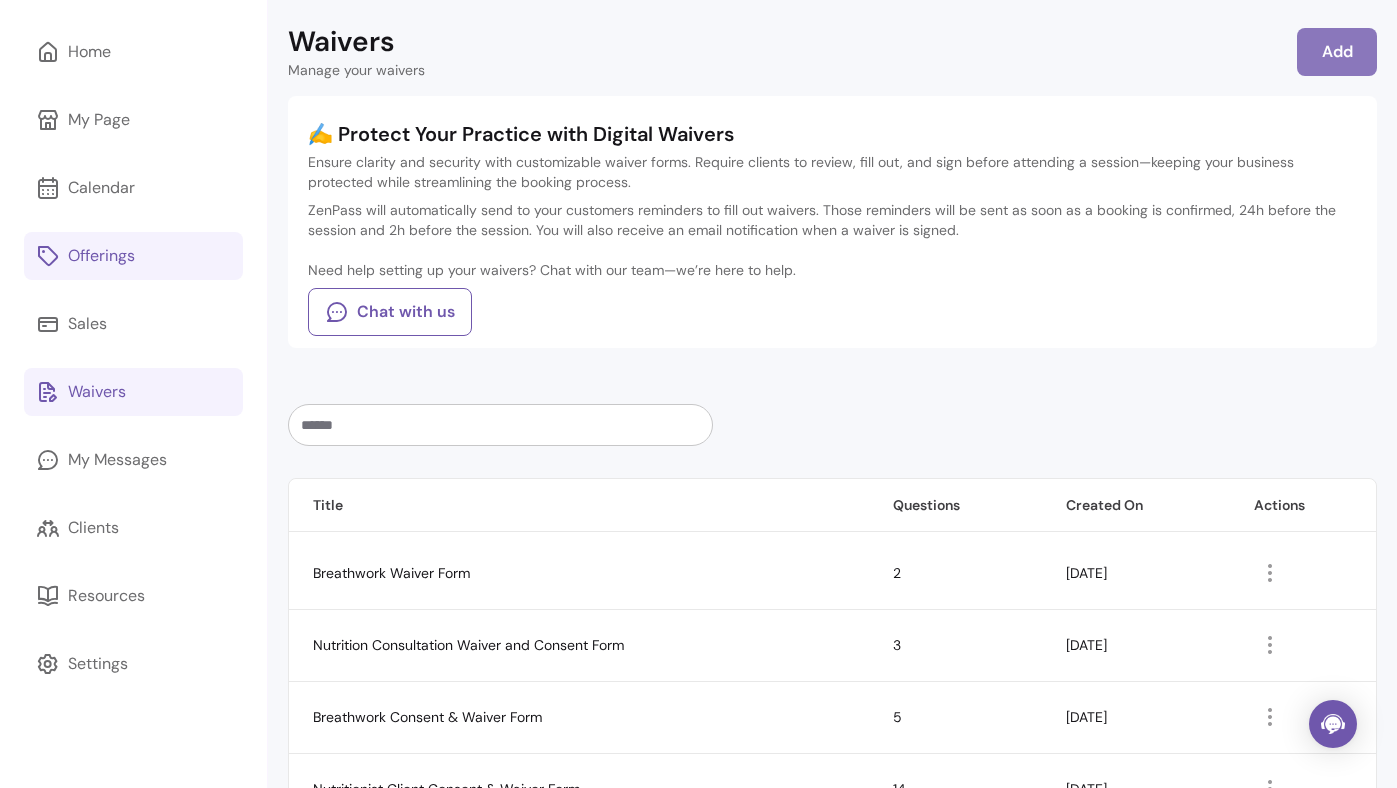 click on "Add" at bounding box center (1337, 52) 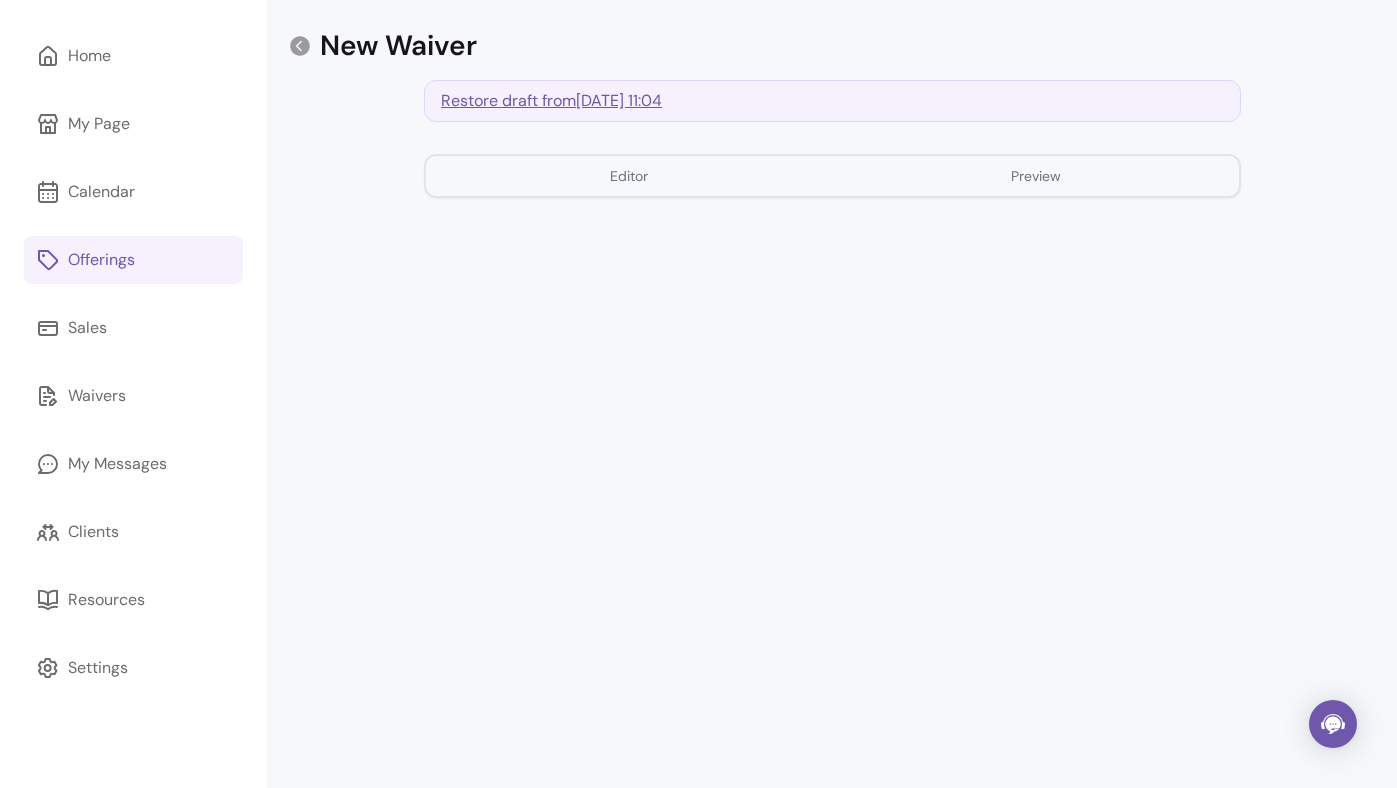 scroll, scrollTop: 72, scrollLeft: 0, axis: vertical 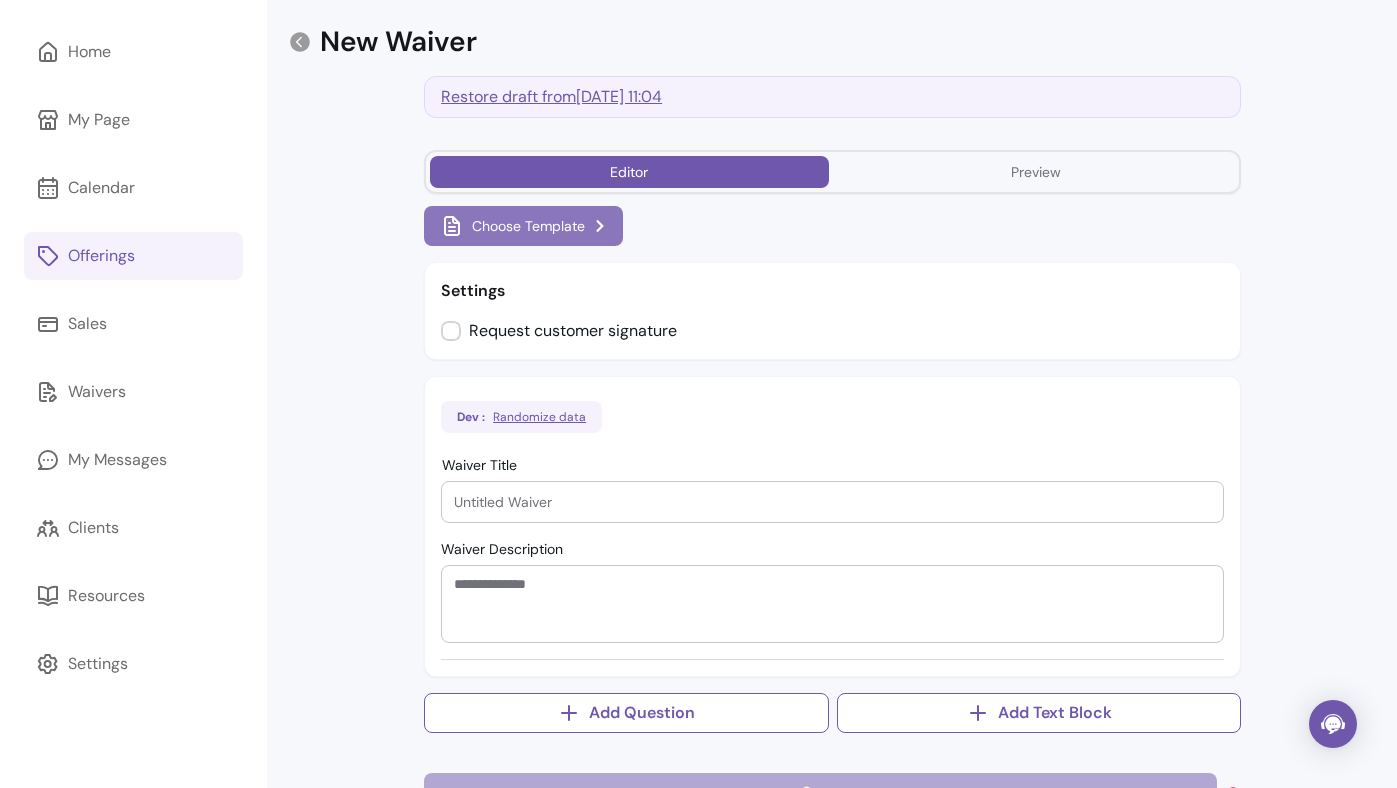 click on "Choose Template" at bounding box center (523, 226) 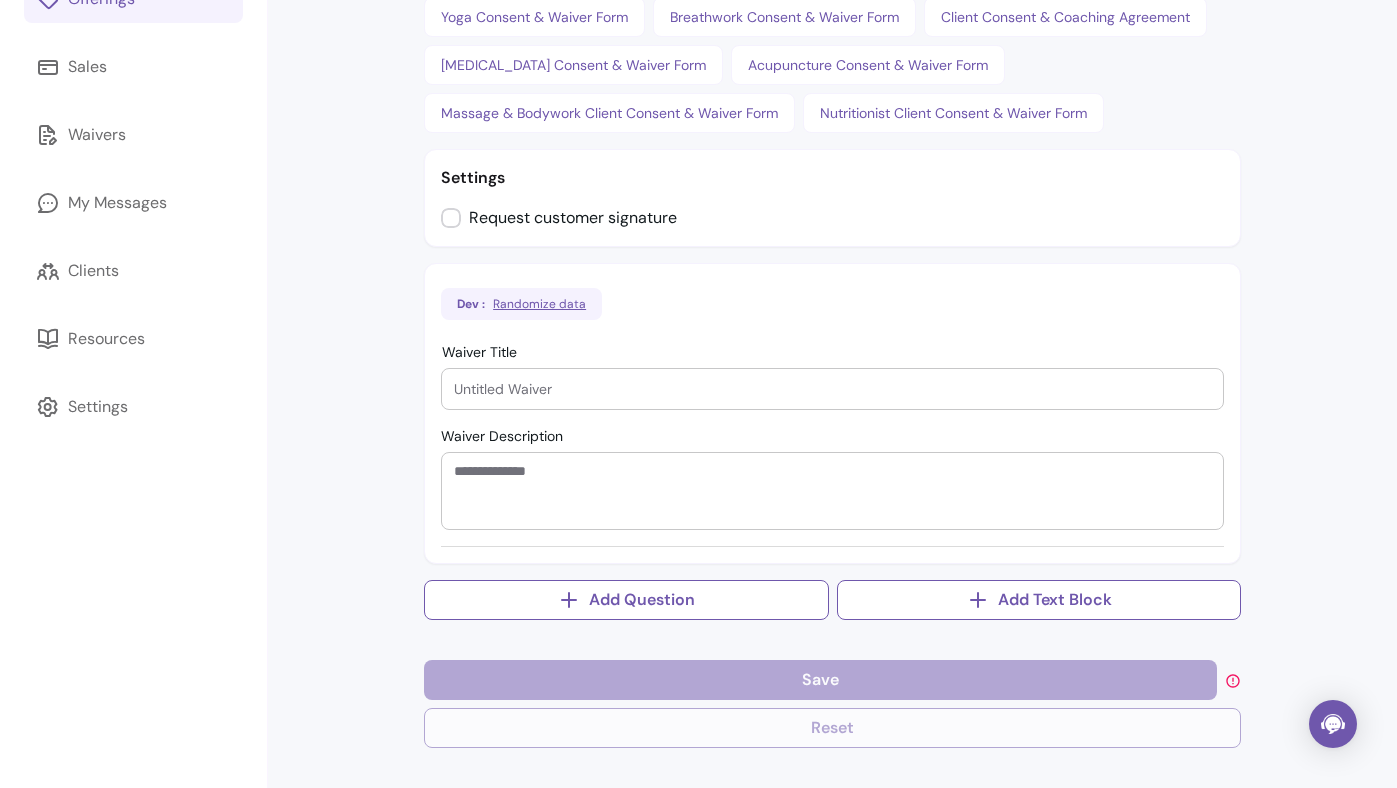 scroll, scrollTop: 327, scrollLeft: 0, axis: vertical 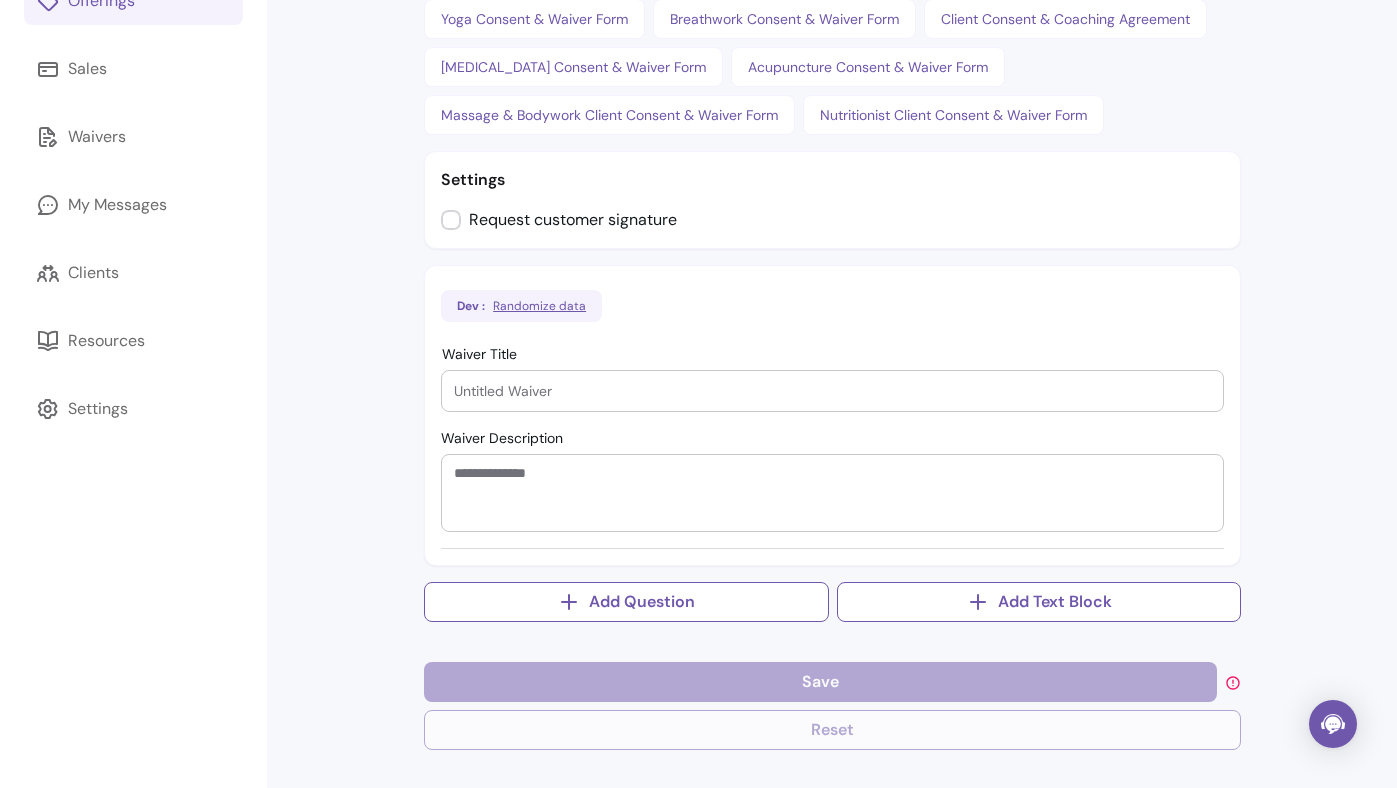 click on "Settings Request customer signature" at bounding box center [832, 200] 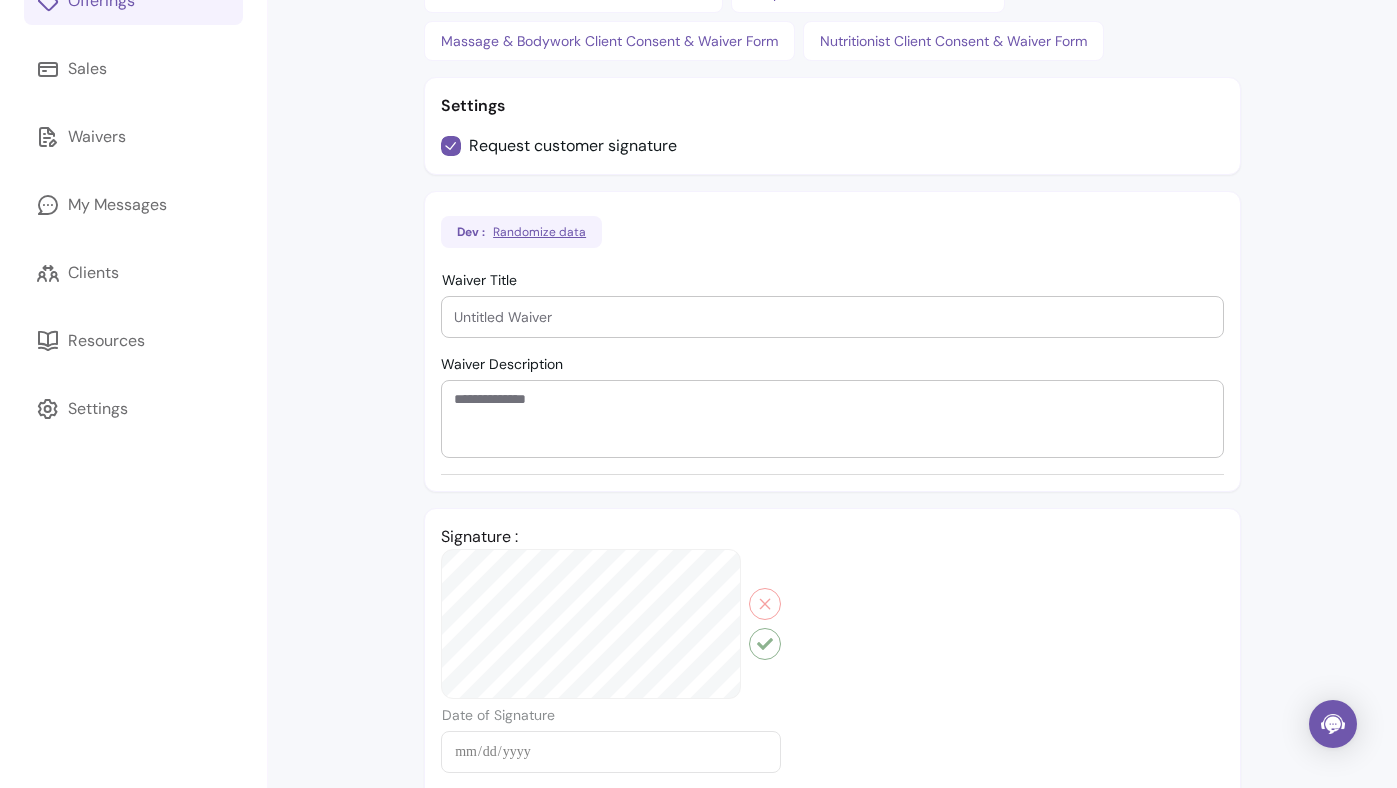 click on "**********" at bounding box center [832, 401] 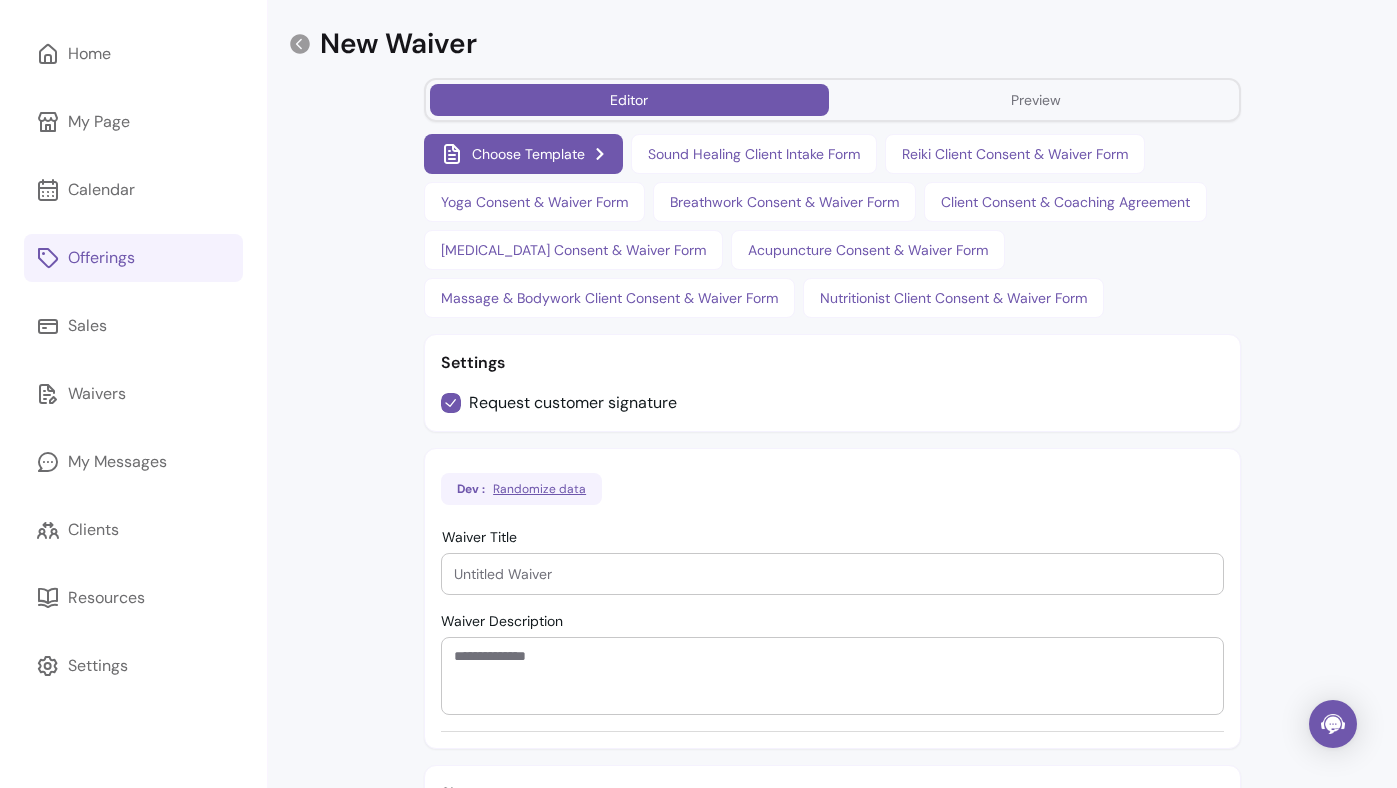 scroll, scrollTop: 0, scrollLeft: 0, axis: both 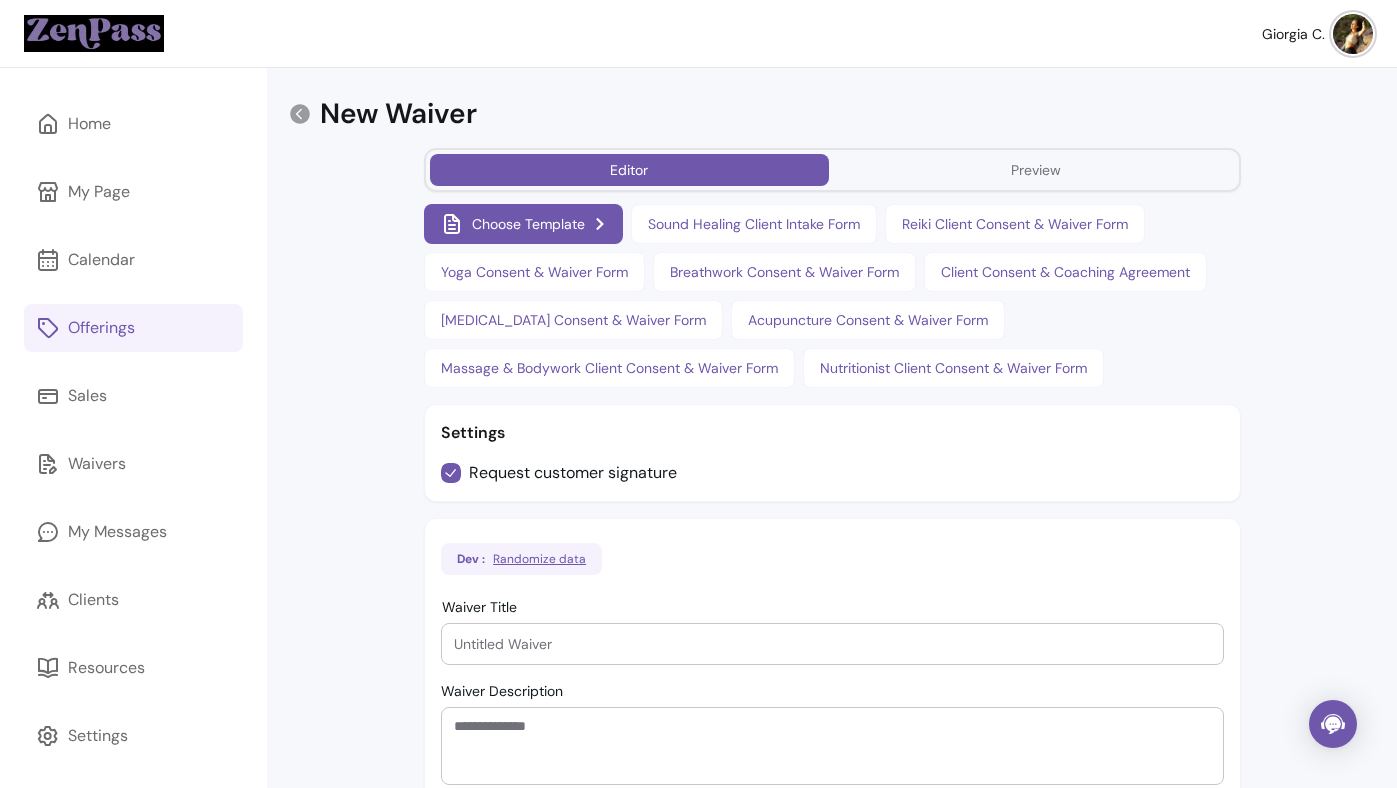click on "Editor Preview" at bounding box center (832, 170) 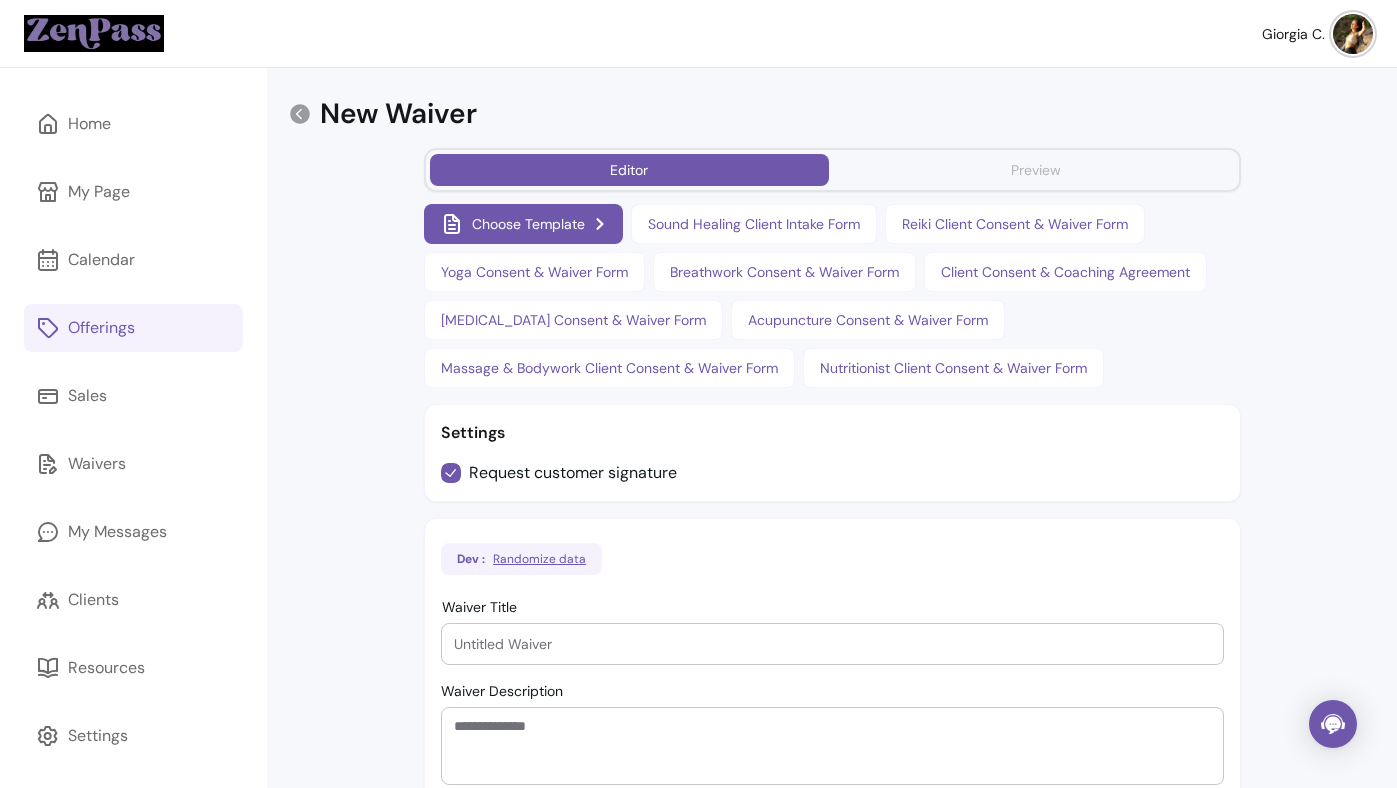 click on "Preview" at bounding box center (1036, 170) 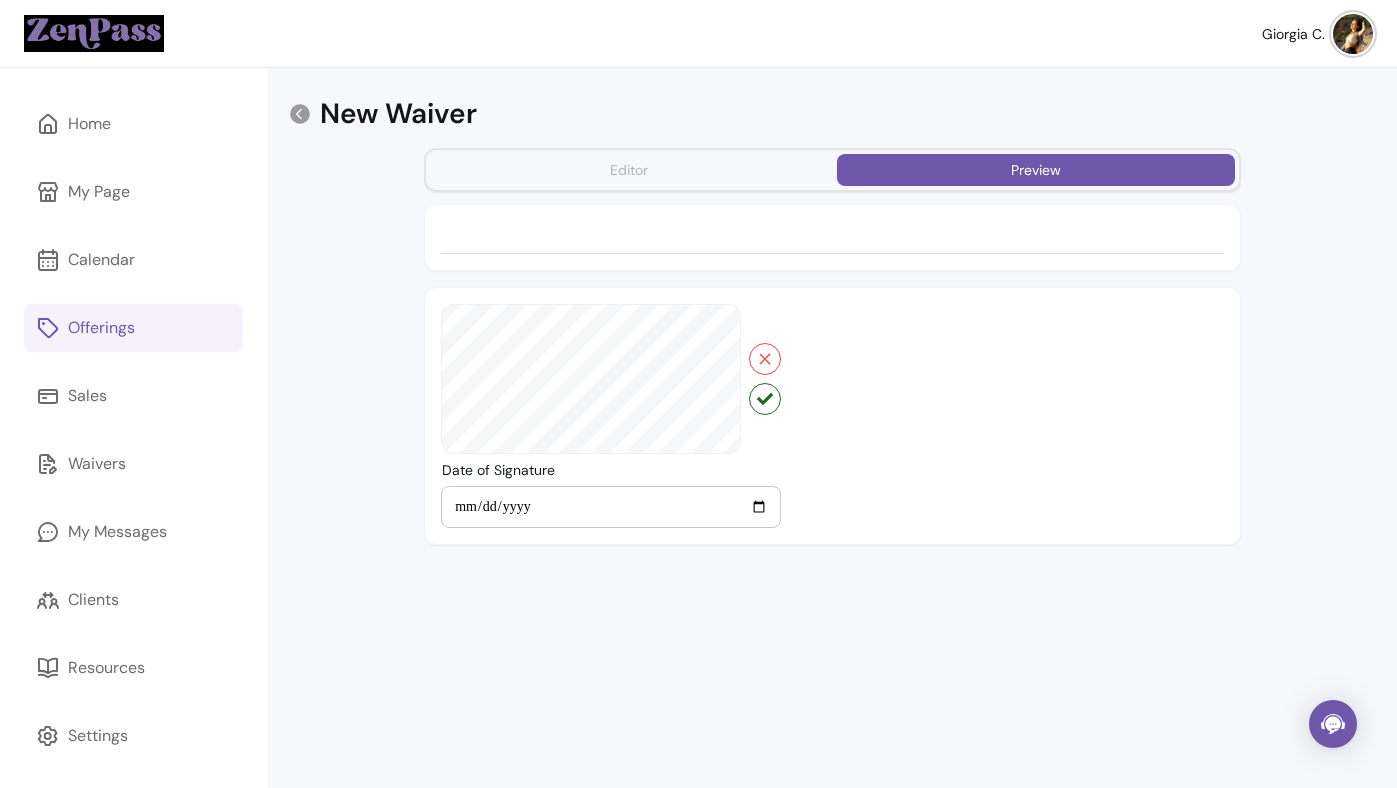 click on "Editor" at bounding box center (629, 170) 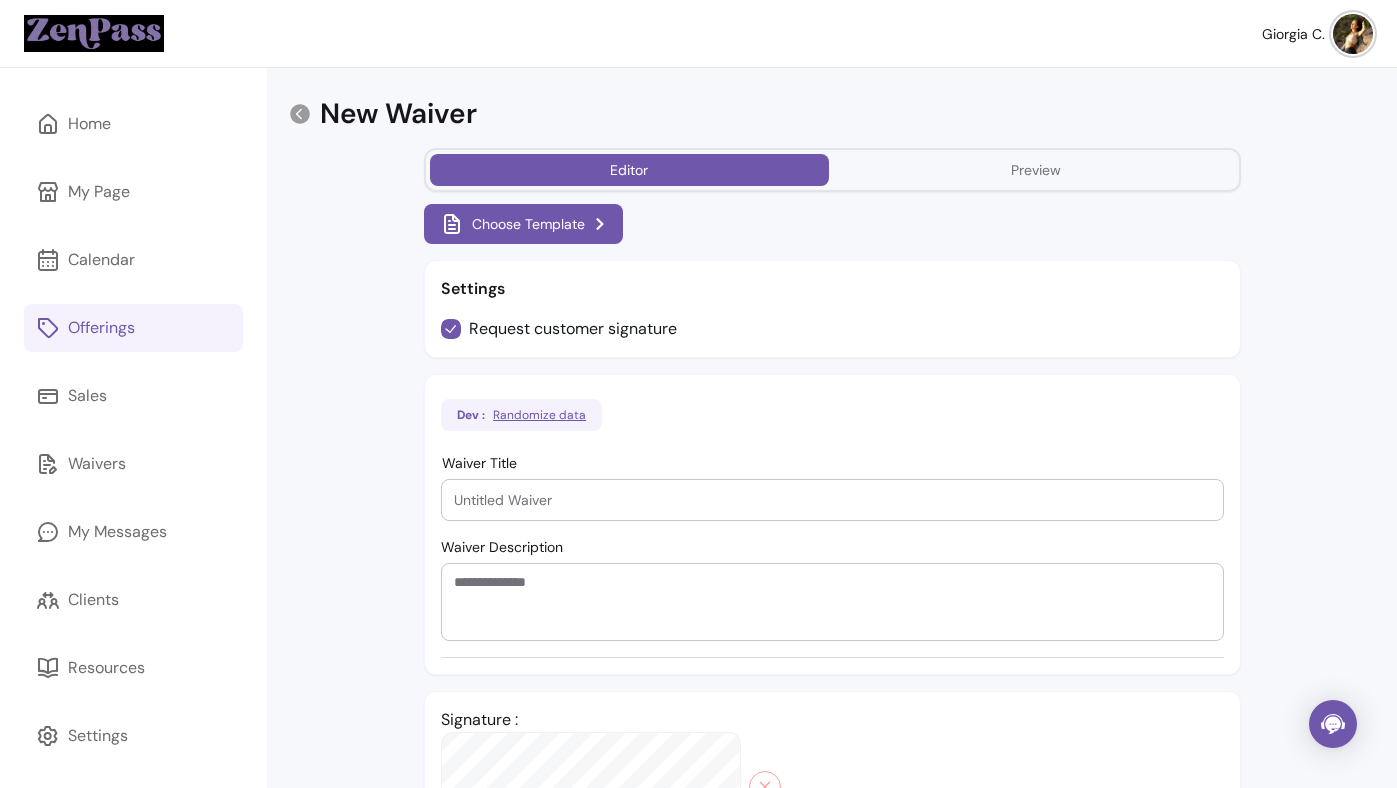 scroll, scrollTop: 49, scrollLeft: 0, axis: vertical 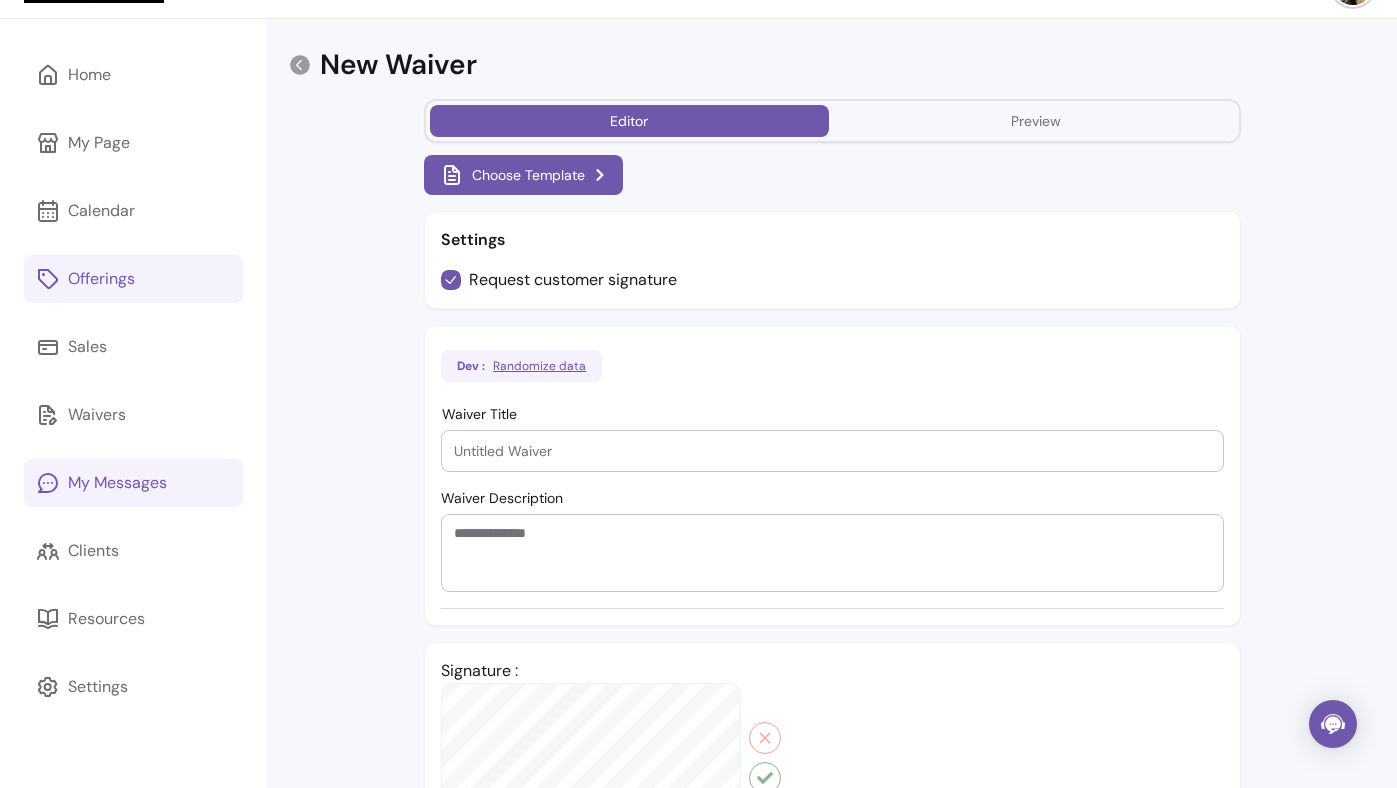 click on "My Messages" at bounding box center (133, 483) 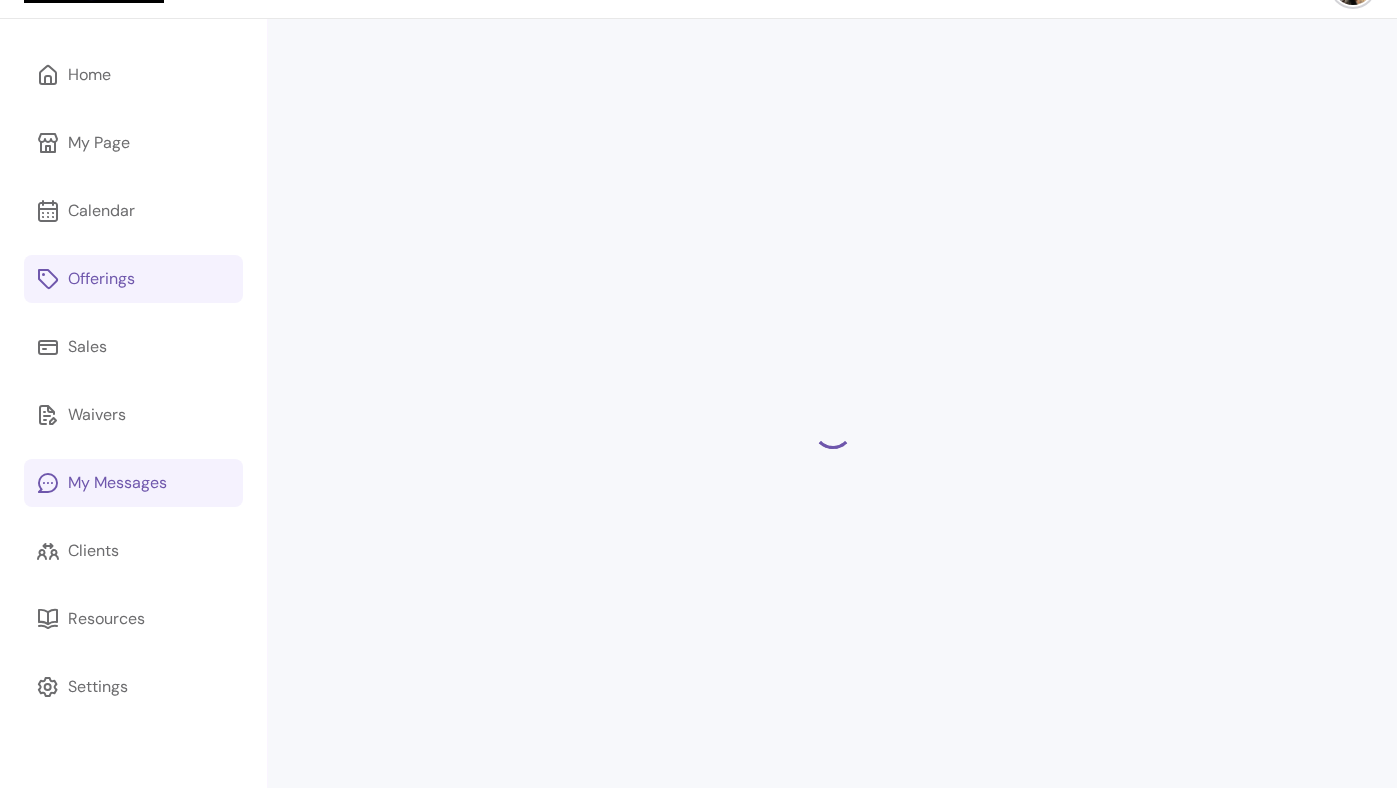 click on "My Messages" at bounding box center (133, 483) 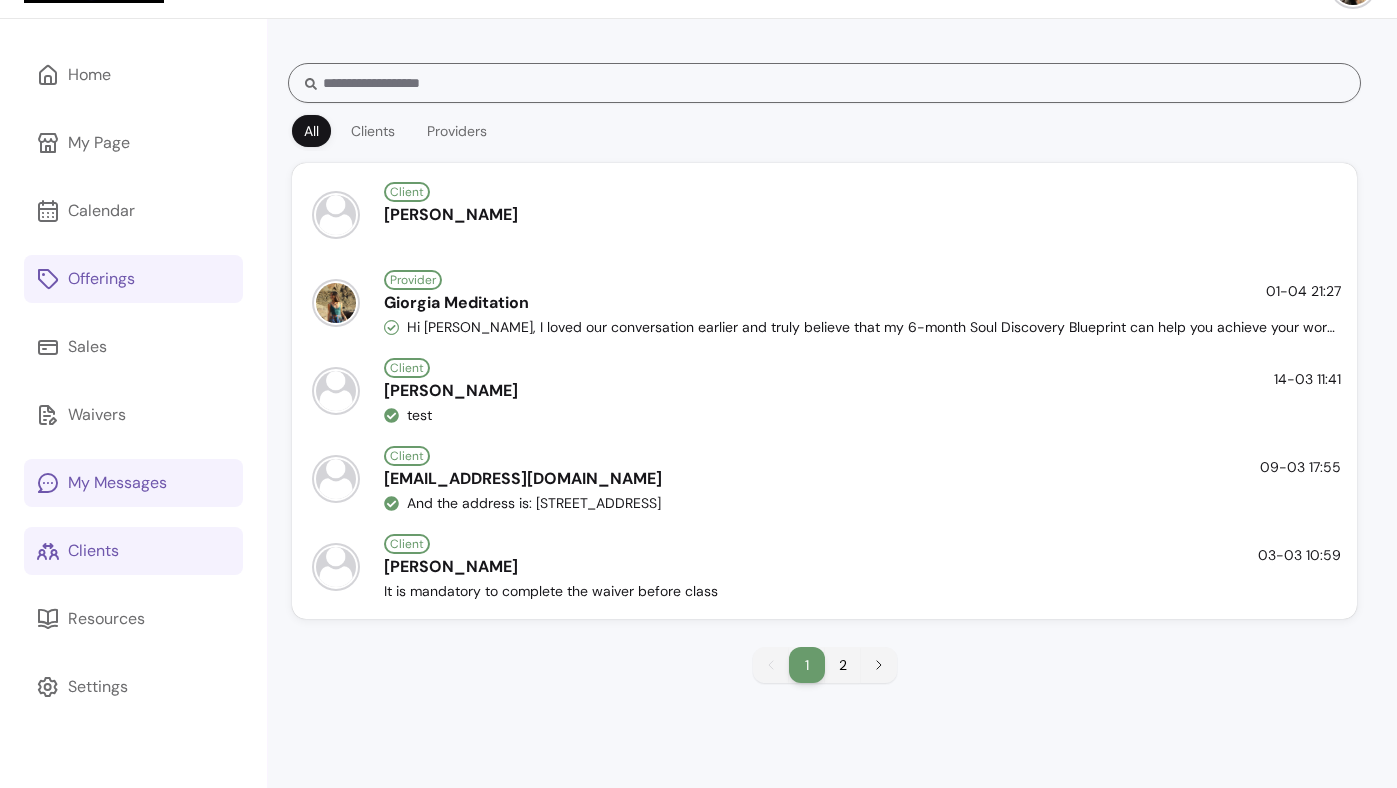 click on "Clients" at bounding box center (133, 551) 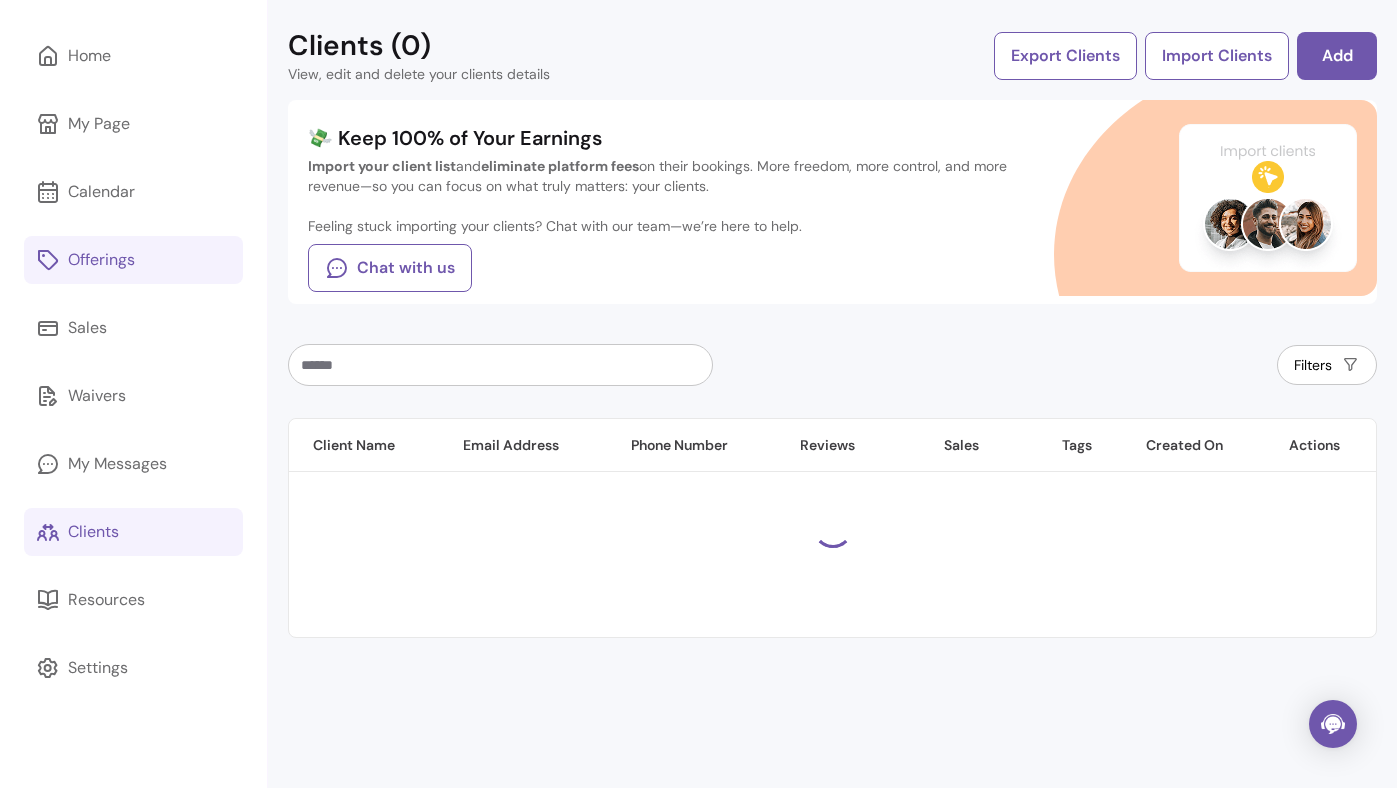 scroll, scrollTop: 34, scrollLeft: 0, axis: vertical 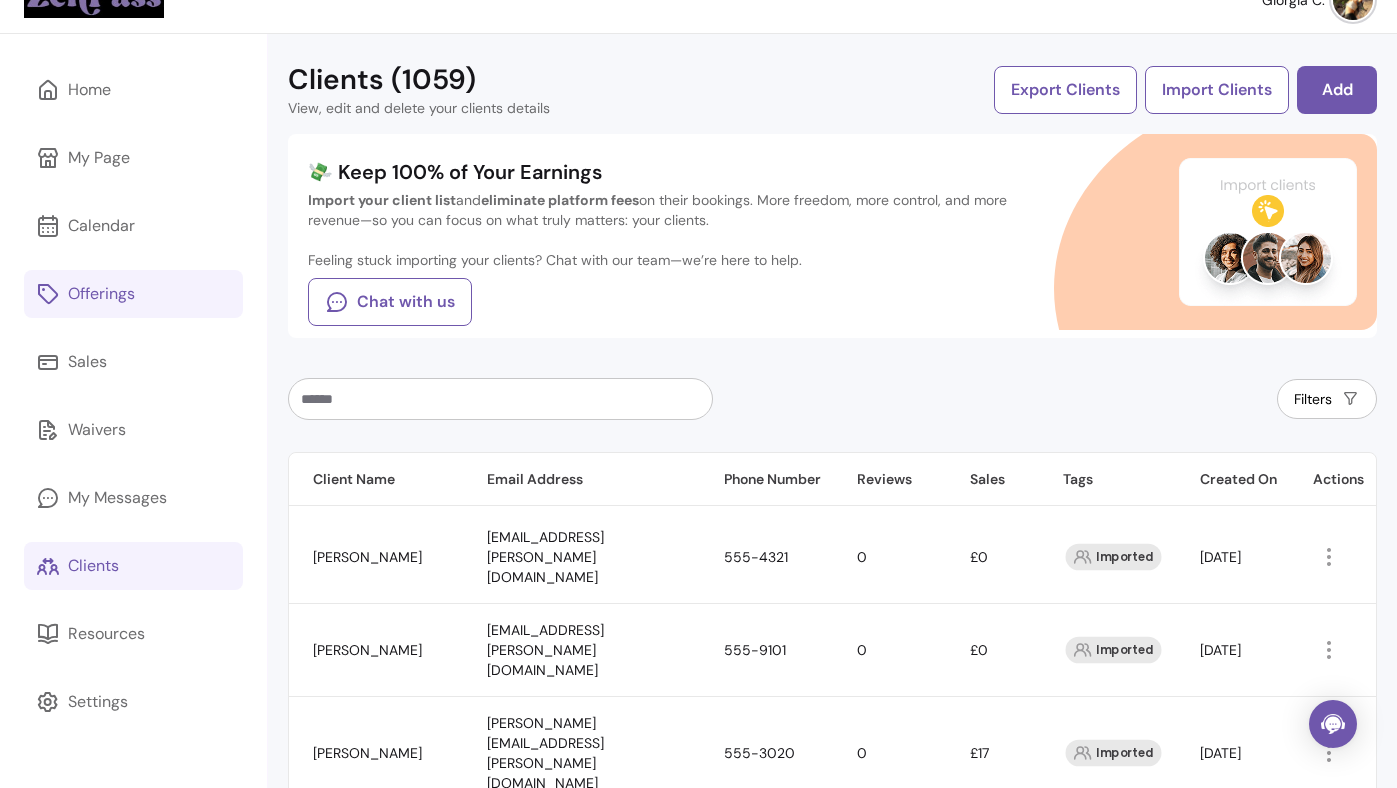 click on "Clients (1059) View, edit and delete your clients details Export Clients Import Clients Add 💸 Keep 100% of Your Earnings Import your client list  and  eliminate platform fees  on their bookings. More freedom, more control, and more revenue—so you can focus on what truly matters: your clients. Feeling stuck importing your clients? Chat with our team—we’re here to help. Chat with us Filters Client Name Email Address Phone Number Reviews Sales Tags Created On Actions [PERSON_NAME] [PERSON_NAME][EMAIL_ADDRESS][PERSON_NAME][DOMAIN_NAME] 555-4321 0 £0 Imported [DATE] [PERSON_NAME] [EMAIL_ADDRESS][PERSON_NAME][DOMAIN_NAME] 555-9101 0 £0 Imported [DATE] [PERSON_NAME] [PERSON_NAME][EMAIL_ADDRESS][PERSON_NAME][DOMAIN_NAME] 555-3020 0 £17 Imported [DATE] [PERSON_NAME] [PERSON_NAME][EMAIL_ADDRESS][PERSON_NAME][DOMAIN_NAME] 555-9876 0 £0 Imported [DATE] [PERSON_NAME] [PERSON_NAME][EMAIL_ADDRESS][PERSON_NAME][DOMAIN_NAME] 555-6543 0 £15 Imported [DATE] [PERSON_NAME] [EMAIL_ADDRESS][PERSON_NAME][DOMAIN_NAME] 555-1478 0 £17 Imported [DATE] [PERSON_NAME] [PERSON_NAME][EMAIL_ADDRESS][DOMAIN_NAME] 555-3698 0 £0 Imported [DATE] [PERSON_NAME] 555-8520 0 £0 0" at bounding box center (832, 1381) 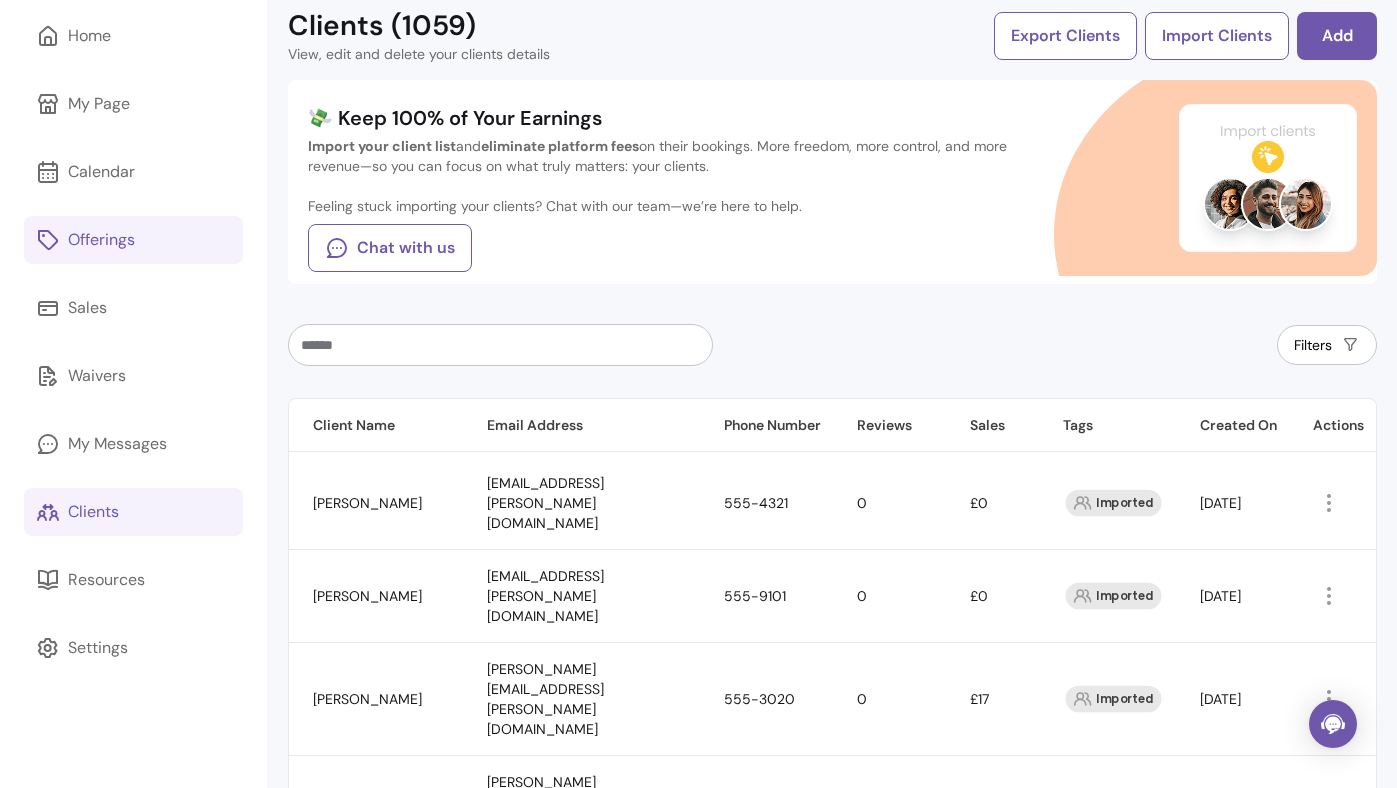 scroll, scrollTop: 85, scrollLeft: 0, axis: vertical 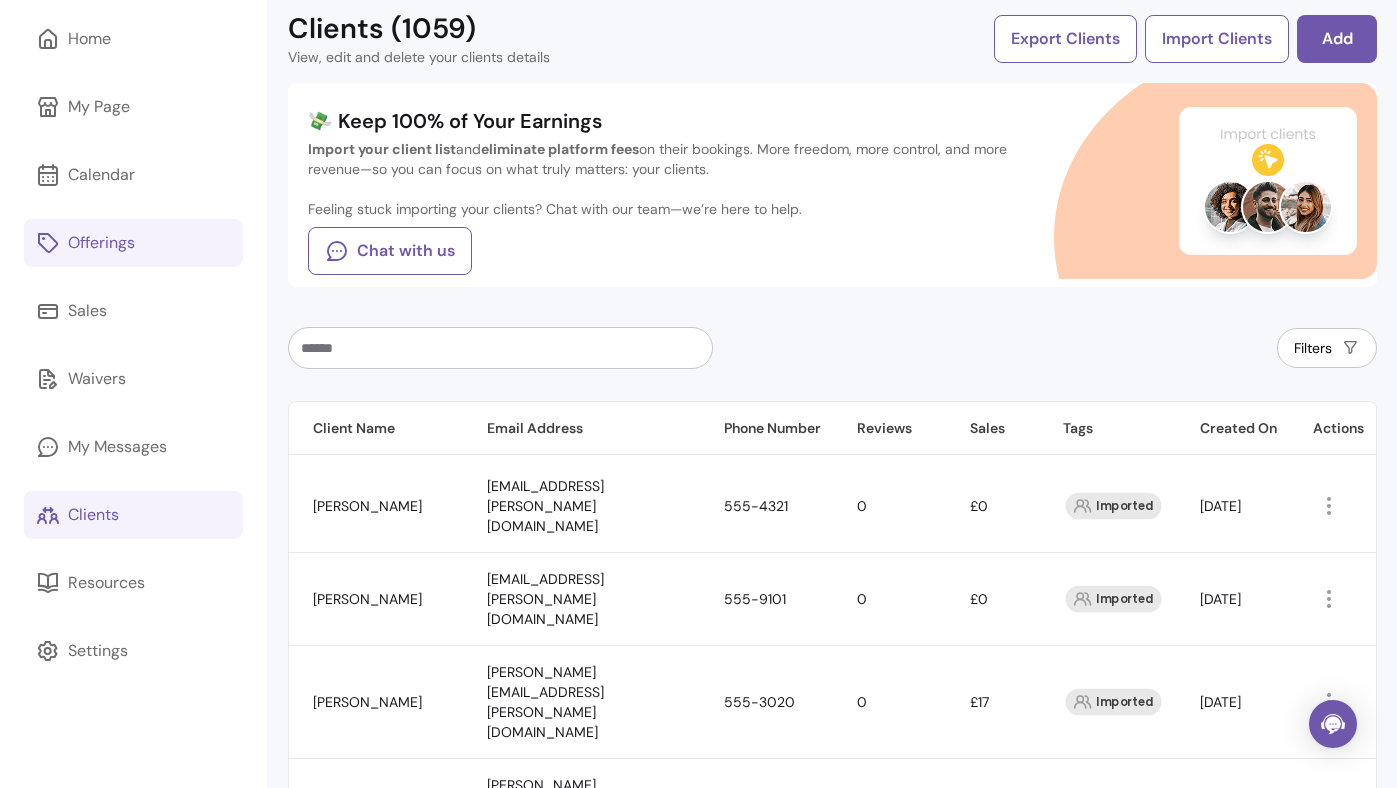 click on "Filters" at bounding box center (832, 348) 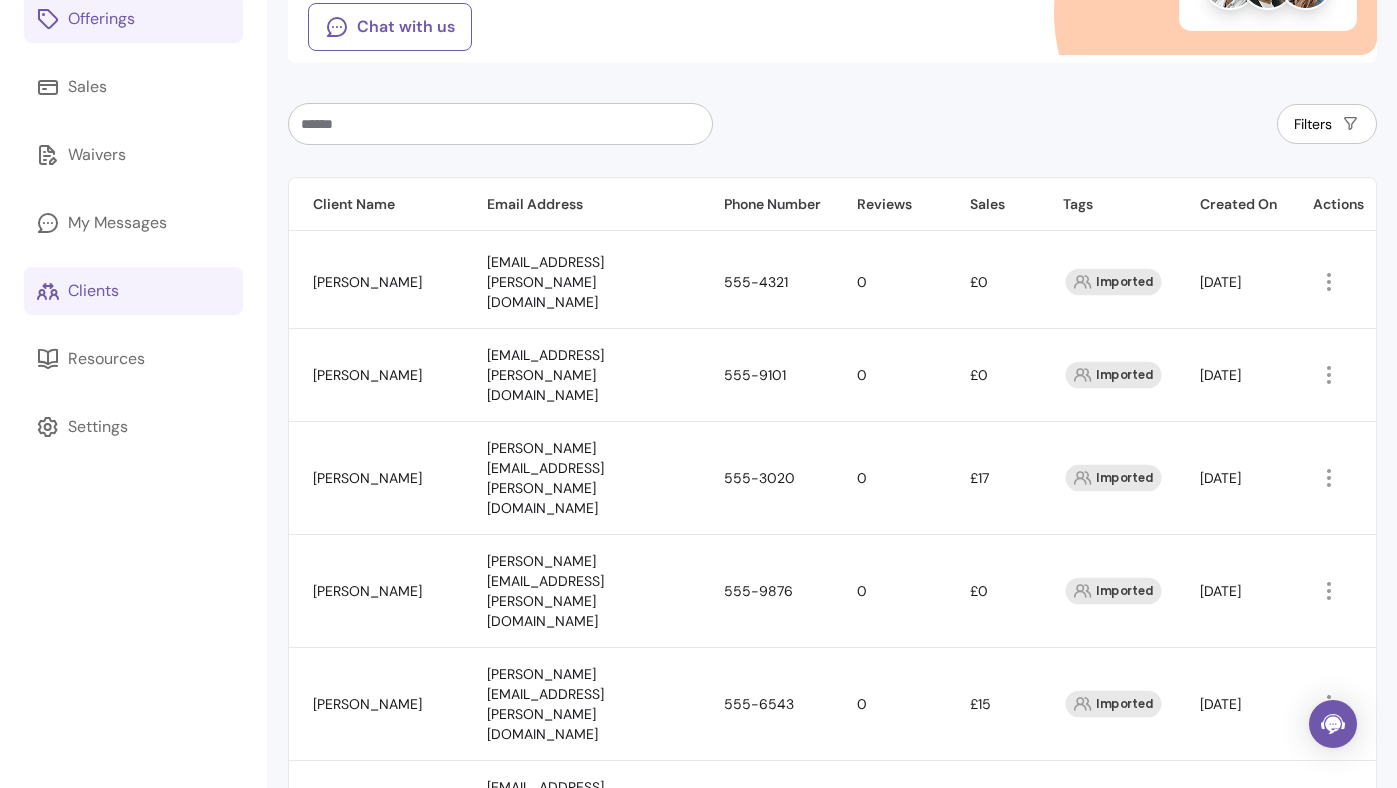 scroll, scrollTop: 310, scrollLeft: 0, axis: vertical 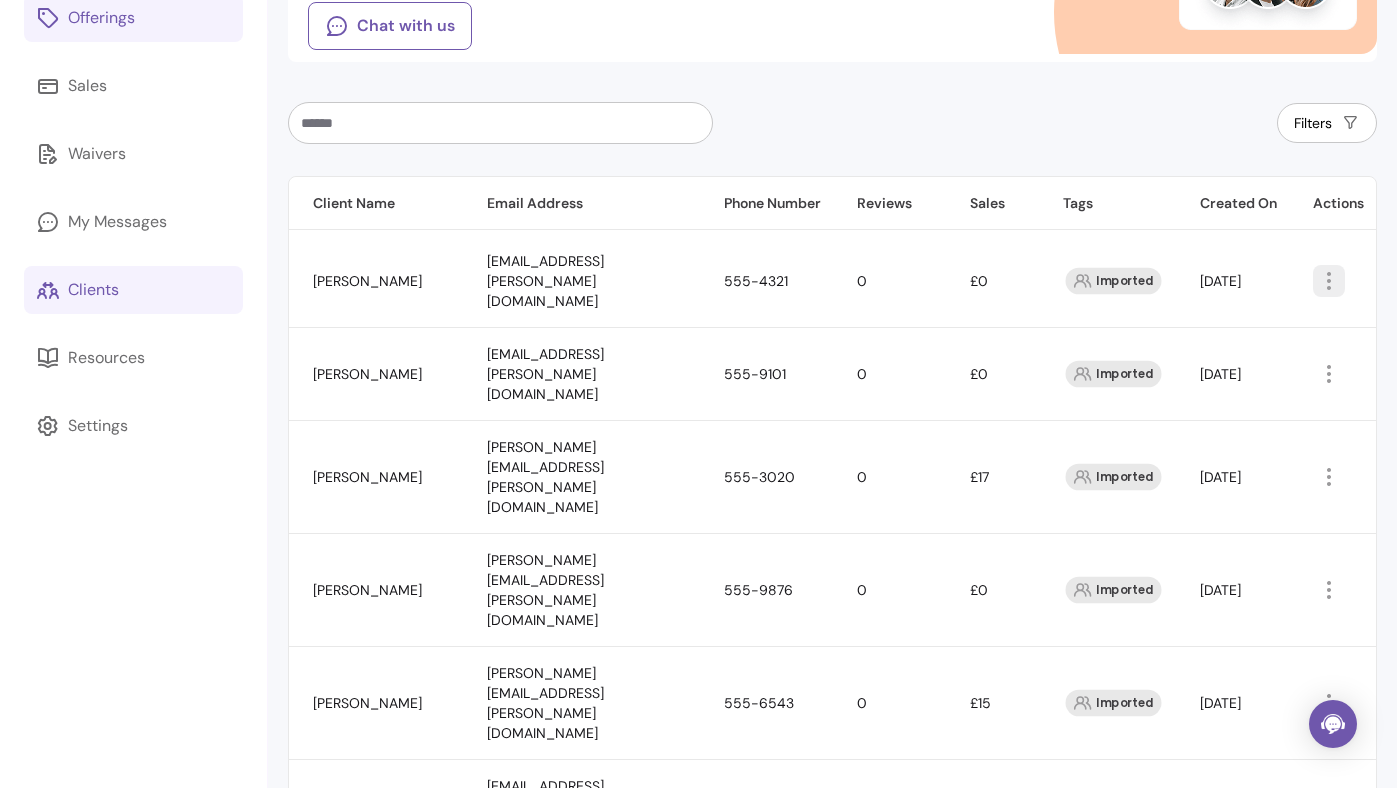 click 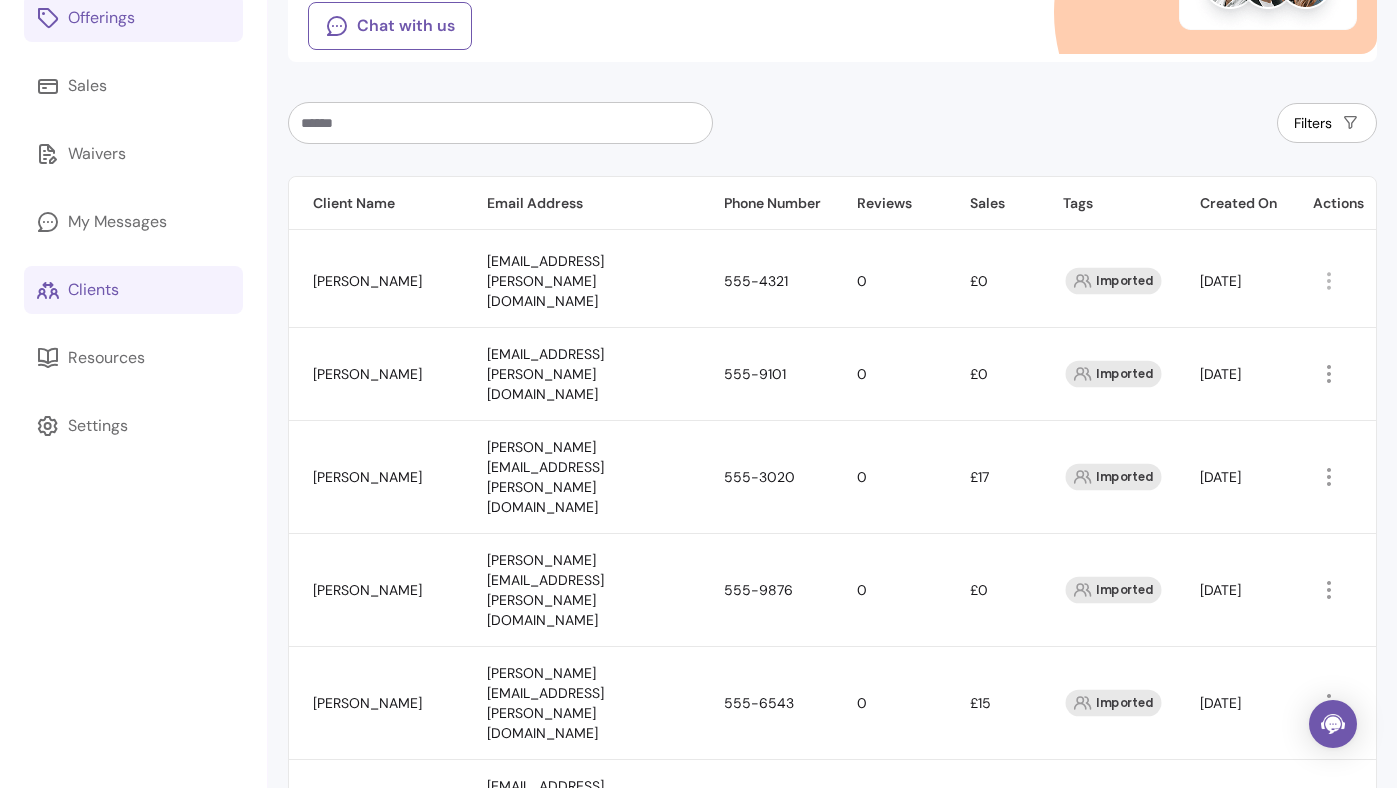 click on "Amend" at bounding box center (1273, 312) 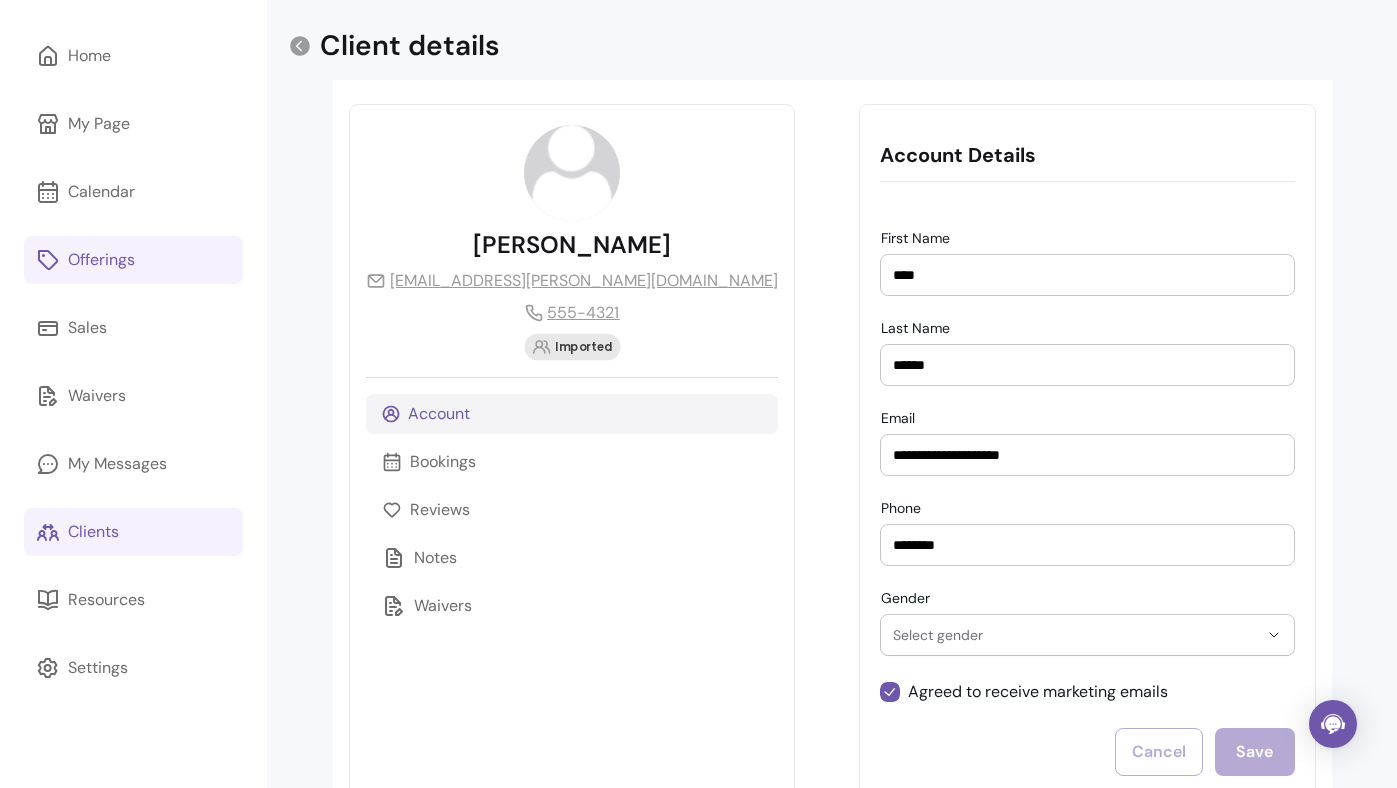 scroll, scrollTop: 133, scrollLeft: 0, axis: vertical 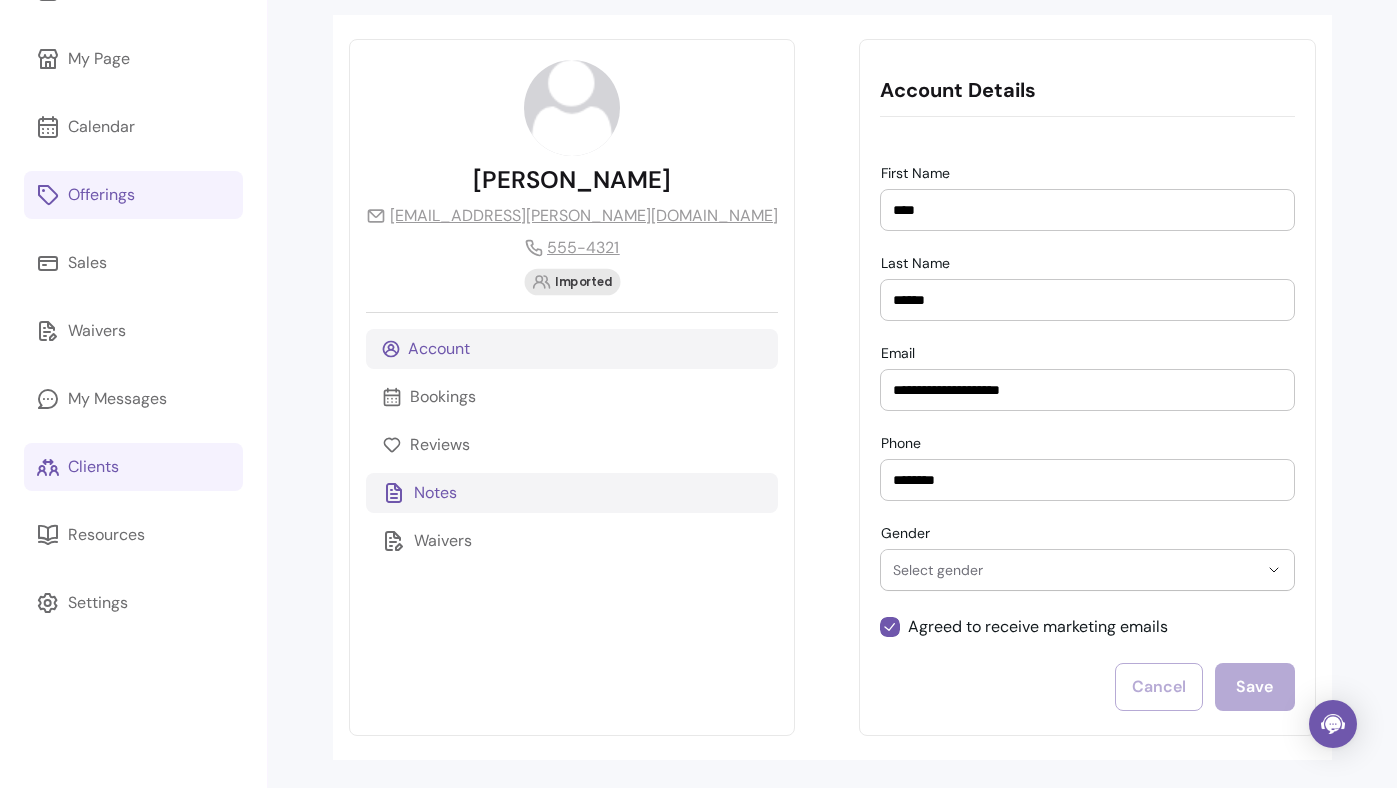 click on "Notes" at bounding box center [572, 493] 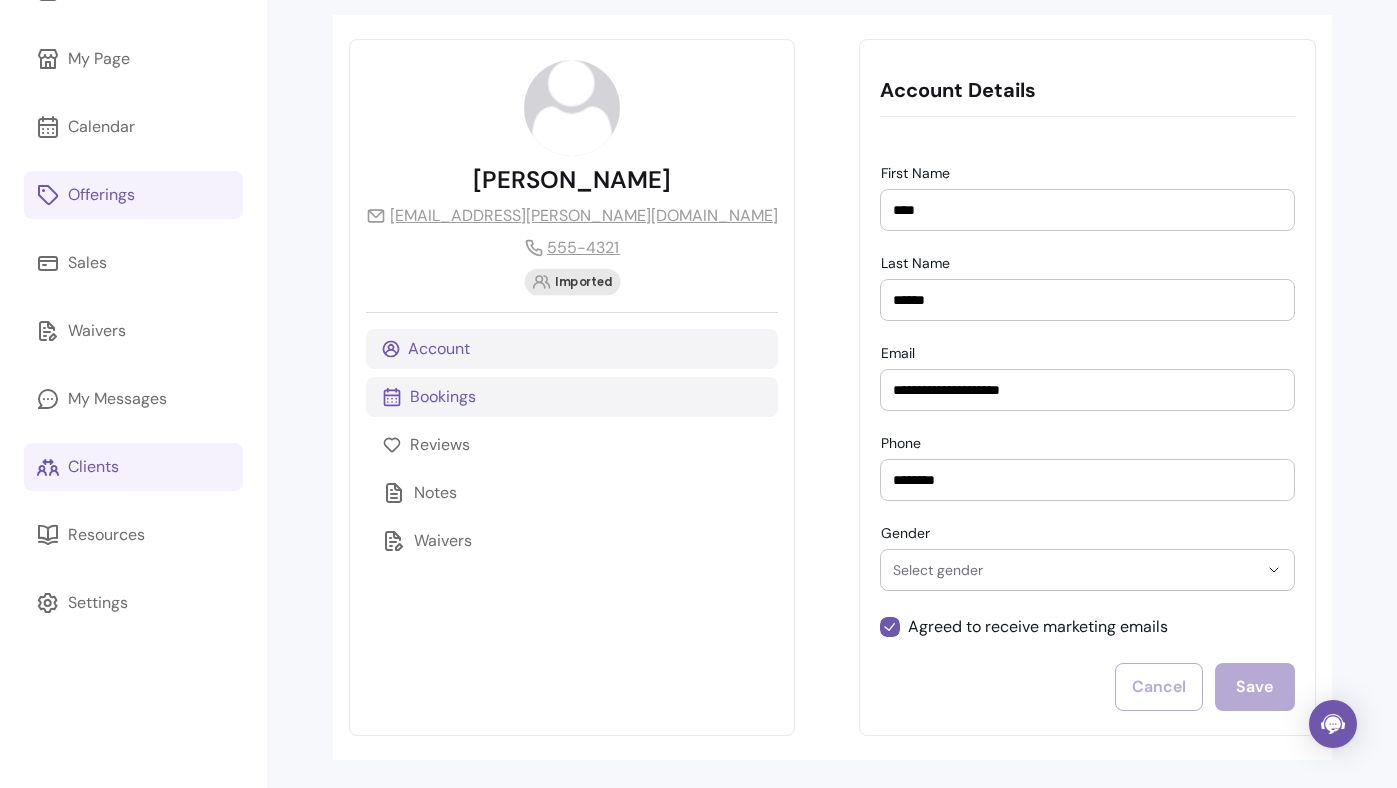 scroll, scrollTop: 68, scrollLeft: 0, axis: vertical 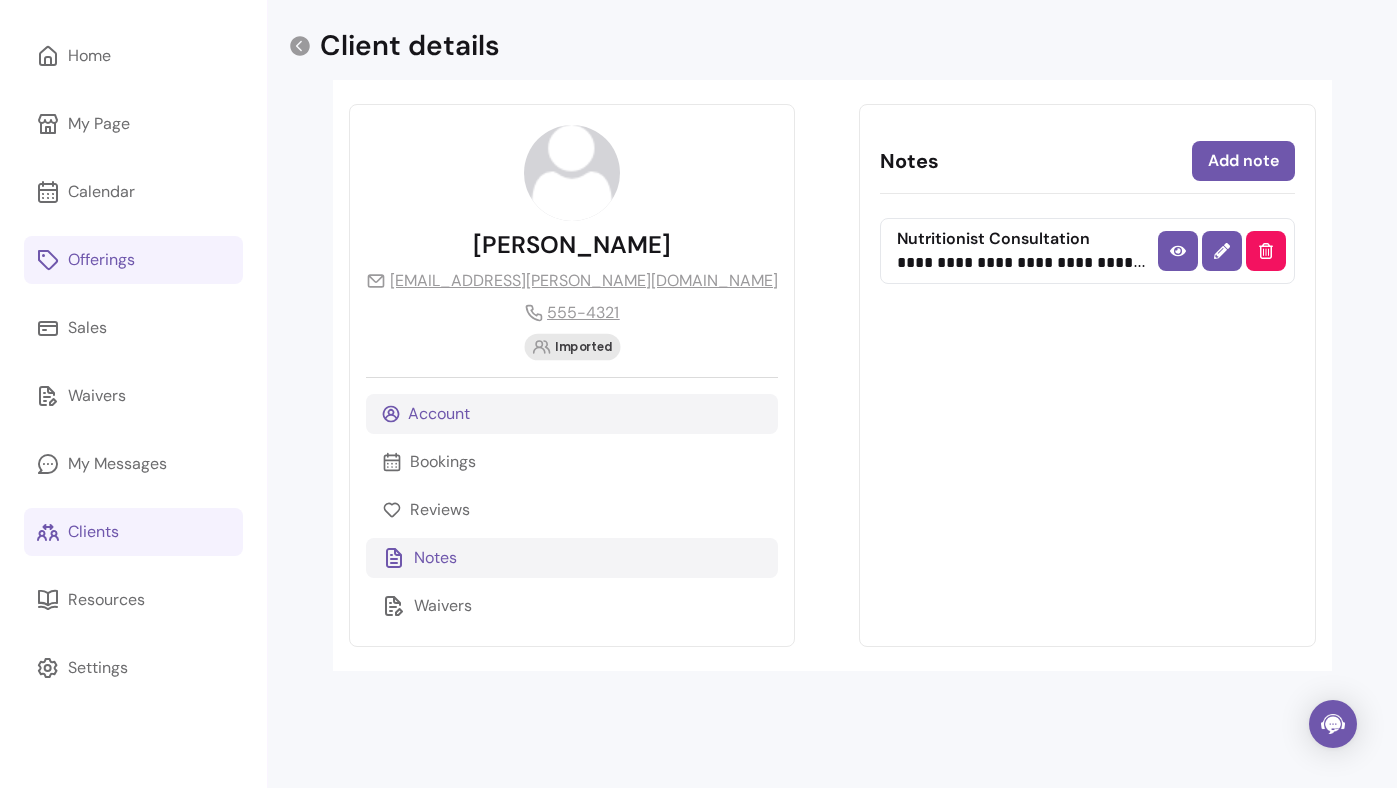 click on "Account" at bounding box center [572, 414] 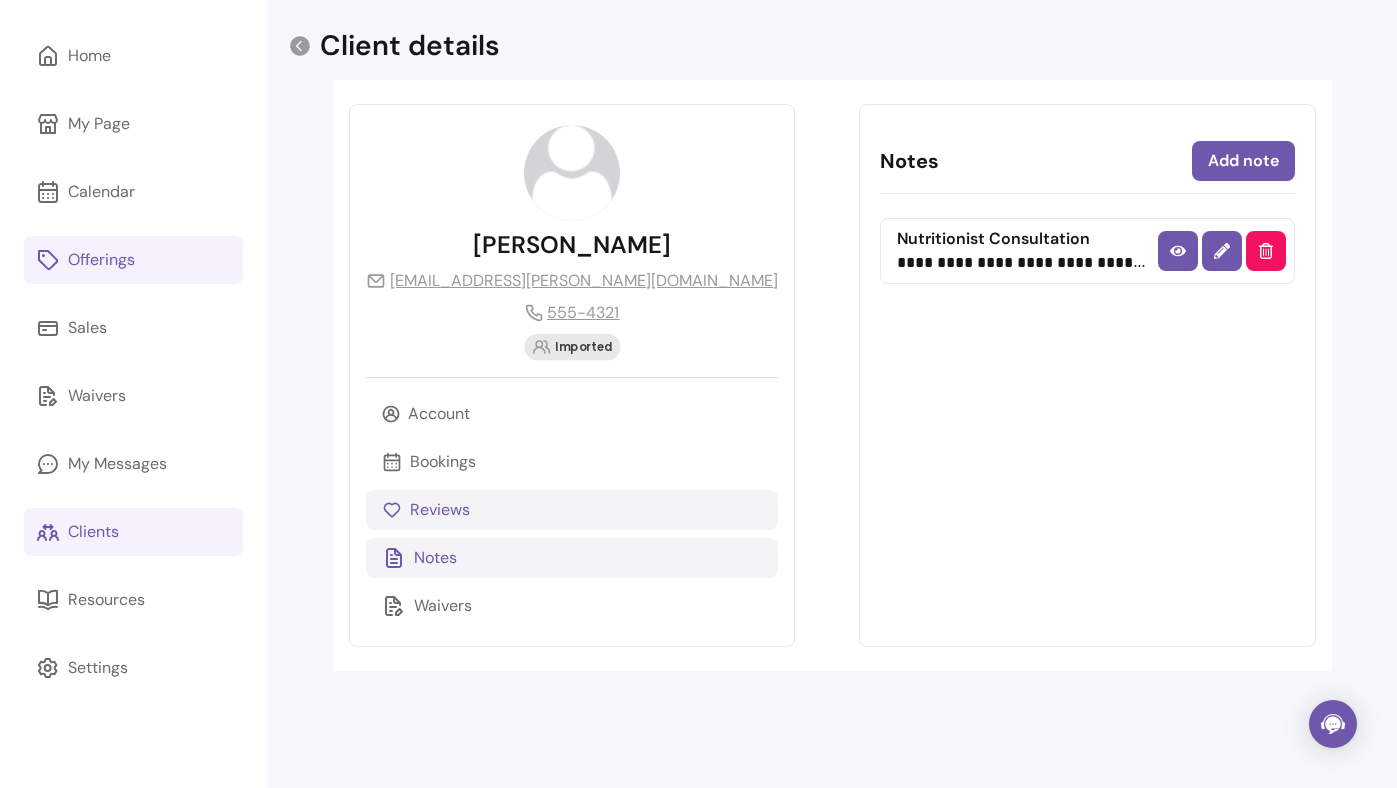 scroll, scrollTop: 133, scrollLeft: 0, axis: vertical 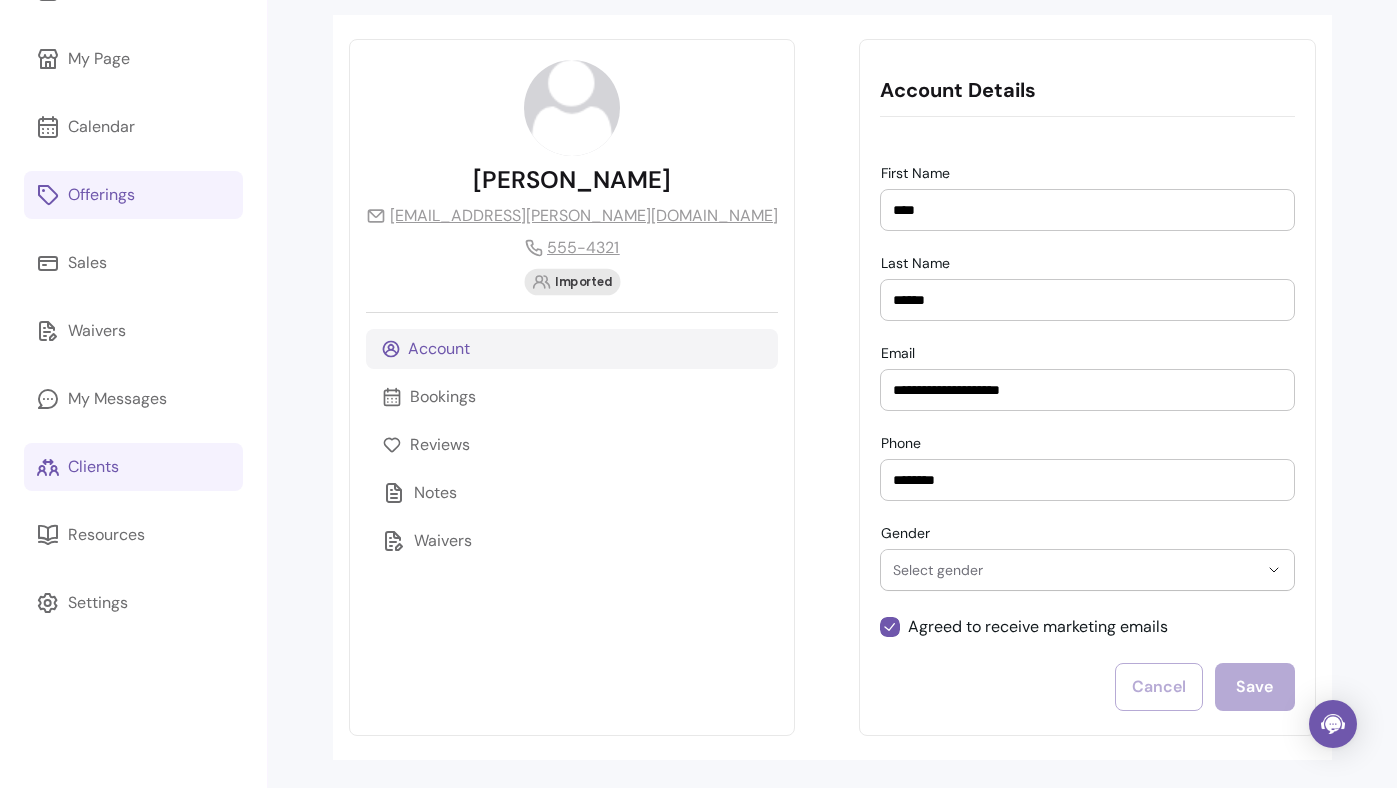 click on "Bookings" at bounding box center [572, 397] 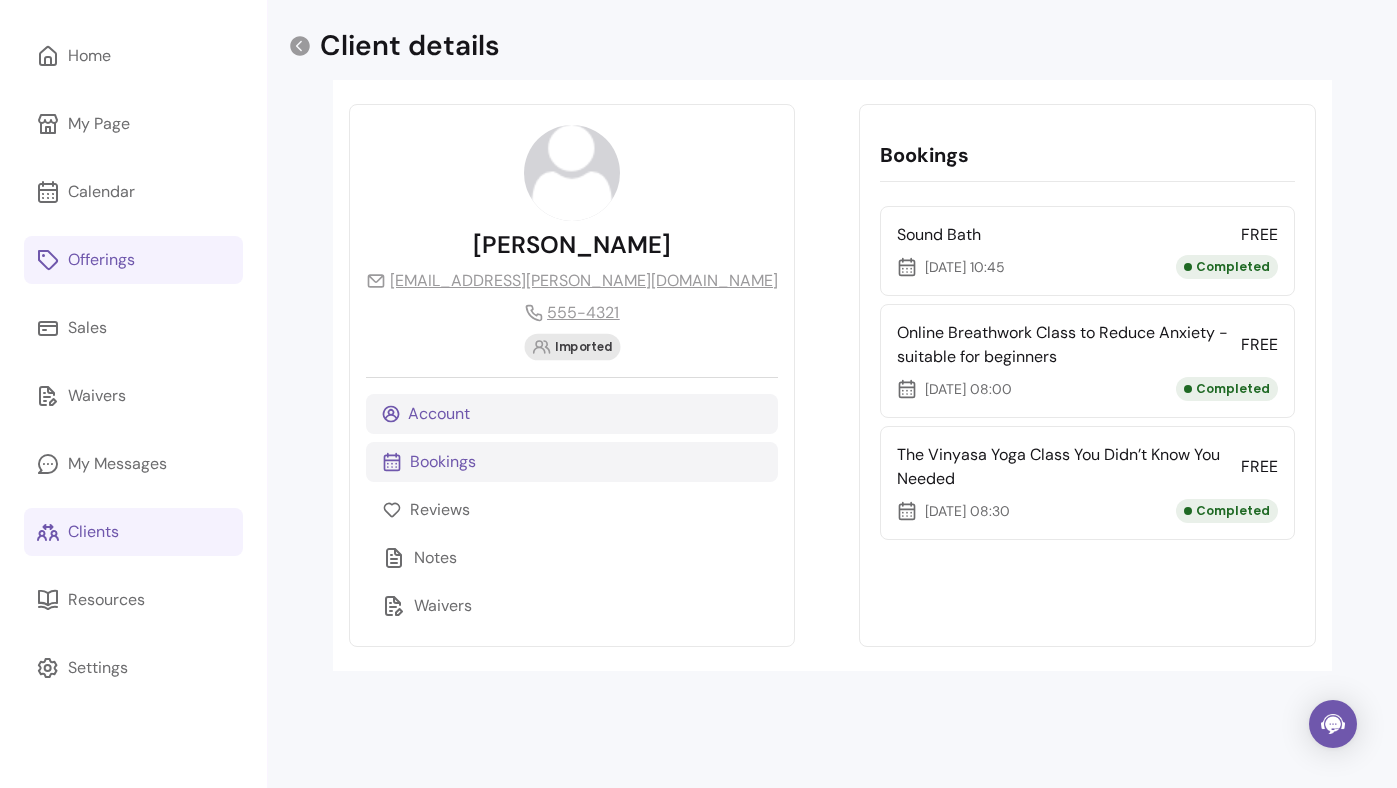 scroll, scrollTop: 68, scrollLeft: 0, axis: vertical 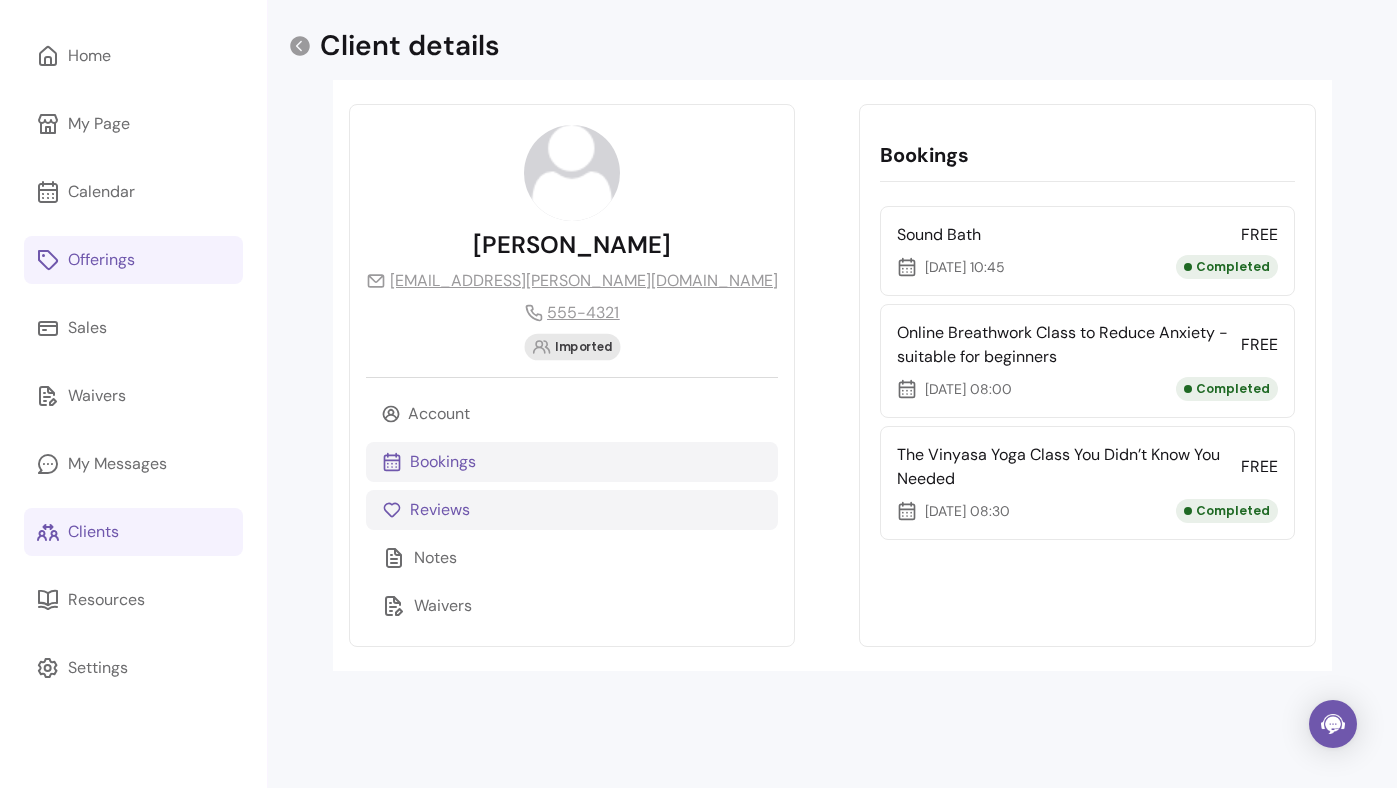 click on "Reviews" at bounding box center [572, 510] 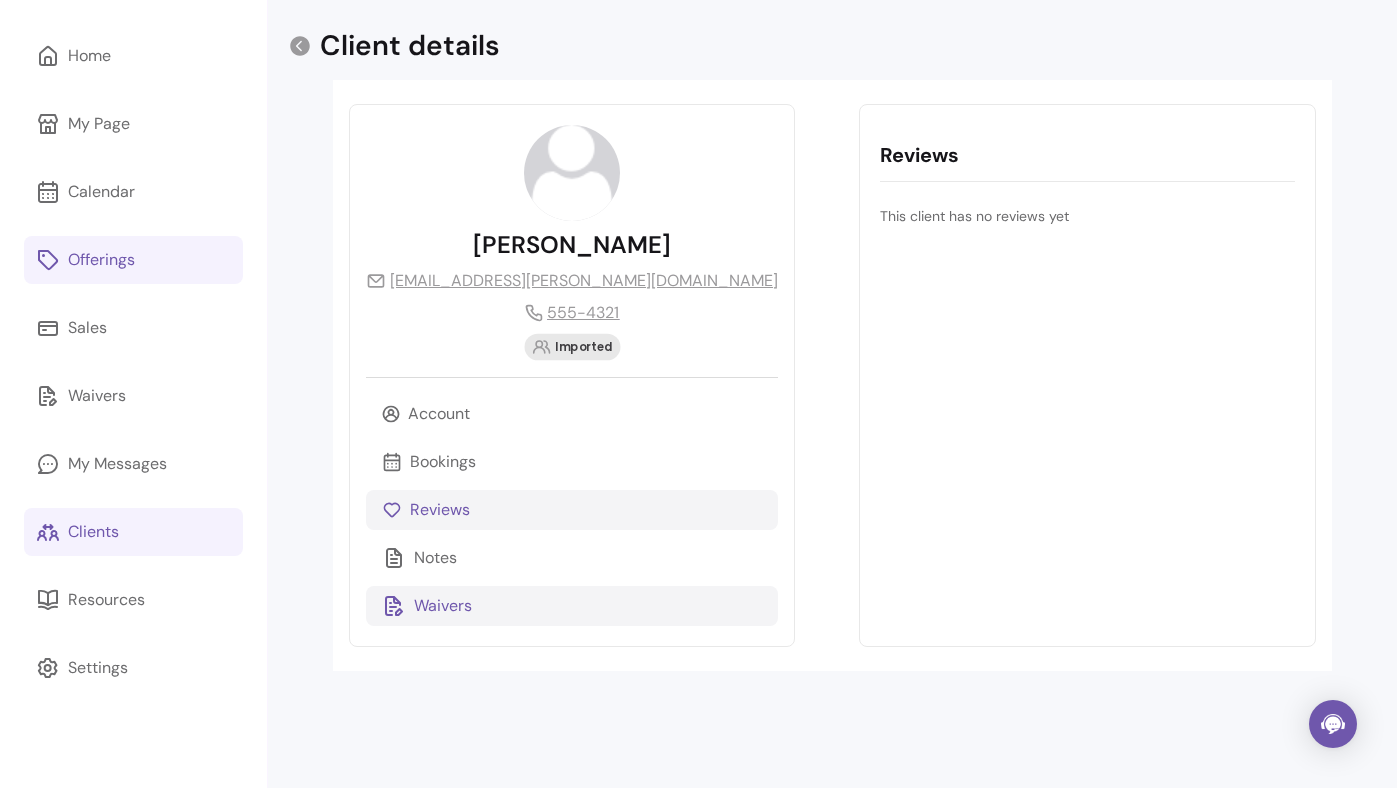 click on "Waivers" at bounding box center (572, 606) 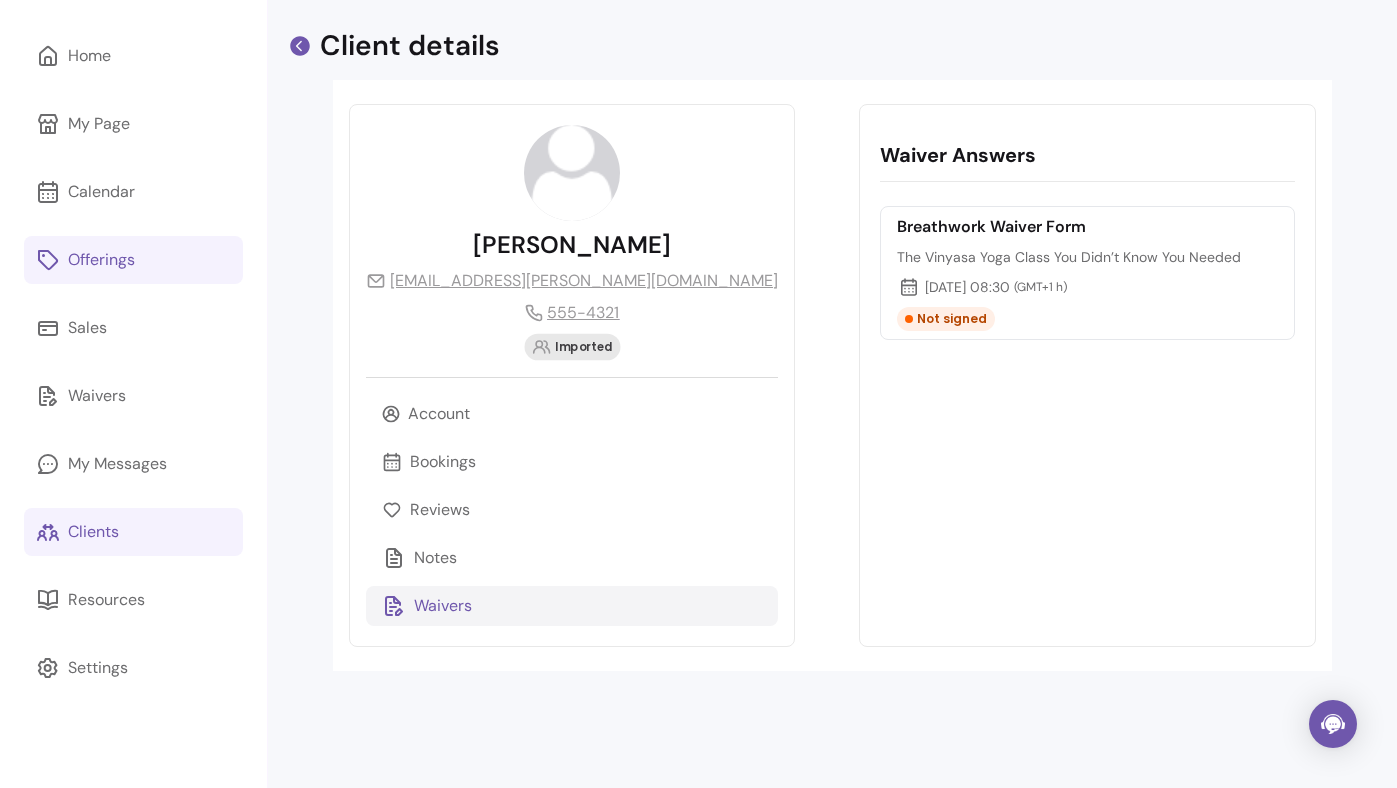 click 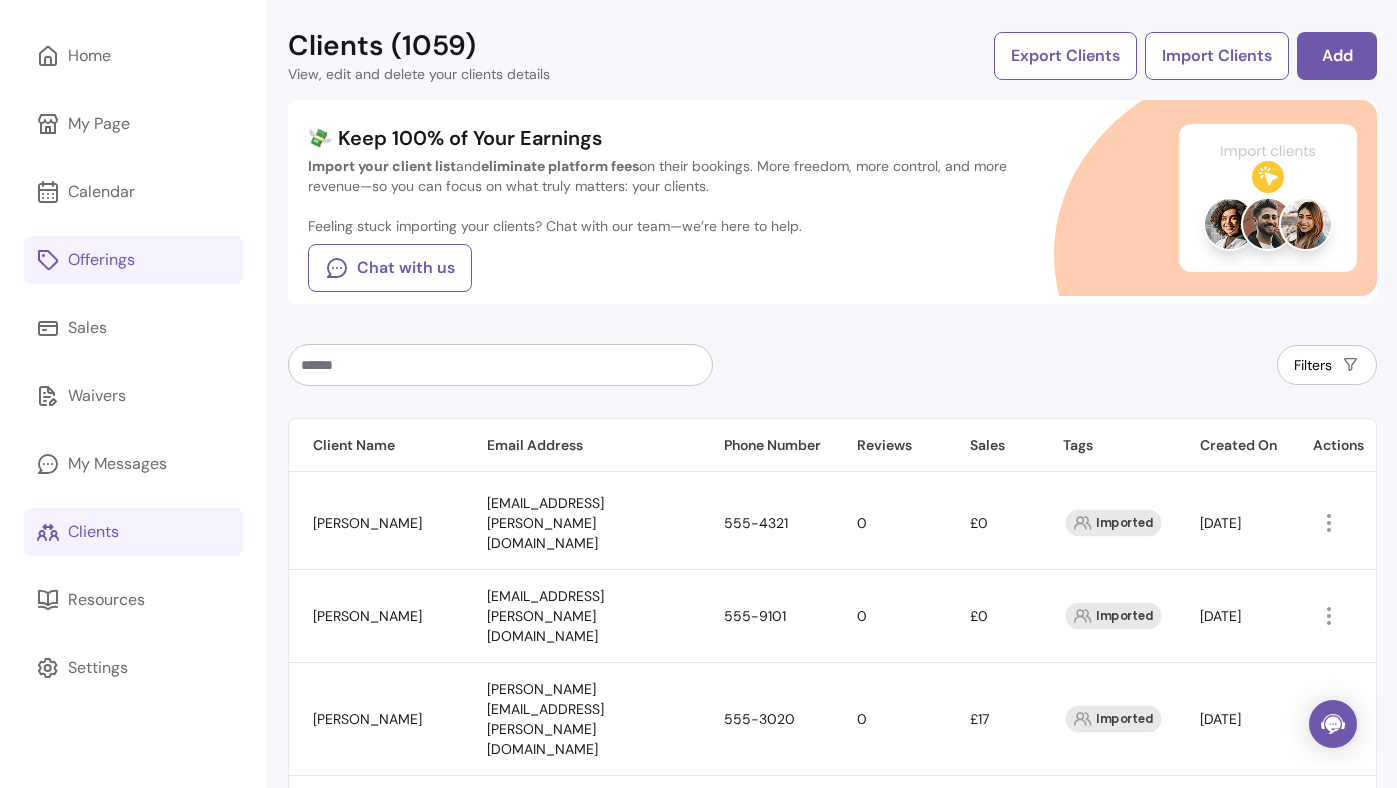 scroll, scrollTop: 106, scrollLeft: 0, axis: vertical 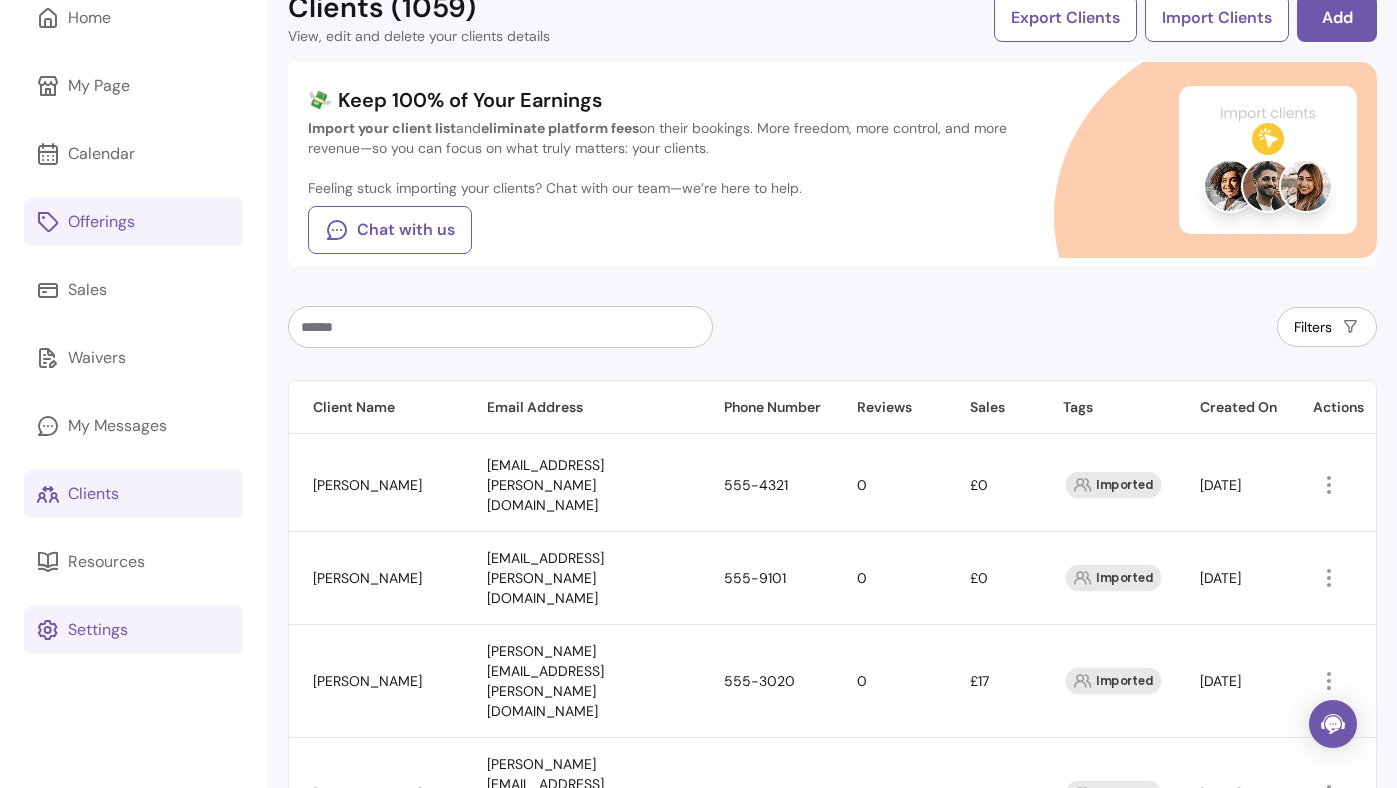 click on "Settings" at bounding box center [133, 630] 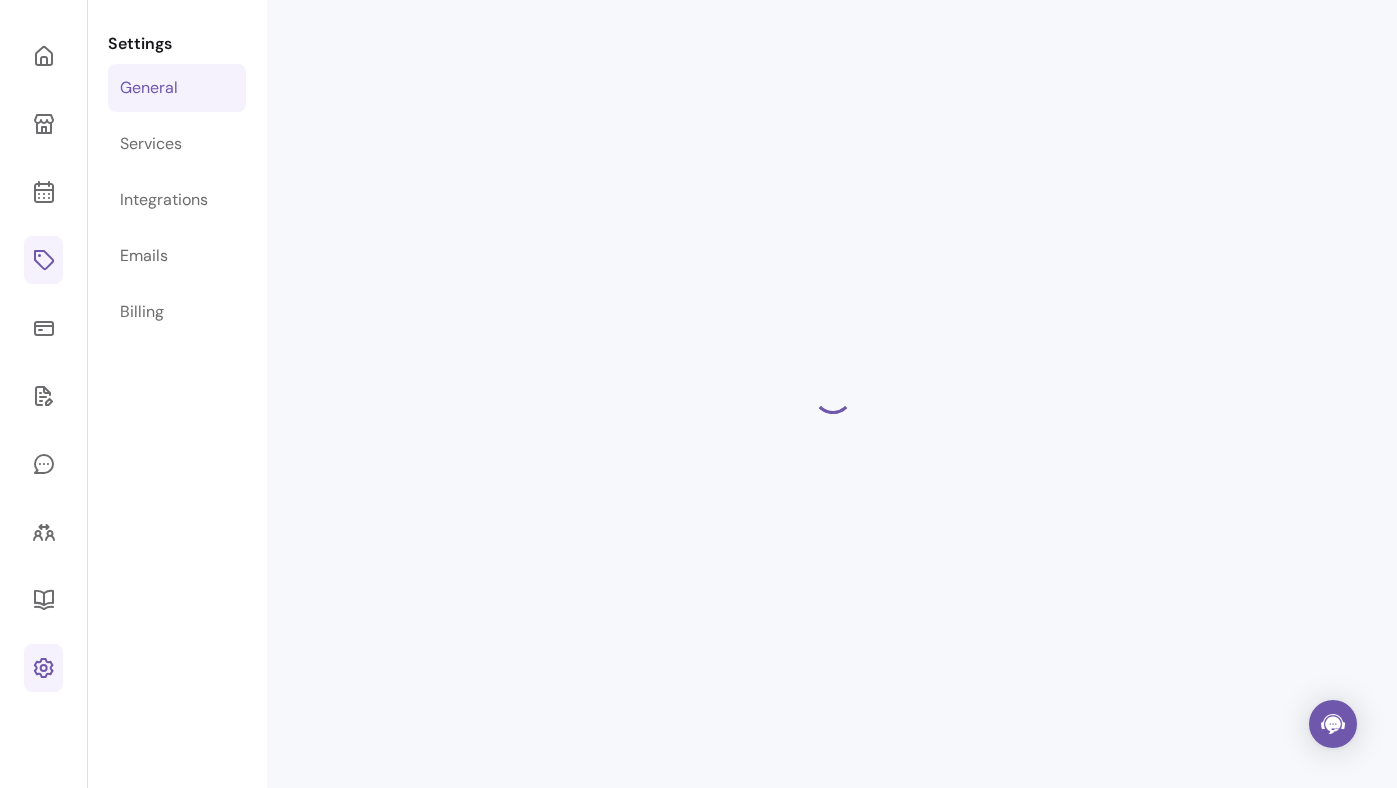 scroll, scrollTop: 68, scrollLeft: 0, axis: vertical 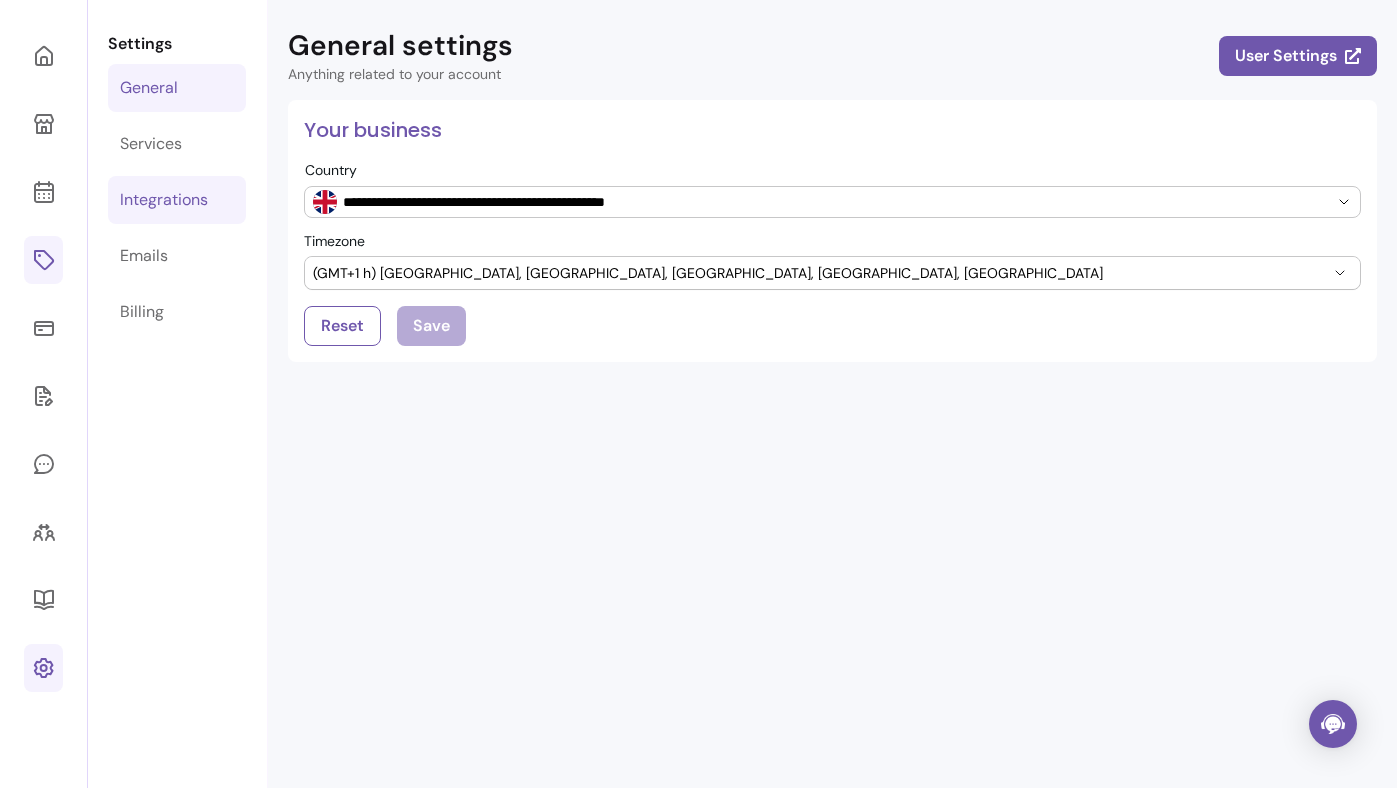 click on "Integrations" at bounding box center [177, 200] 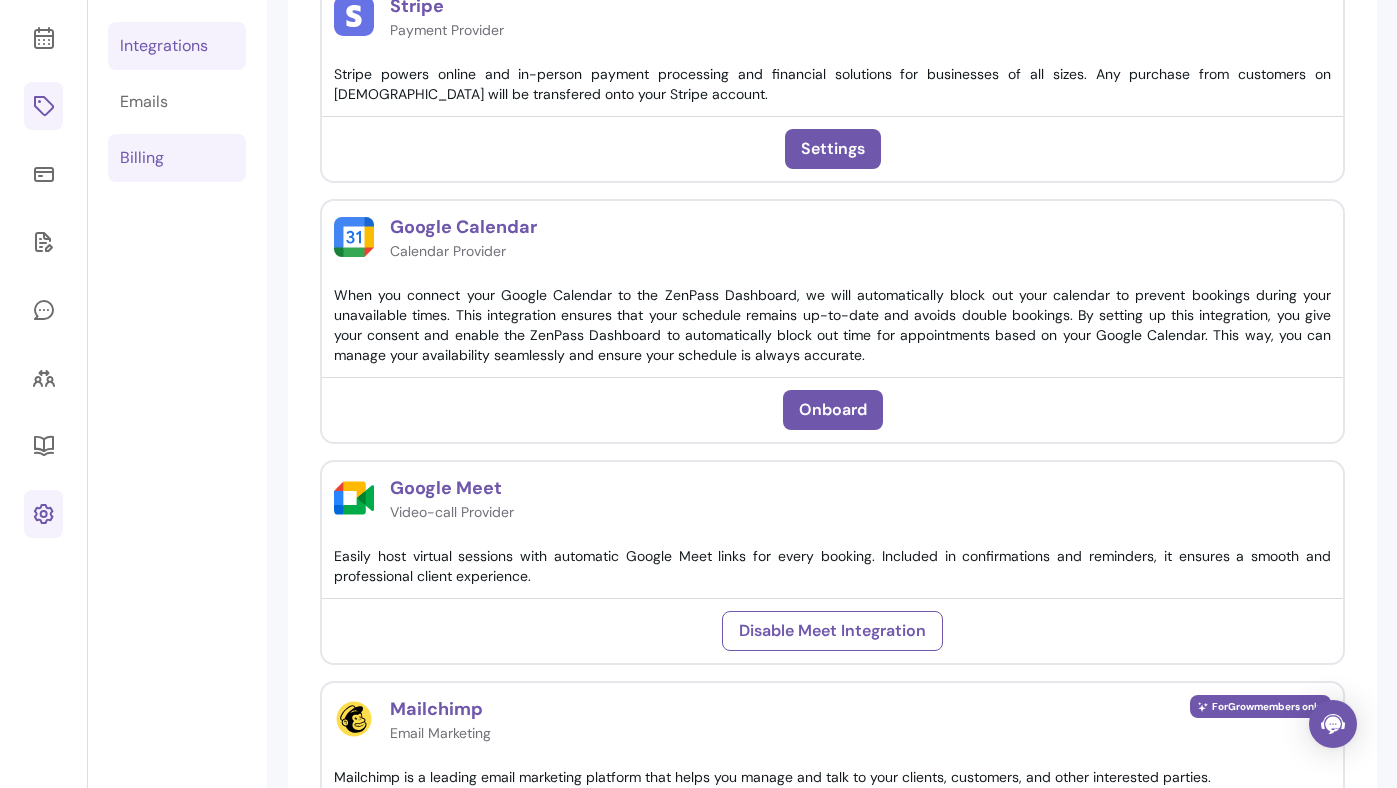 scroll, scrollTop: 179, scrollLeft: 0, axis: vertical 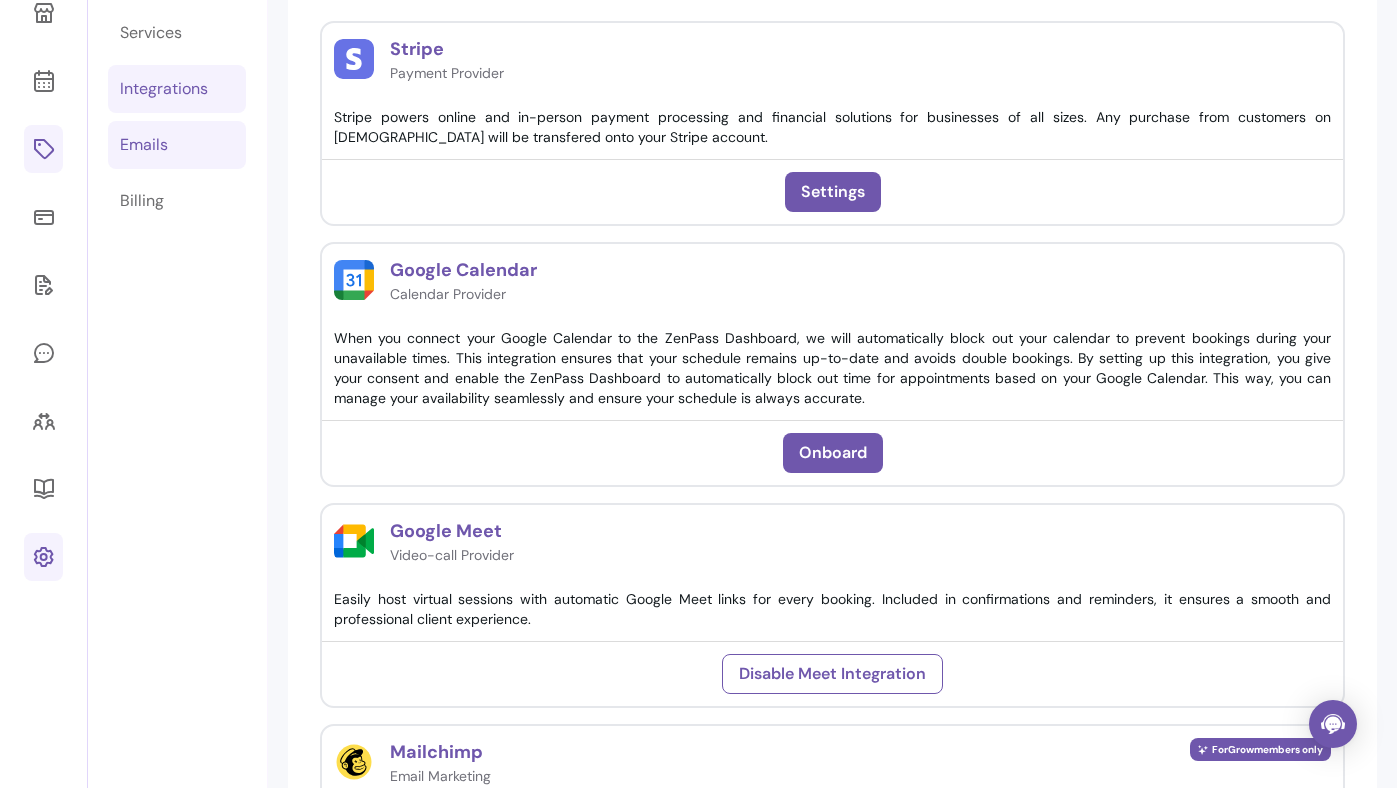 click on "Emails" at bounding box center [177, 145] 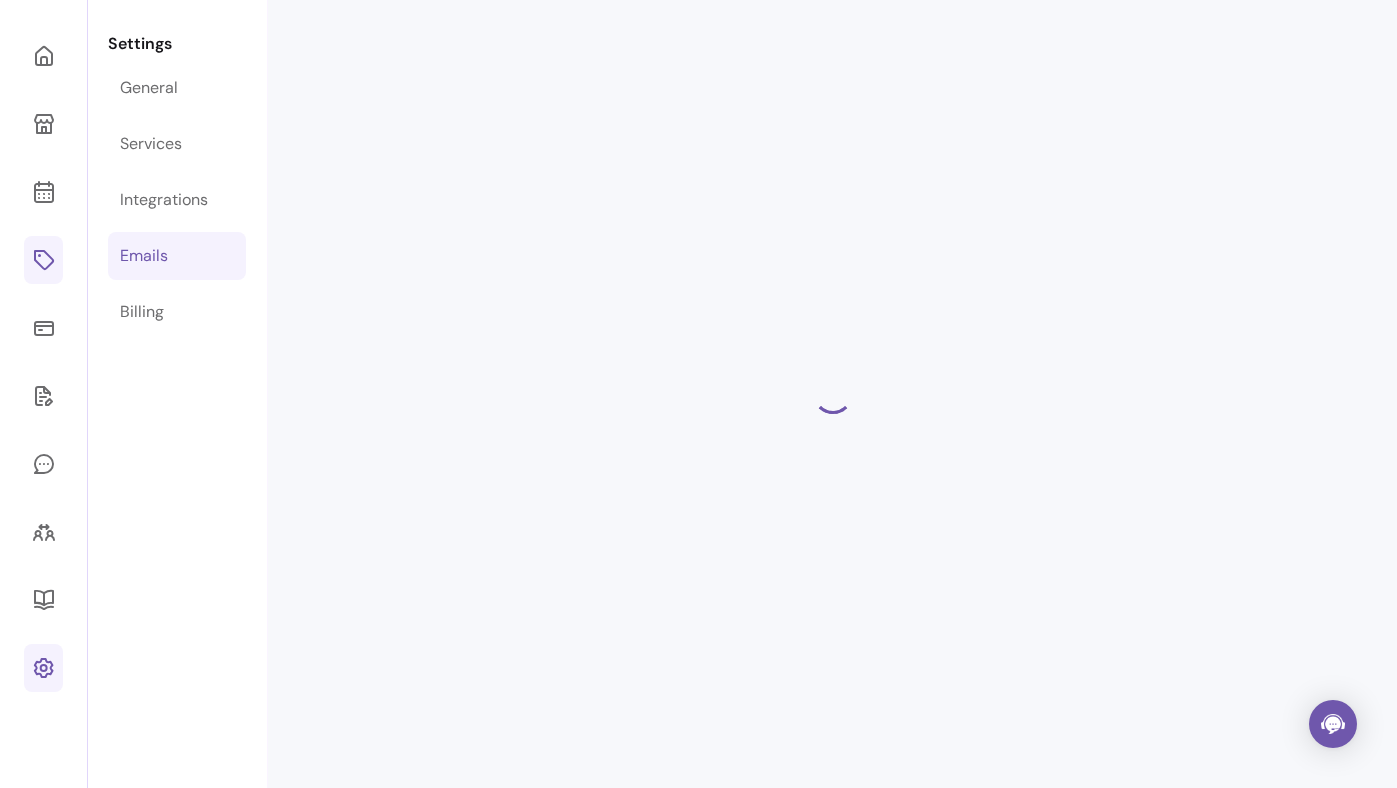 select on "**********" 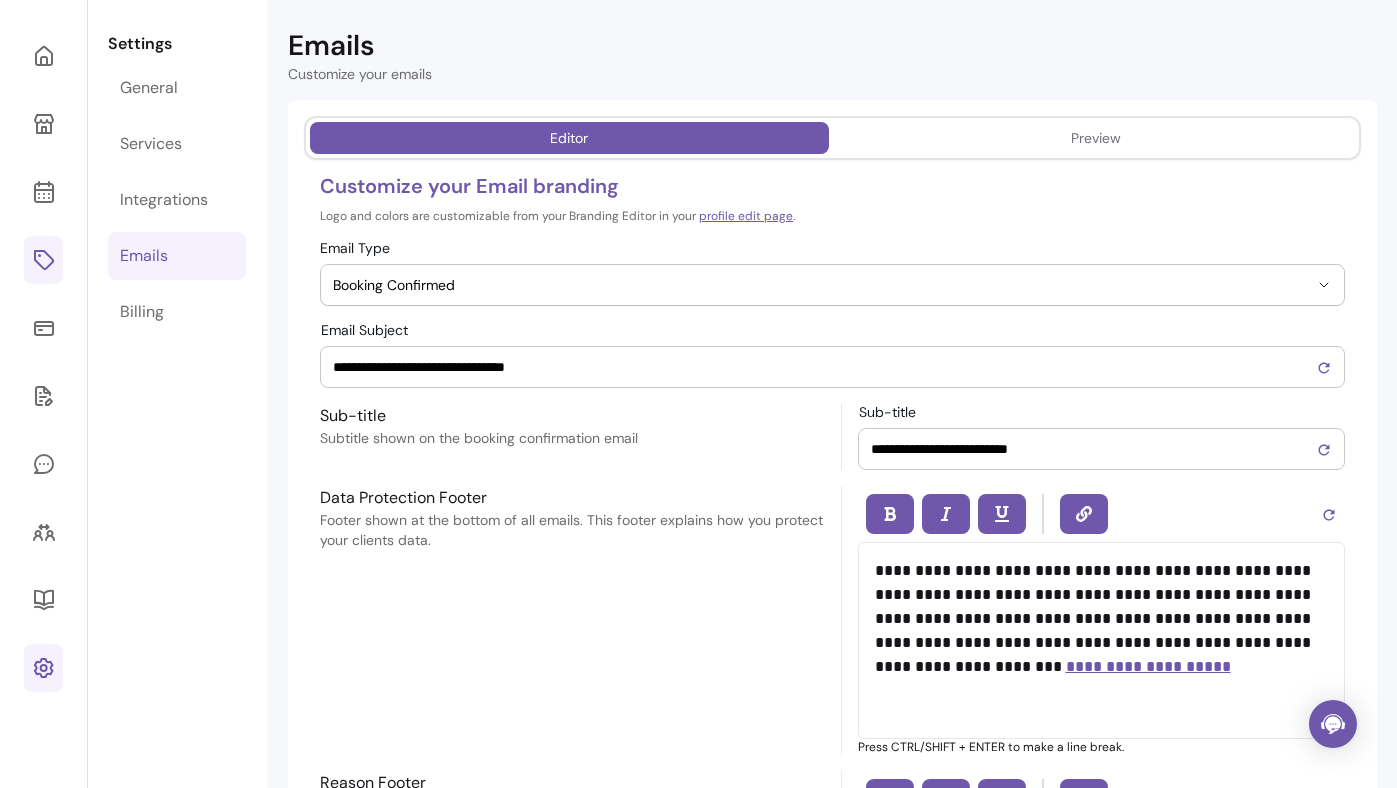 scroll, scrollTop: 179, scrollLeft: 0, axis: vertical 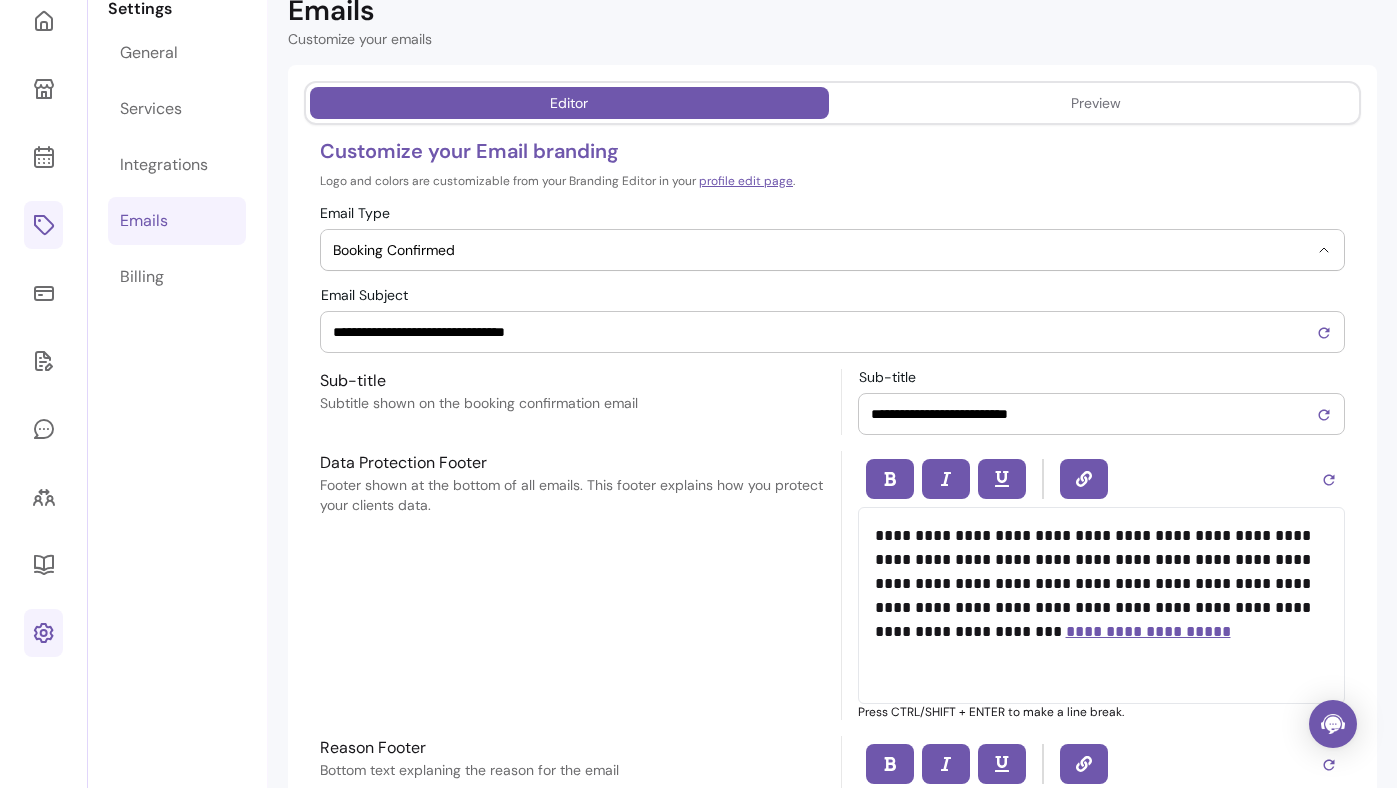 click on "Booking Confirmed" at bounding box center (820, 250) 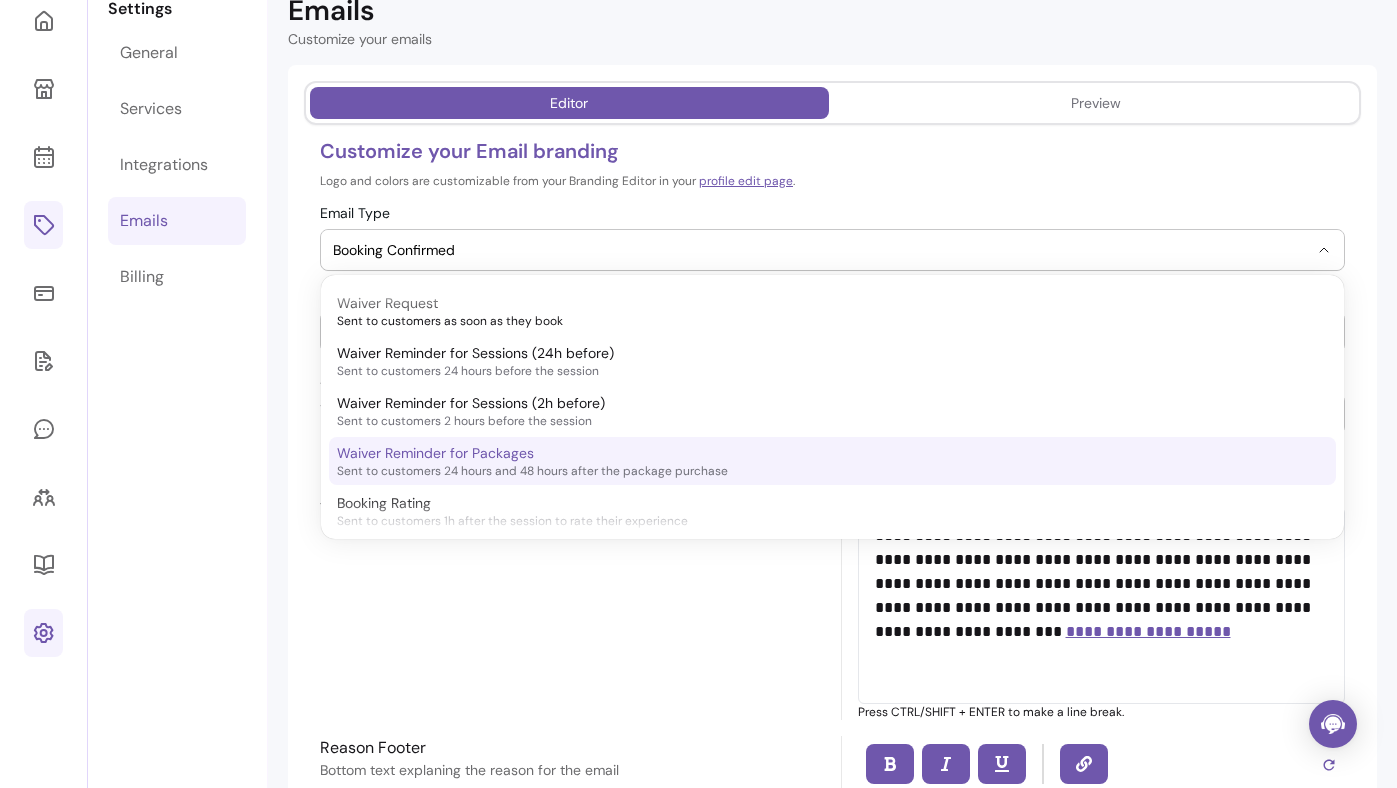 scroll, scrollTop: 350, scrollLeft: 0, axis: vertical 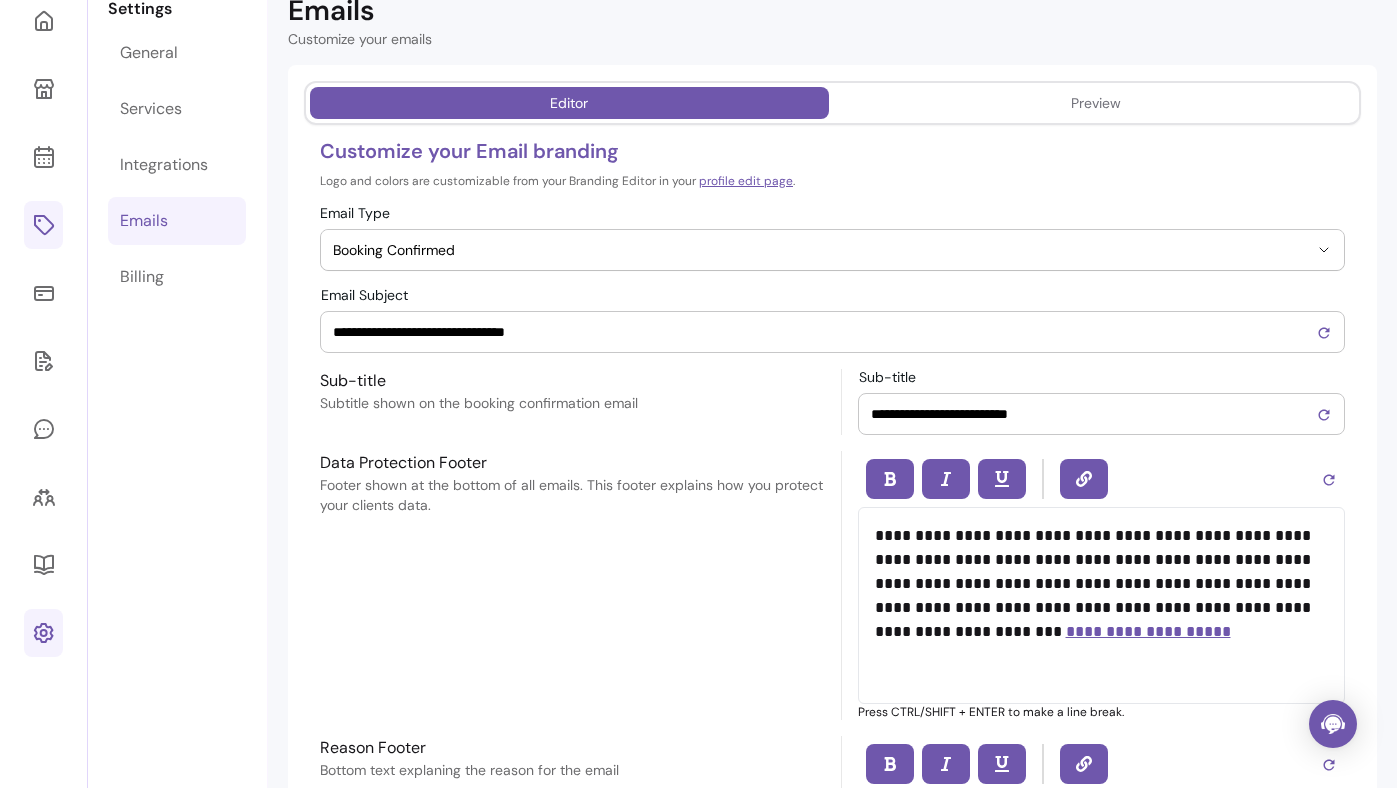click on "**********" at bounding box center [832, 702] 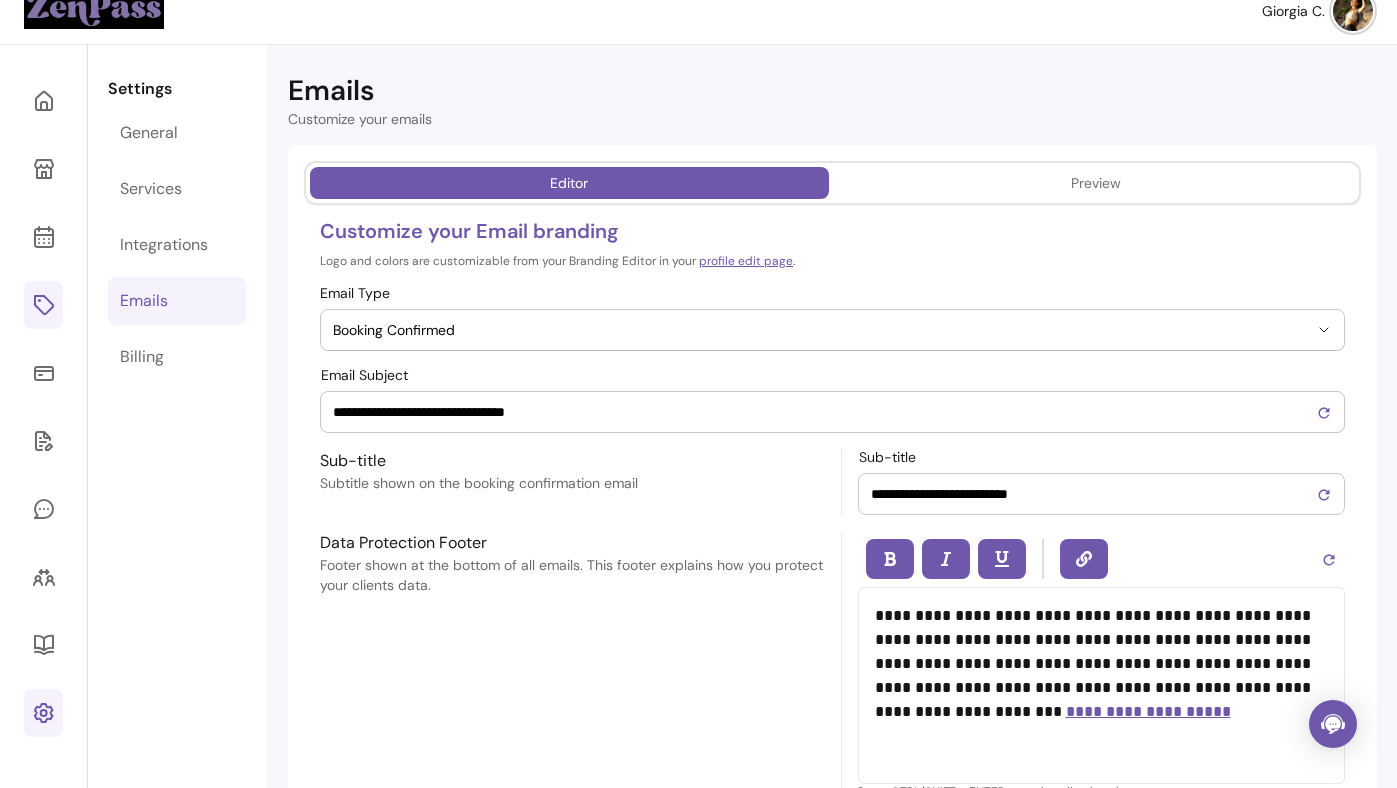 scroll, scrollTop: 0, scrollLeft: 0, axis: both 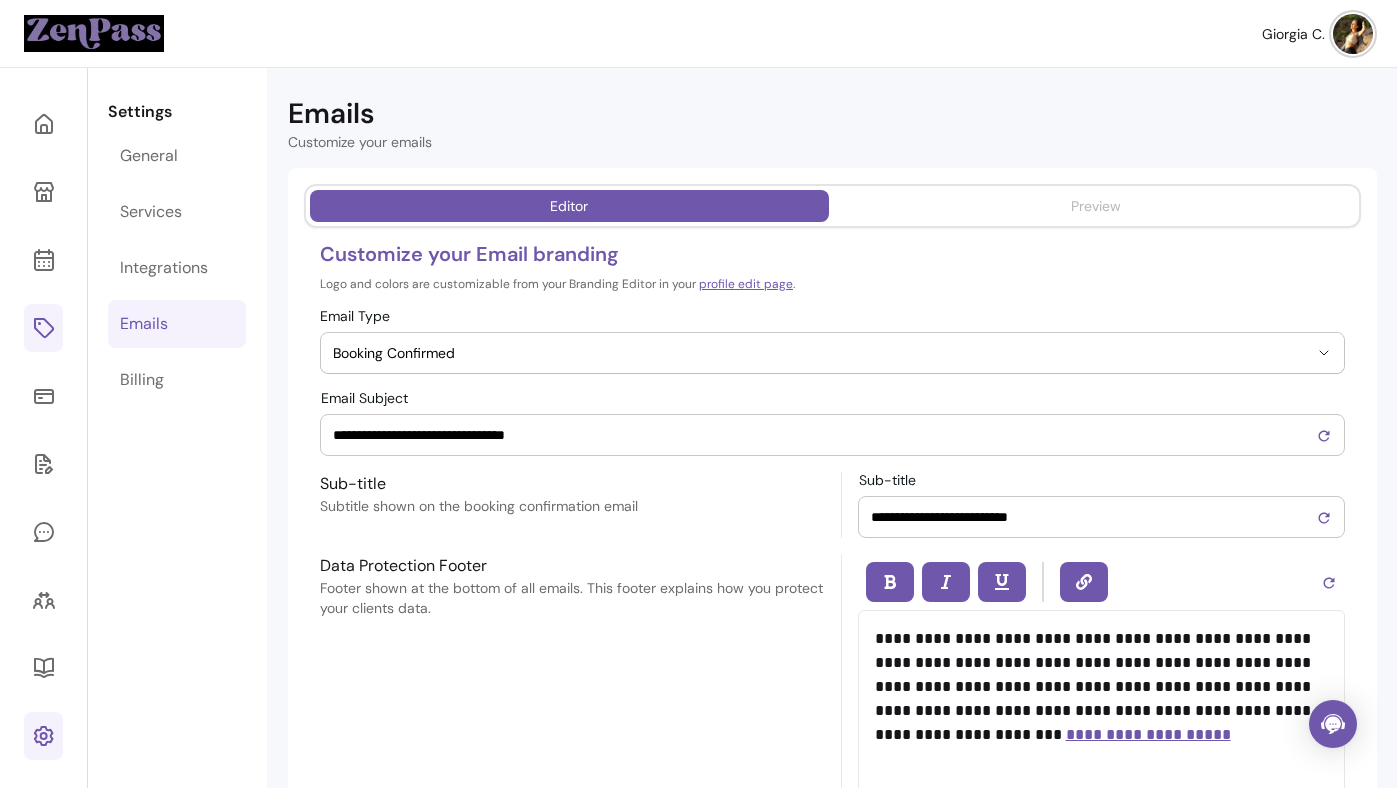click on "Preview" at bounding box center (1096, 206) 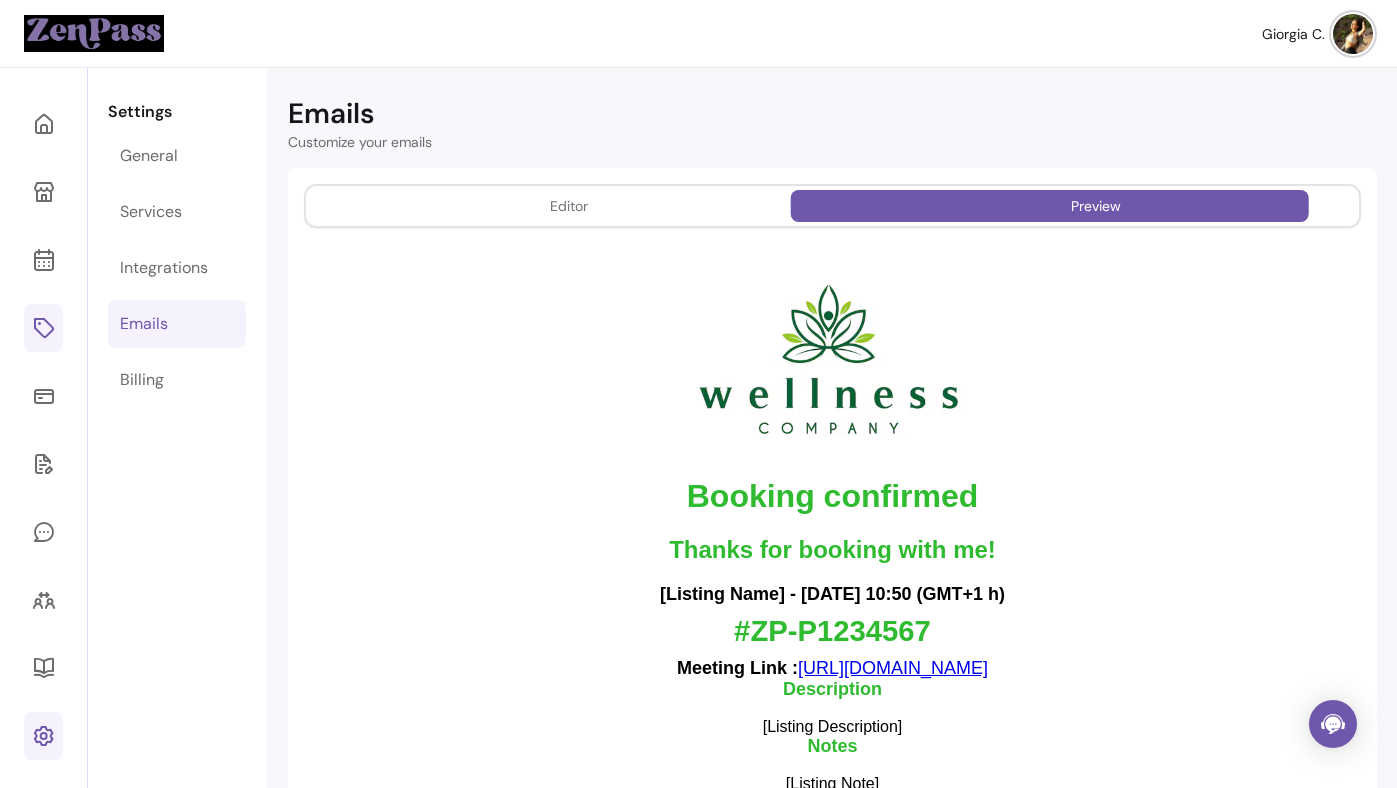 scroll, scrollTop: 0, scrollLeft: 0, axis: both 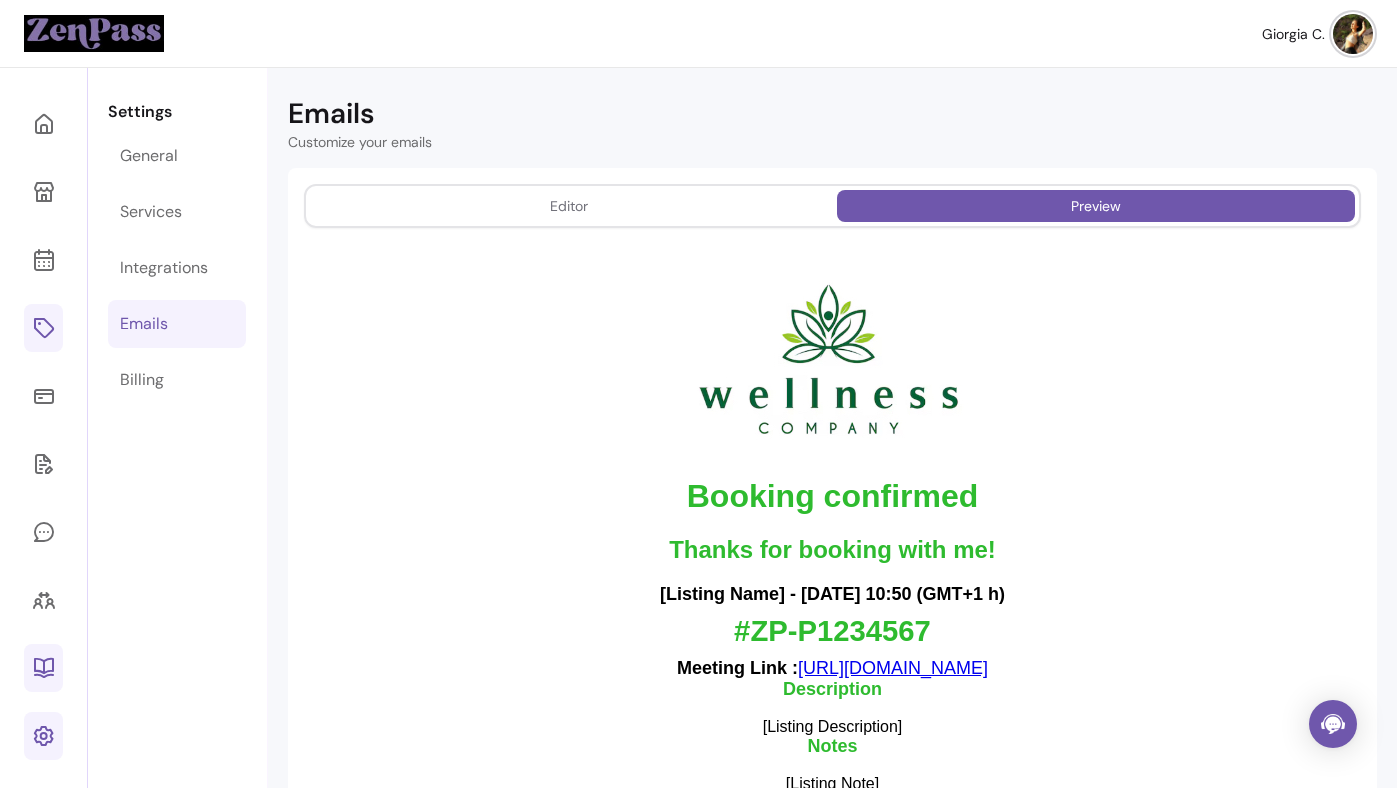 click 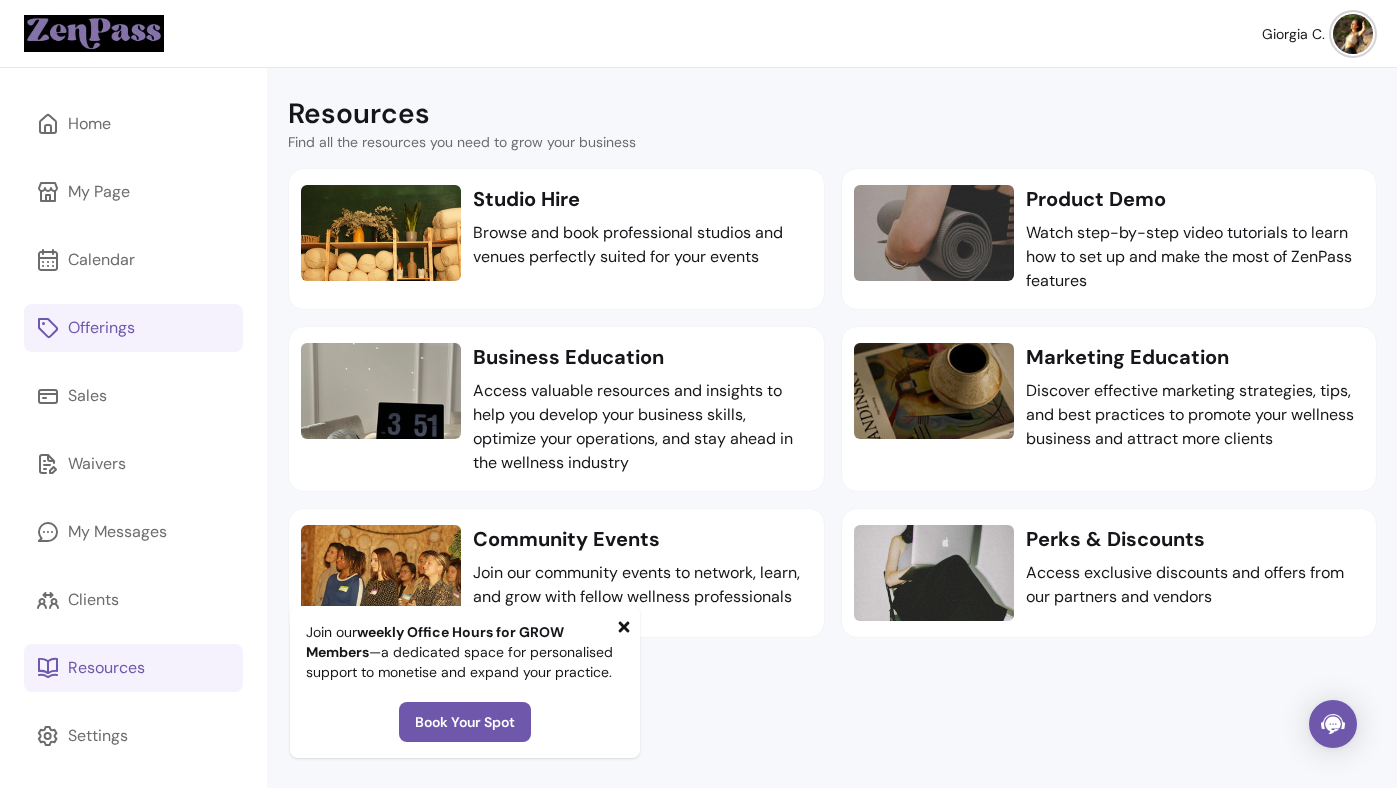 click 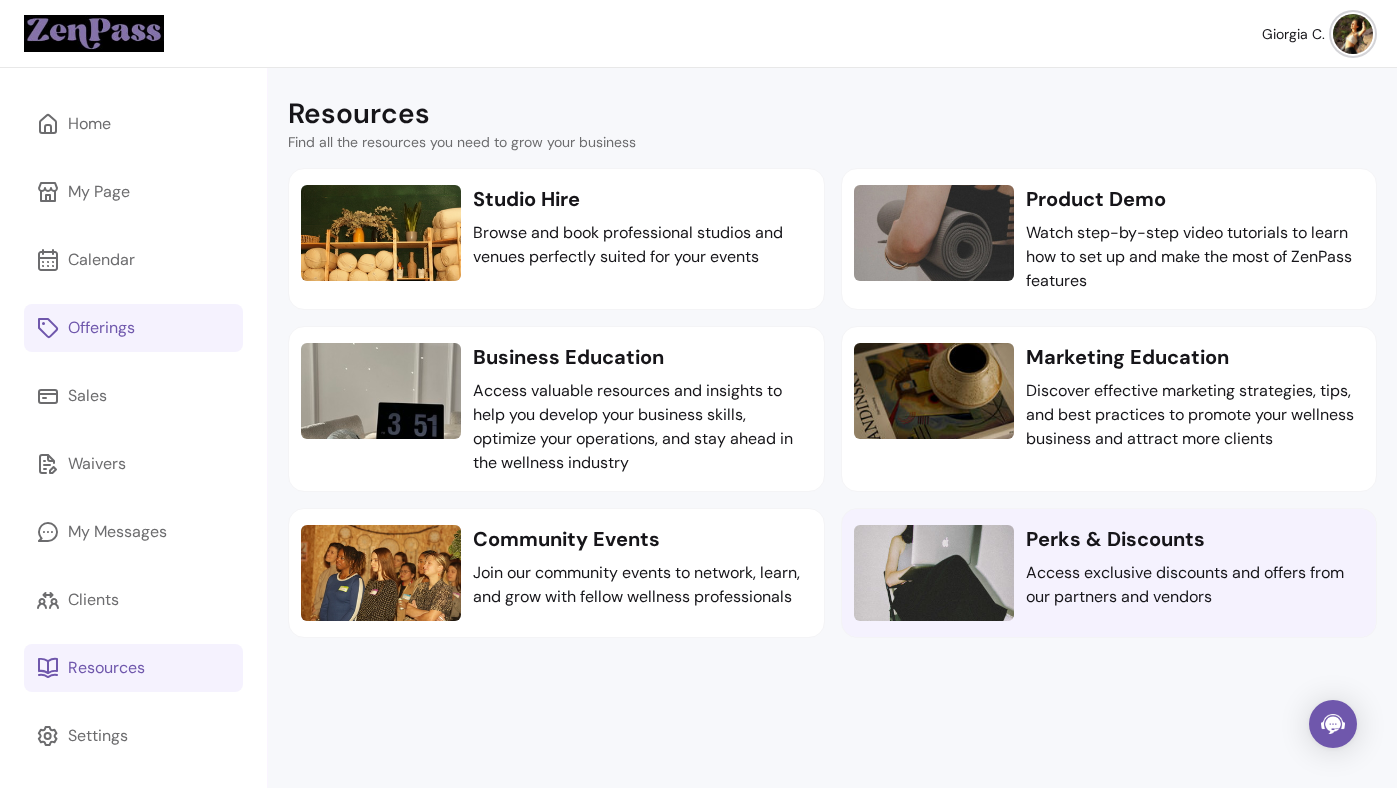 click on "Perks & Discounts Access exclusive discounts and offers from our partners and vendors" at bounding box center [1195, 573] 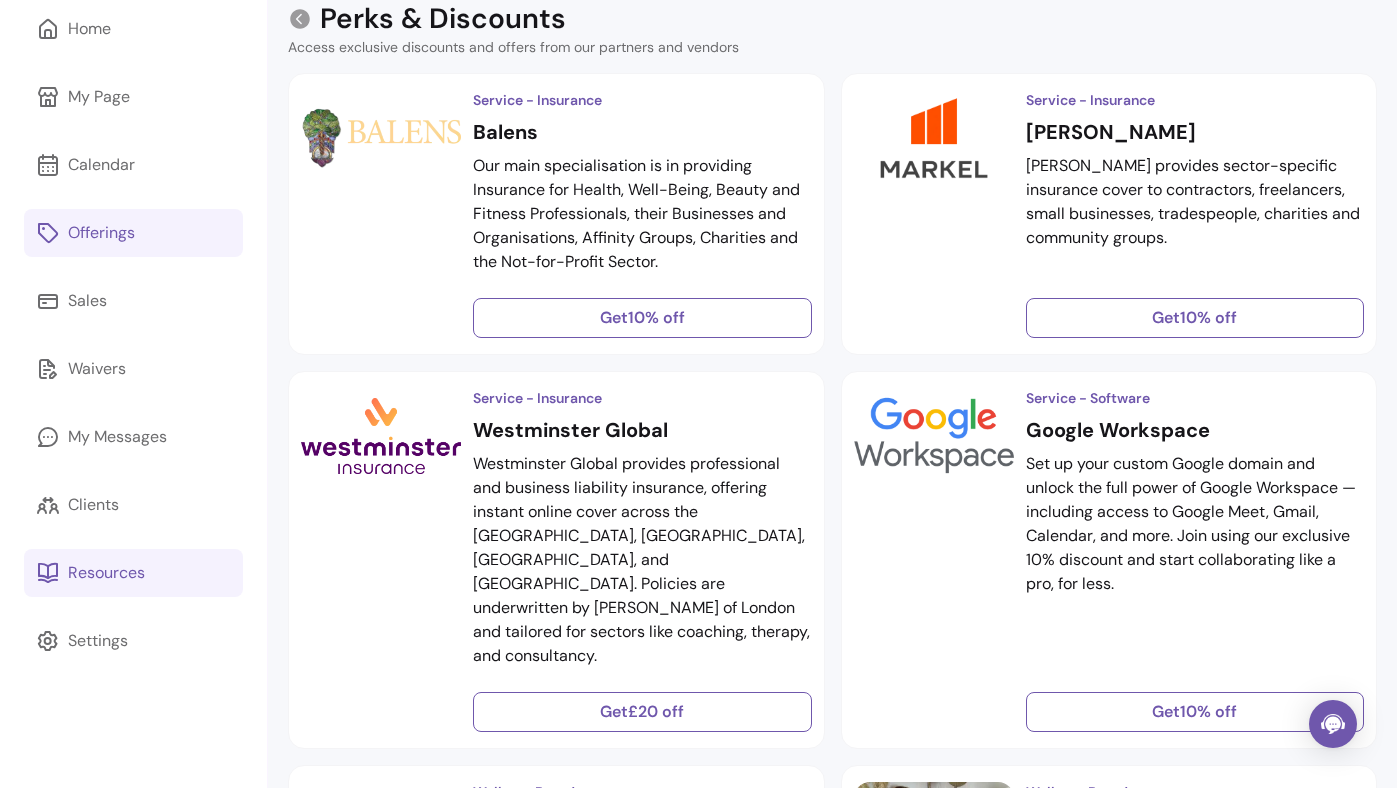 scroll, scrollTop: 85, scrollLeft: 0, axis: vertical 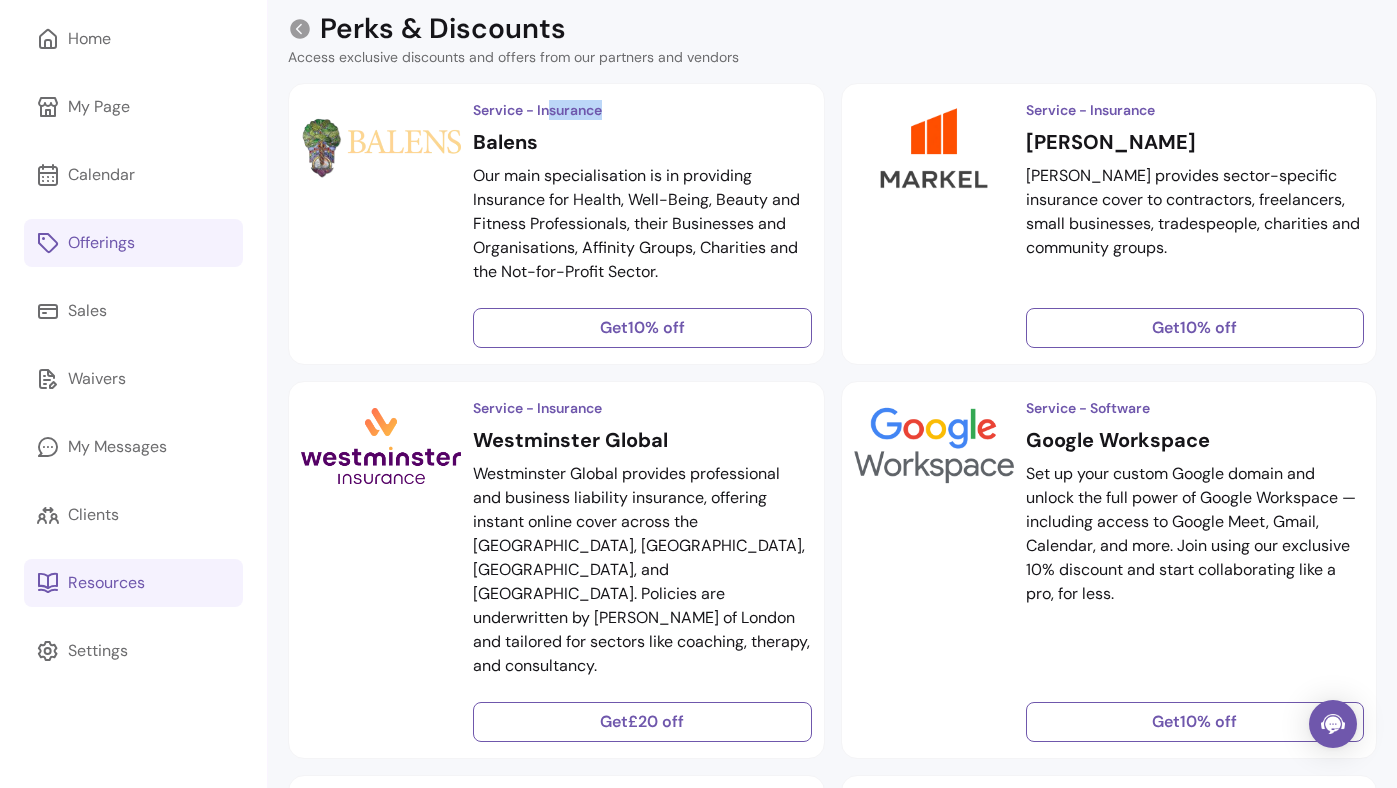 drag, startPoint x: 548, startPoint y: 111, endPoint x: 714, endPoint y: 111, distance: 166 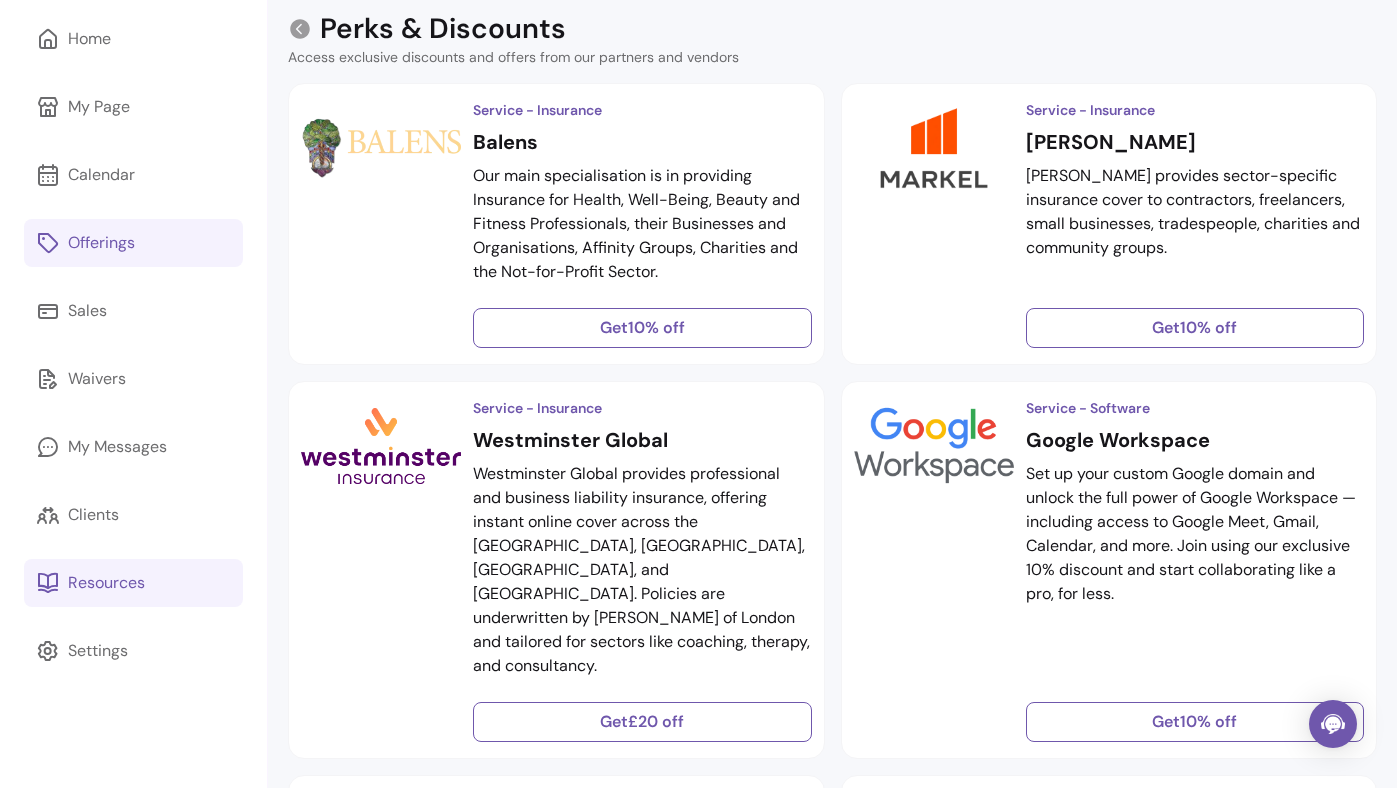 click on "Service - Insurance Balens Our main specialisation is in providing Insurance for Health, Well-Being, Beauty and Fitness Professionals, their Businesses and Organisations, Affinity Groups, Charities and the Not-for-Profit Sector. Get  10% off Service - Insurance [PERSON_NAME] provides sector-specific insurance cover to contractors, freelancers, small businesses, tradespeople, charities and community groups. Get  10% off Service - Insurance Westminster Global Westminster Global provides professional and business liability insurance, offering instant online cover across the [GEOGRAPHIC_DATA], [GEOGRAPHIC_DATA], [GEOGRAPHIC_DATA], and [GEOGRAPHIC_DATA]. Policies are underwritten by [PERSON_NAME] of London and tailored for sectors like coaching, therapy, and consultancy. Get  £20 off Service - Software Google Workspace Set up your custom Google domain and unlock the full power of Google Workspace — including access to Google Meet, Gmail, Calendar, and more. Join using our exclusive 10% discount and start collaborating like a pro, for less. Get  10% off Selfdot Get" at bounding box center [832, 3896] 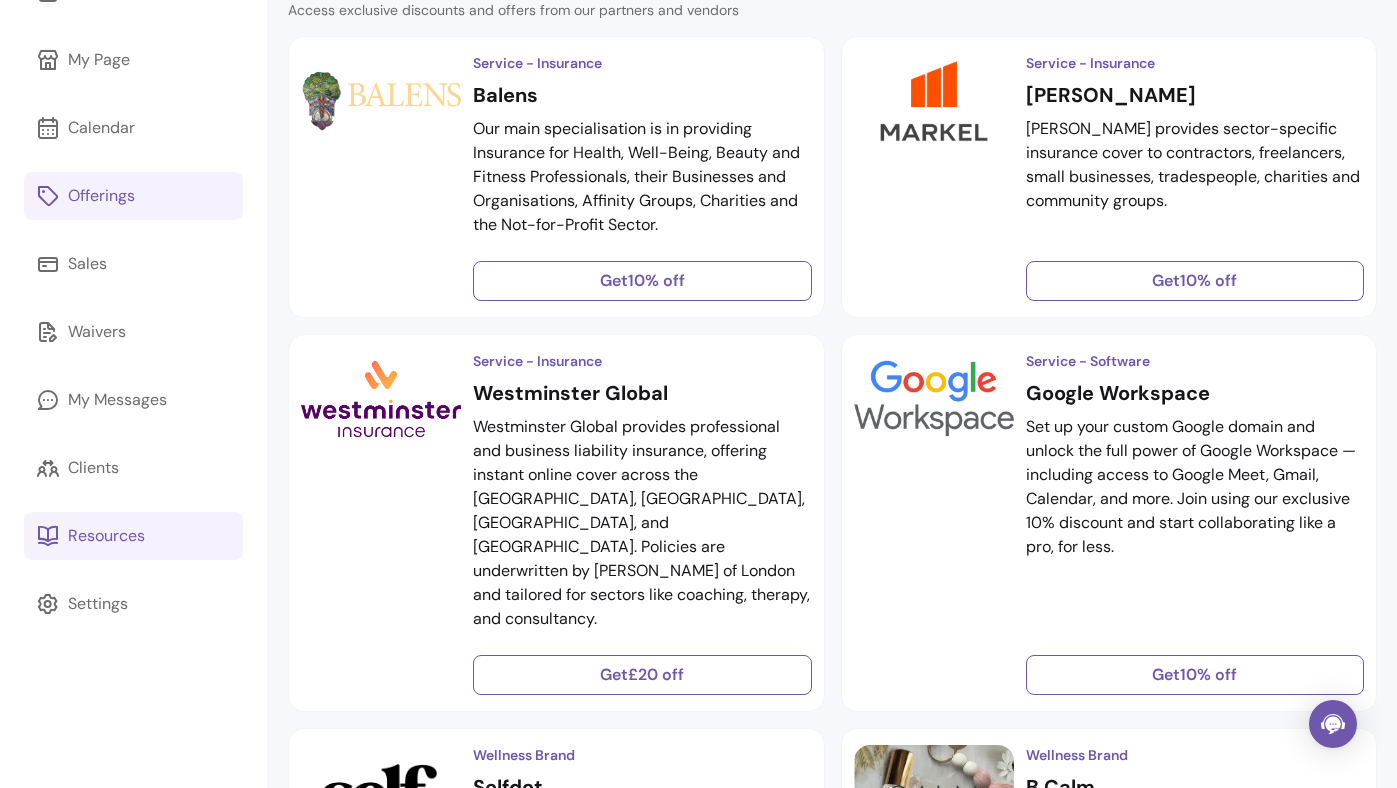 scroll, scrollTop: 0, scrollLeft: 0, axis: both 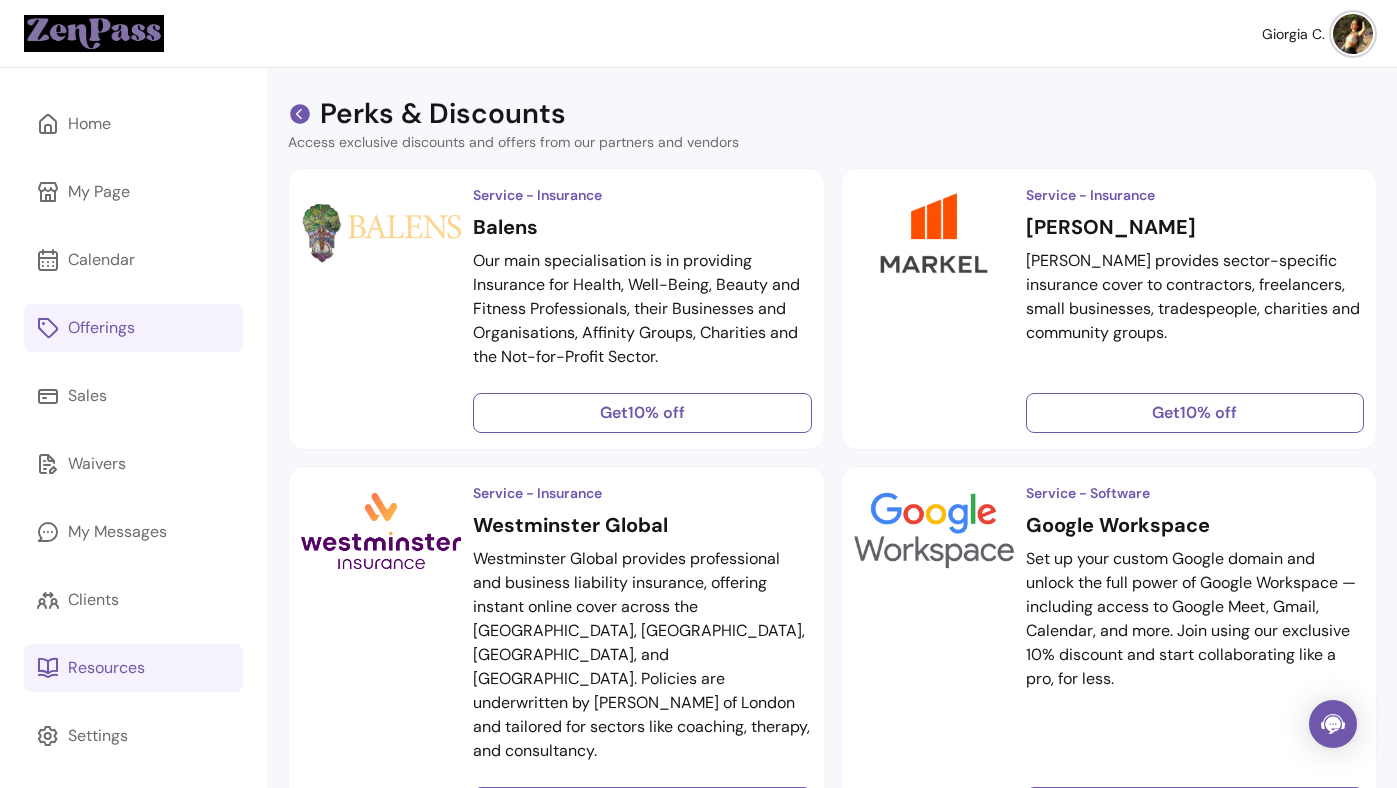 click 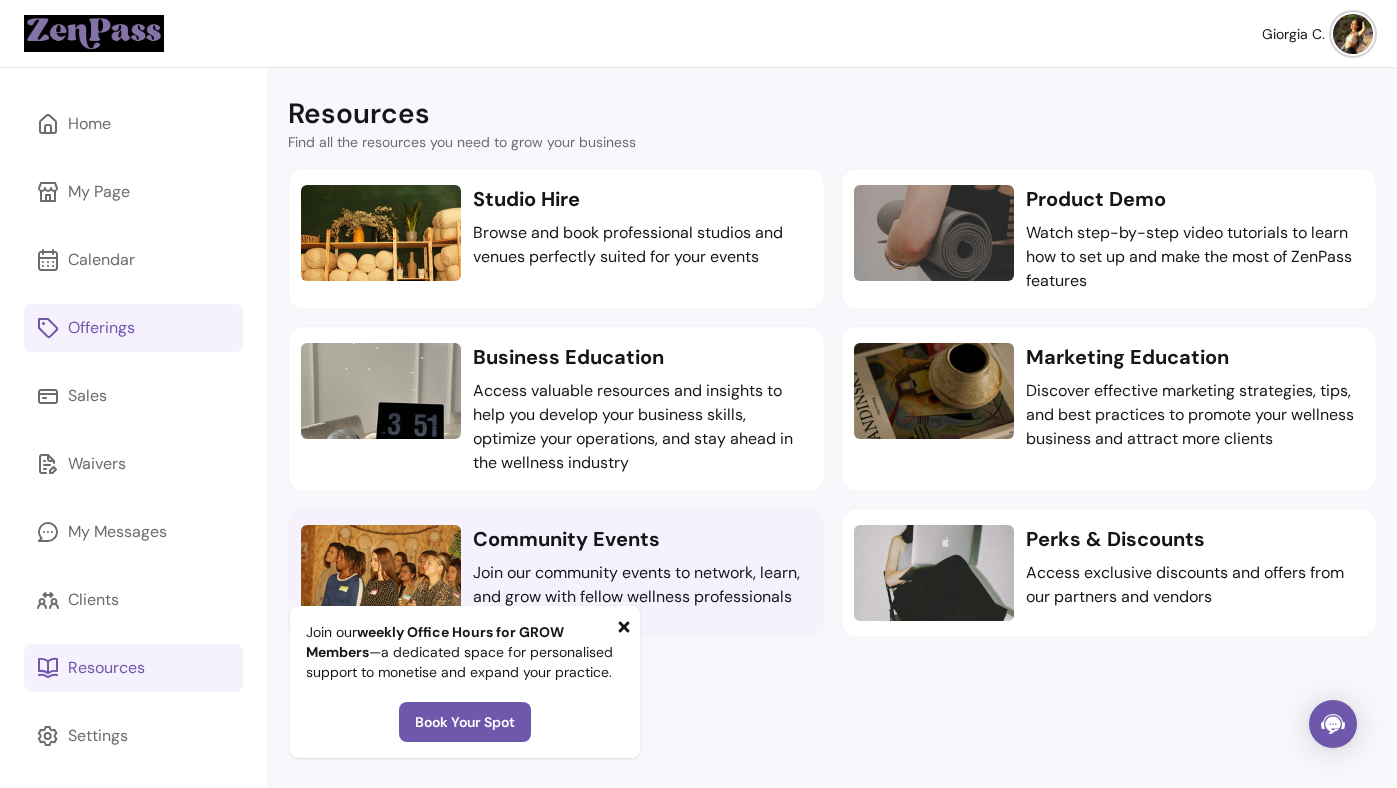 click 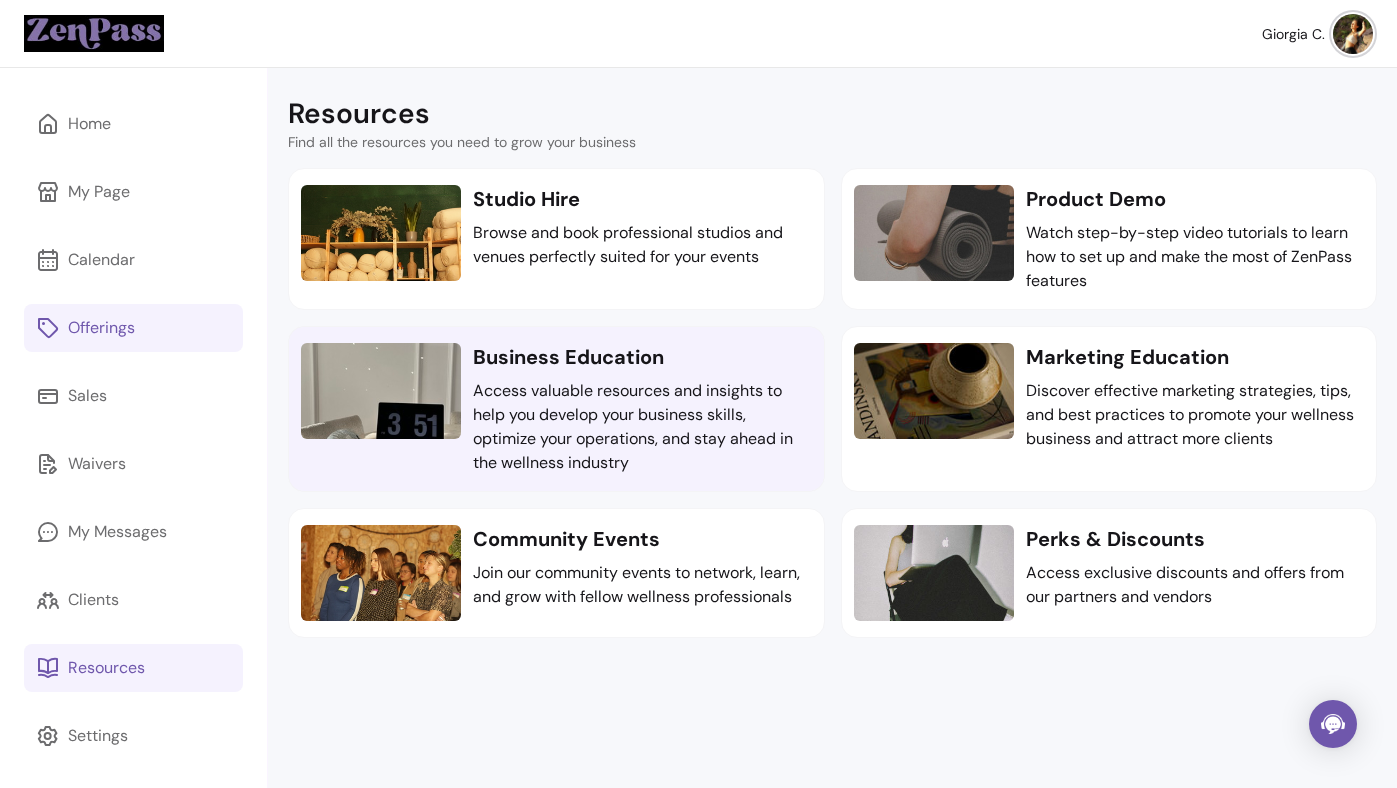 click on "Access valuable resources and insights to help you develop your business skills, optimize your operations, and stay ahead in the wellness industry" at bounding box center [642, 427] 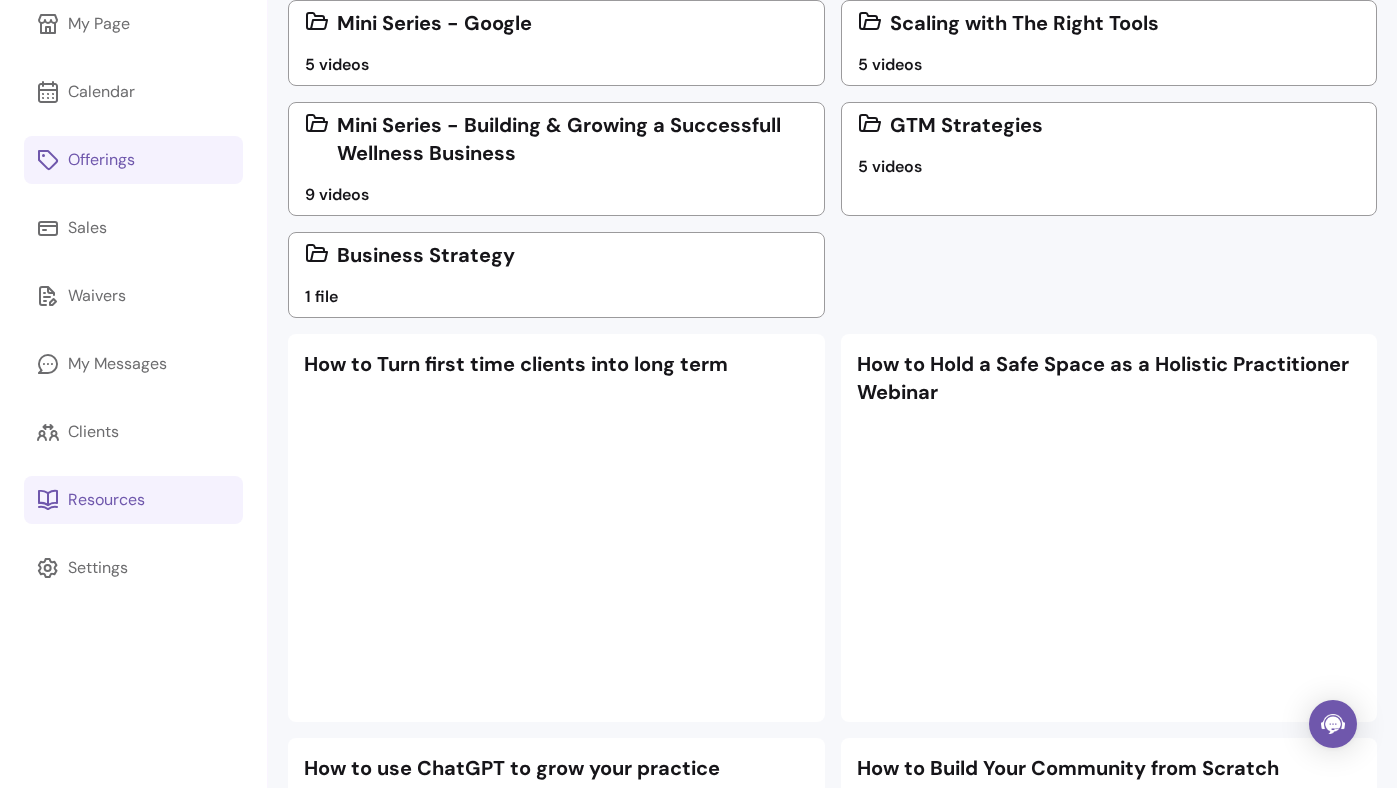 scroll, scrollTop: 170, scrollLeft: 0, axis: vertical 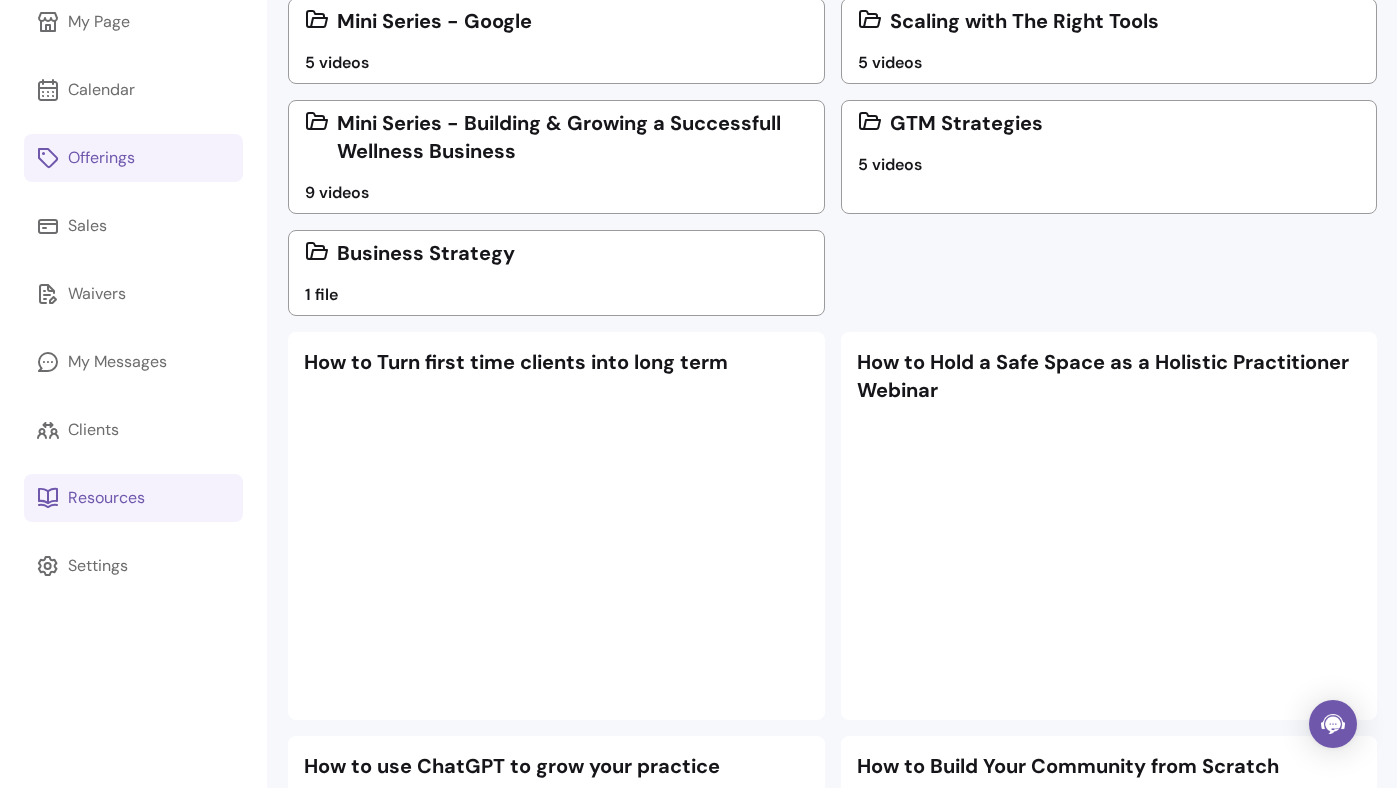click on "Mini Series - Google 5 videos Scaling with The Right Tools 5 videos Mini Series - Building & Growing a Successfull Wellness Business 9 videos GTM Strategies 5 videos Business Strategy 1 file" at bounding box center [832, 157] 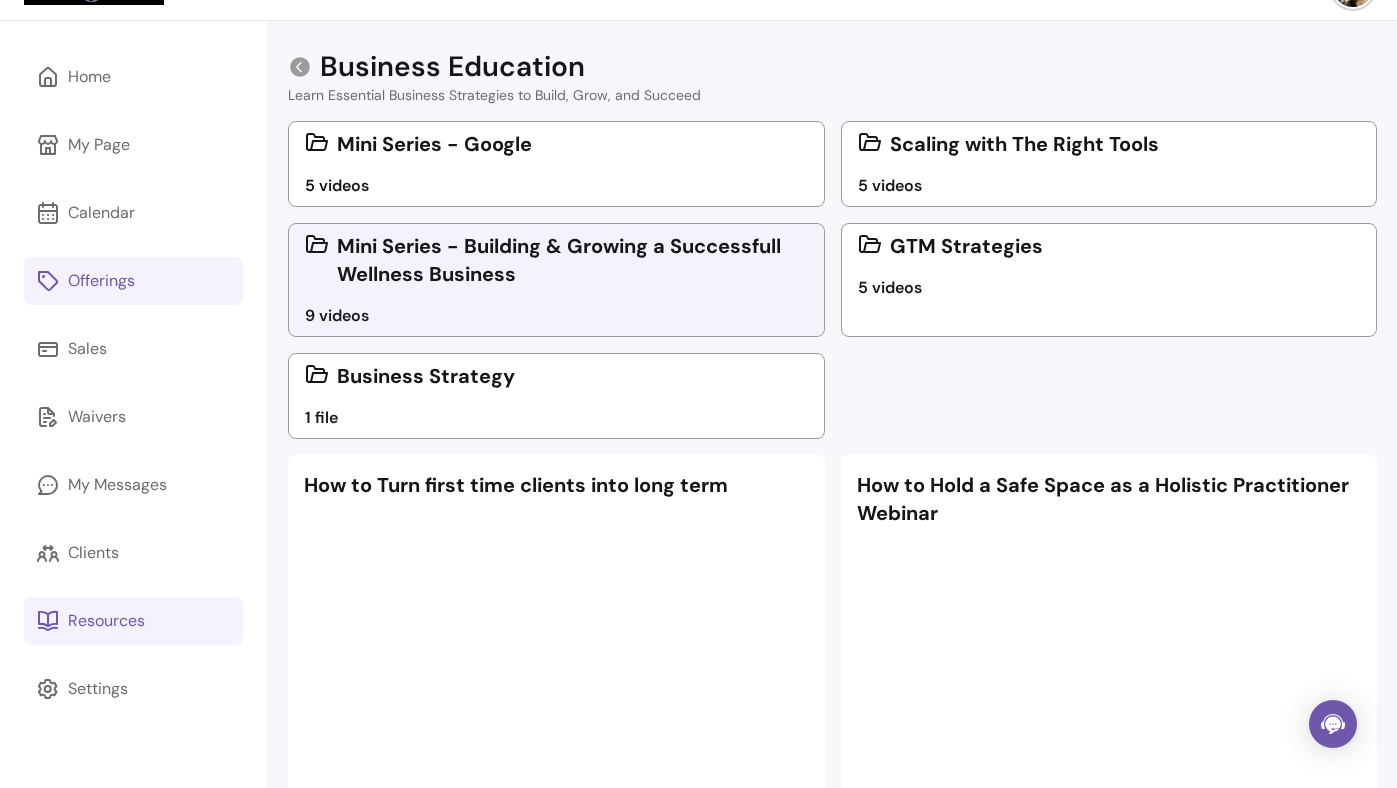 scroll, scrollTop: 30, scrollLeft: 0, axis: vertical 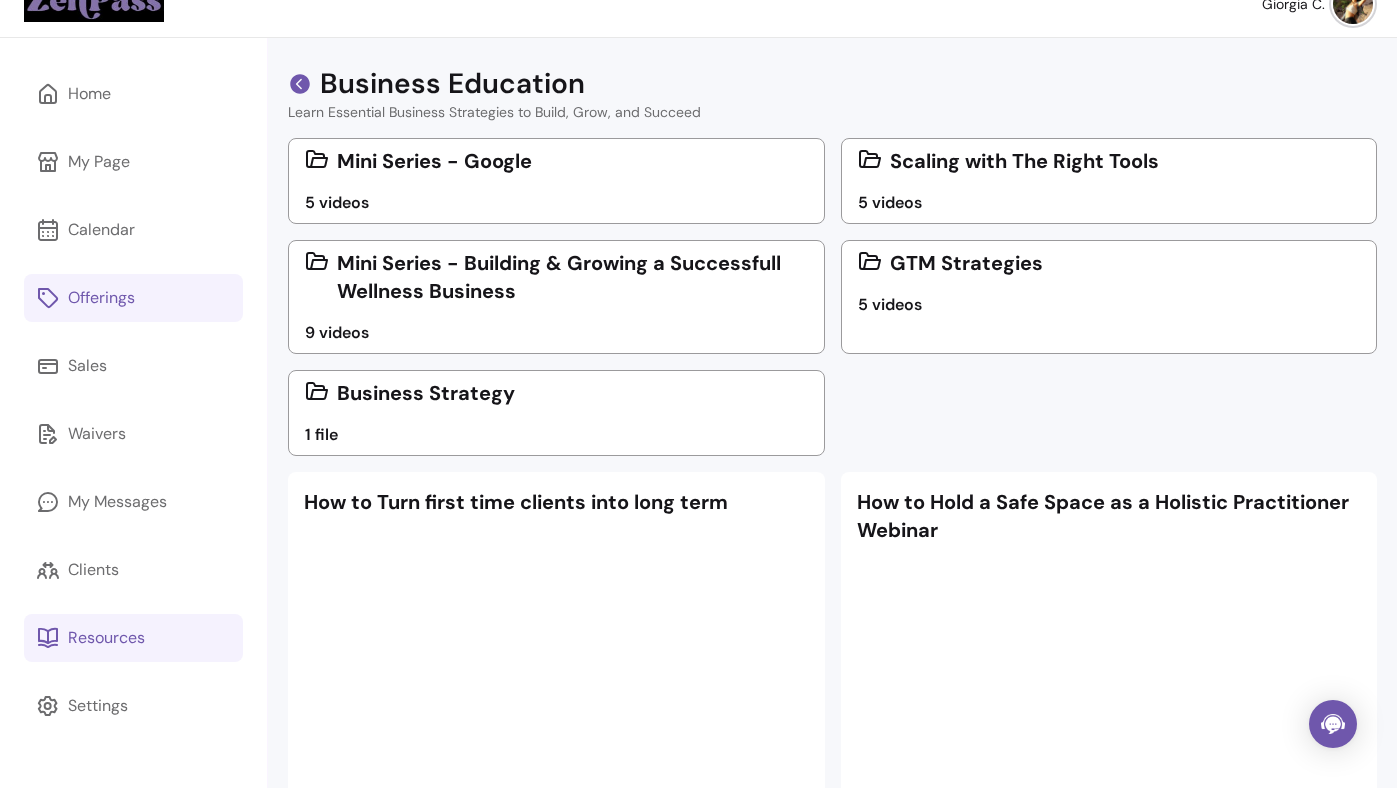 click 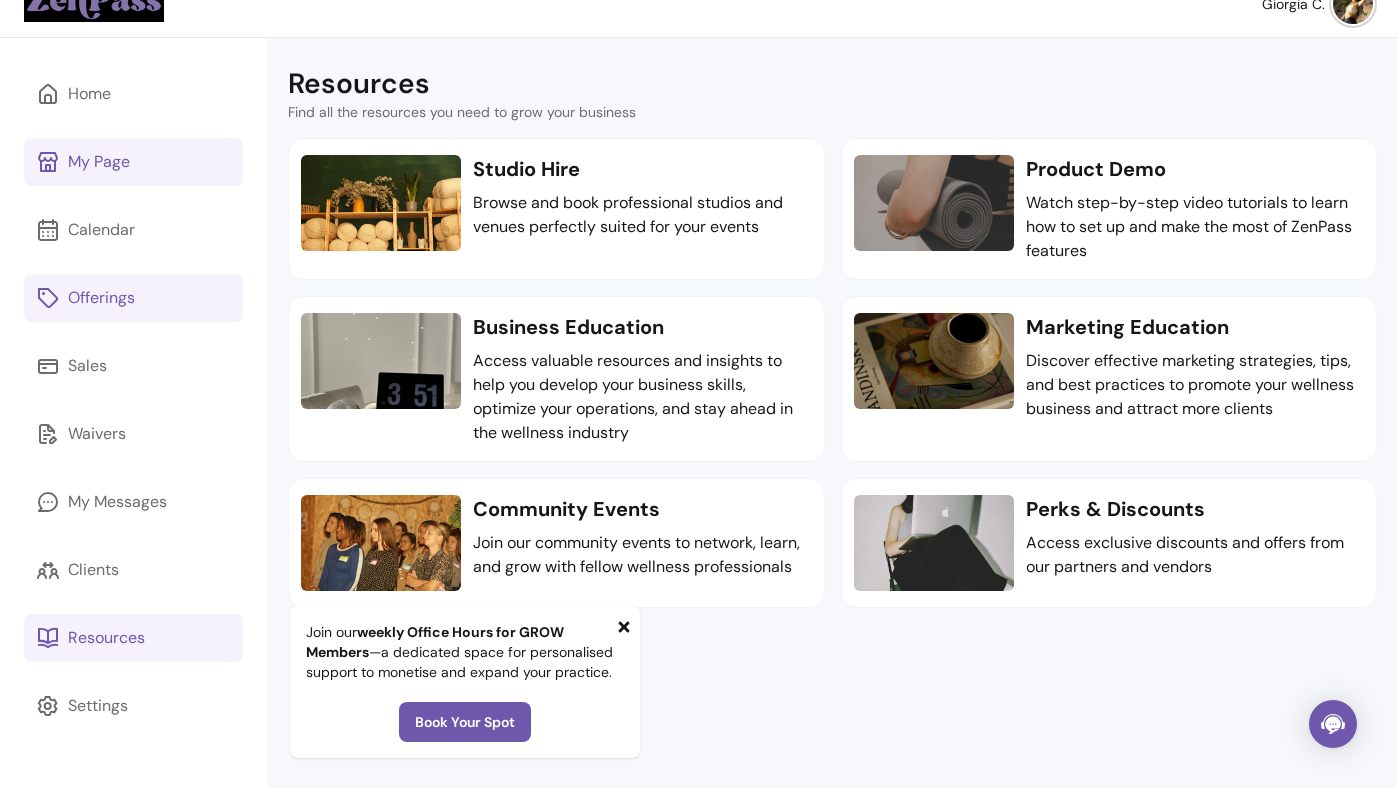 click on "My Page" at bounding box center [99, 162] 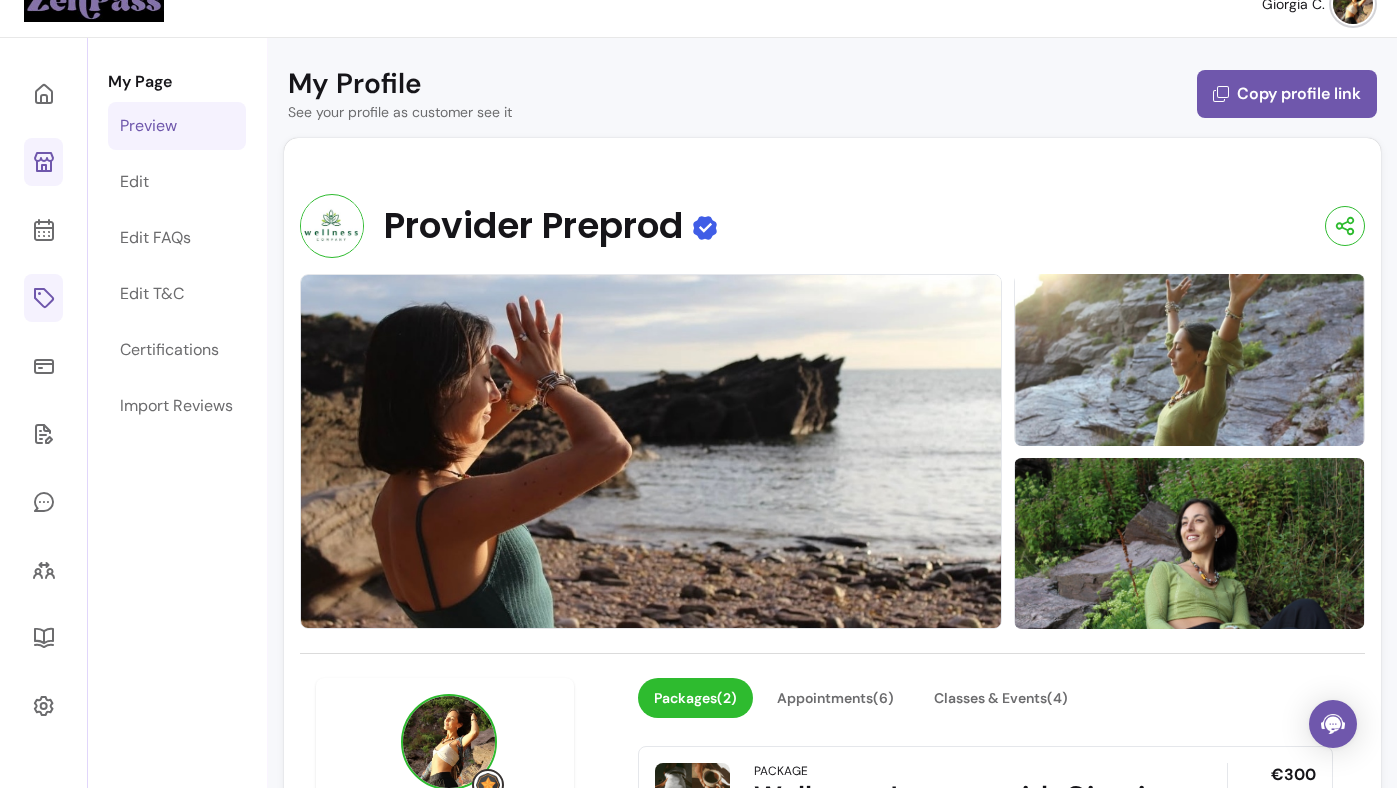 click on "My Profile See your profile as customer see it Copy profile link" at bounding box center [832, 94] 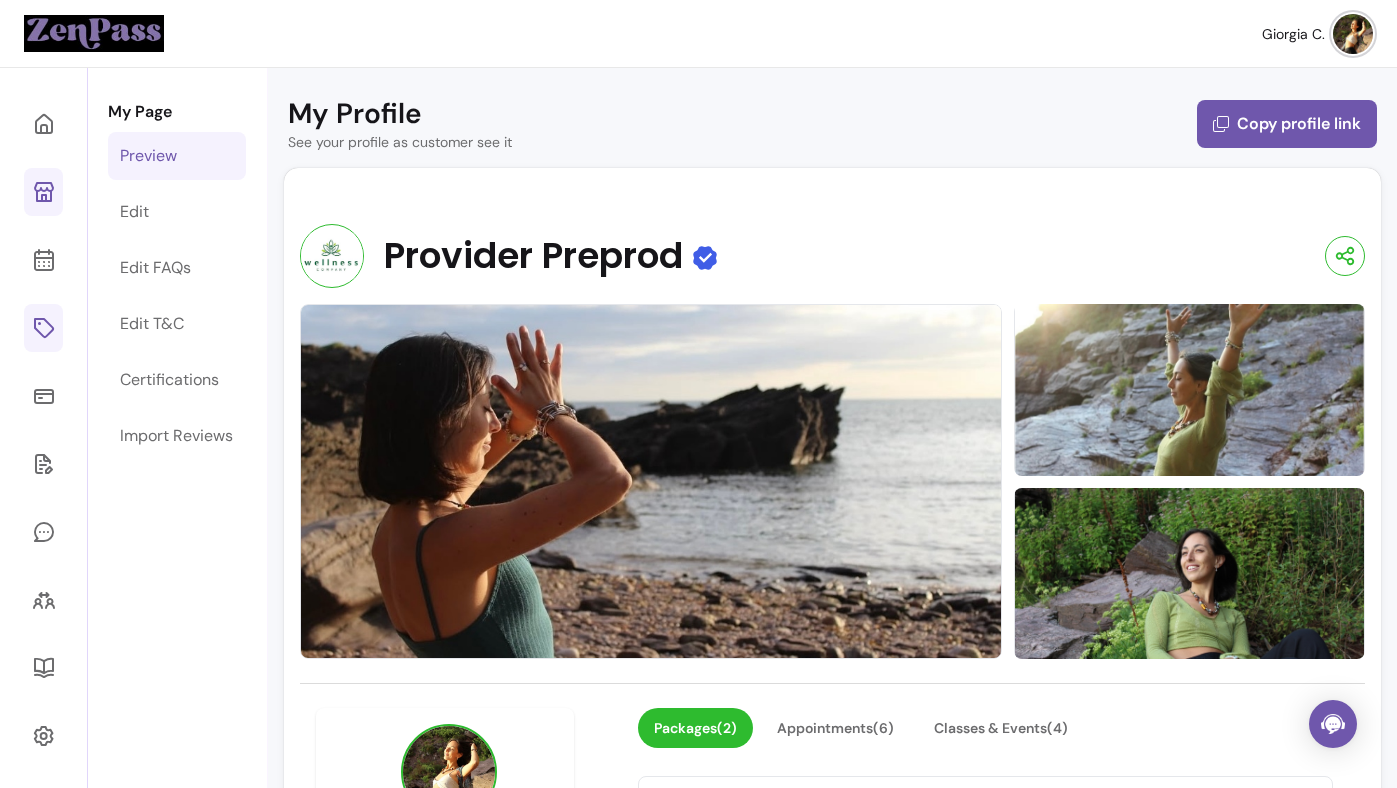 click at bounding box center (1353, 34) 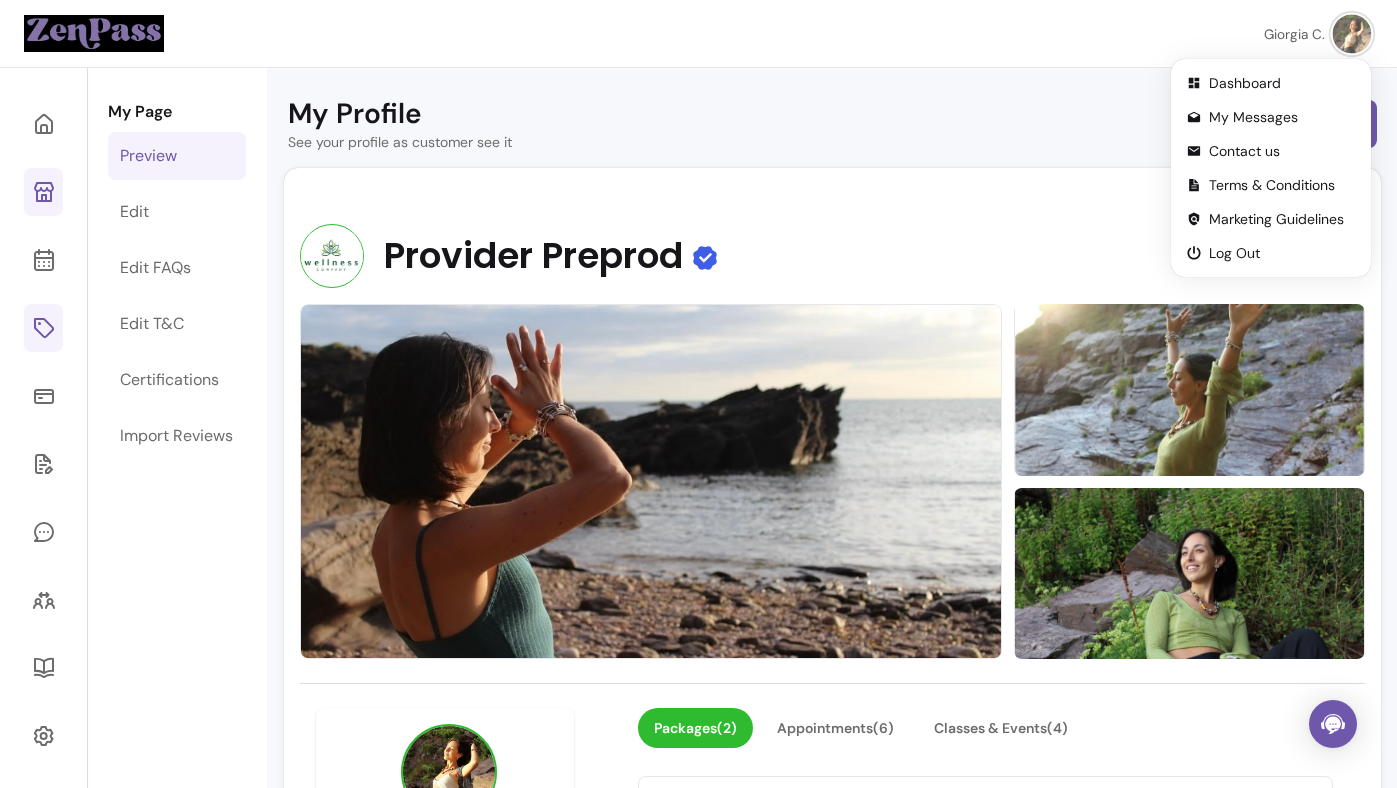 click on "My Profile See your profile as customer see it Copy profile link Provider Preprod Provider Preprod Online | In-Person Italian, English 4.1 ( 10 ) Join  Provider Preprod  Community! First Name   Email Address   JOIN NOW Packages  ( 2 ) Appointments  ( 6 ) Classes & Events  ( 4 ) Package Wellness Journey with Giorgia Join my unique wellness journey package - save £100 in total! 12 months 5 Services Show details €300 Book Package 5x Breathwork Sessions at the price of 4 5x Breathwork Sessions at the price of 4  1 year 1 Service (Save  20 %) Show details £40 Book Reviews 4.1 10  reviews [PERSON_NAME] [DATE] 3.0 Not great Anonymous [DATE] 5.0 The class was amazing test [DATE] 5.0 test [PERSON_NAME] [DATE] 4.0 Ciaooooooooo View more reviews About & FAQs + −  Leaflet   |  ©  OpenStreetMap  contributors Credentials   [SECURITY_DATA] Yoga Teacher Training, School of Yoga, [GEOGRAPHIC_DATA], [GEOGRAPHIC_DATA], 2024 ...  Show more What are the benefits of your Vinyasa Yoga classes? What can I expect during a typical session?" at bounding box center [832, 1426] 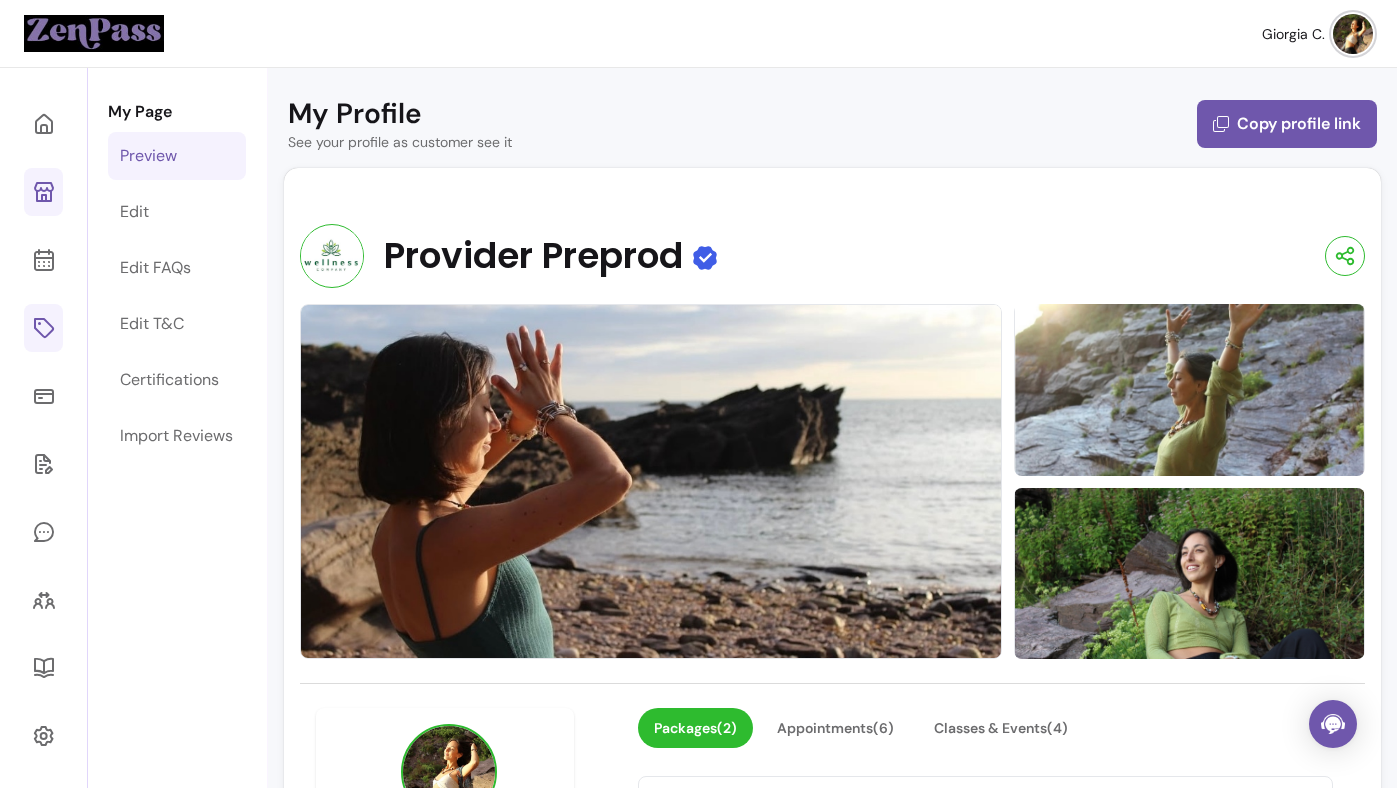 click on "My Profile See your profile as customer see it Copy profile link Provider Preprod Provider Preprod Online | In-Person Italian, English 4.1 ( 10 ) Join  Provider Preprod  Community! First Name   Email Address   JOIN NOW Packages  ( 2 ) Appointments  ( 6 ) Classes & Events  ( 4 ) Package Wellness Journey with Giorgia Join my unique wellness journey package - save £100 in total! 12 months 5 Services Show details €300 Book Package 5x Breathwork Sessions at the price of 4 5x Breathwork Sessions at the price of 4  1 year 1 Service (Save  20 %) Show details £40 Book Reviews 4.1 10  reviews [PERSON_NAME] [DATE] 3.0 Not great Anonymous [DATE] 5.0 The class was amazing test [DATE] 5.0 test [PERSON_NAME] [DATE] 4.0 Ciaooooooooo View more reviews About & FAQs + −  Leaflet   |  ©  OpenStreetMap  contributors Credentials   [SECURITY_DATA] Yoga Teacher Training, School of Yoga, [GEOGRAPHIC_DATA], [GEOGRAPHIC_DATA], 2024 ...  Show more What are the benefits of your Vinyasa Yoga classes? What can I expect during a typical session?" at bounding box center (832, 1426) 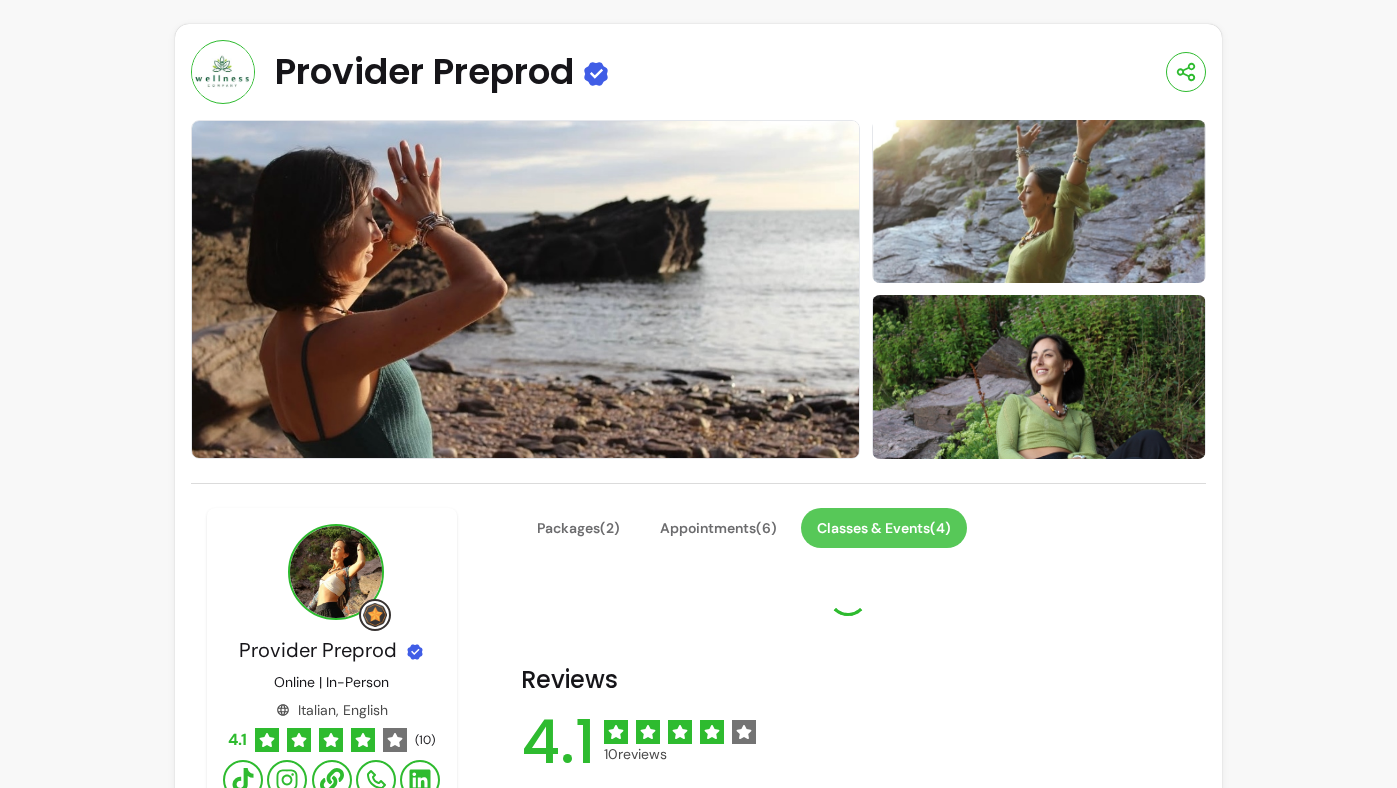 scroll, scrollTop: 0, scrollLeft: 0, axis: both 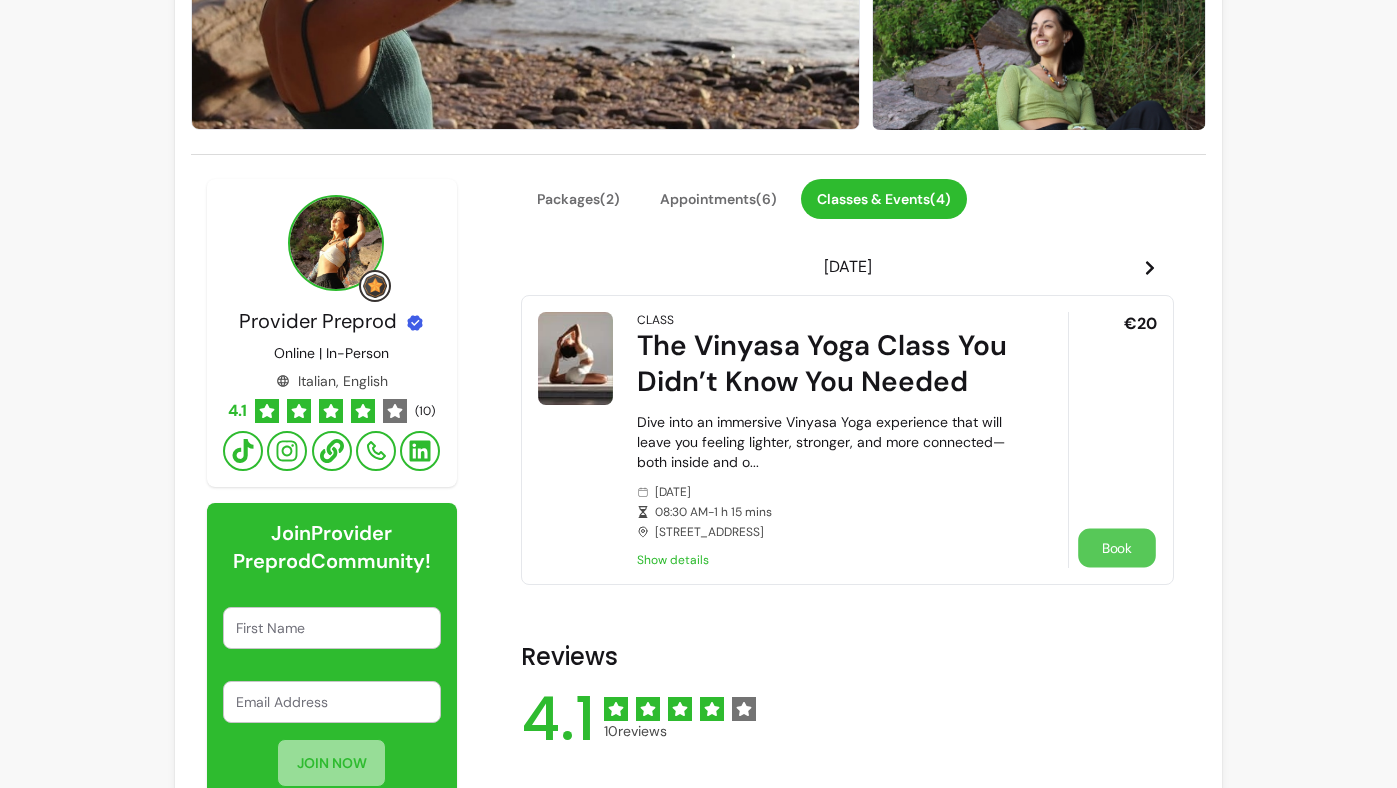 click on "Book" at bounding box center (1118, 547) 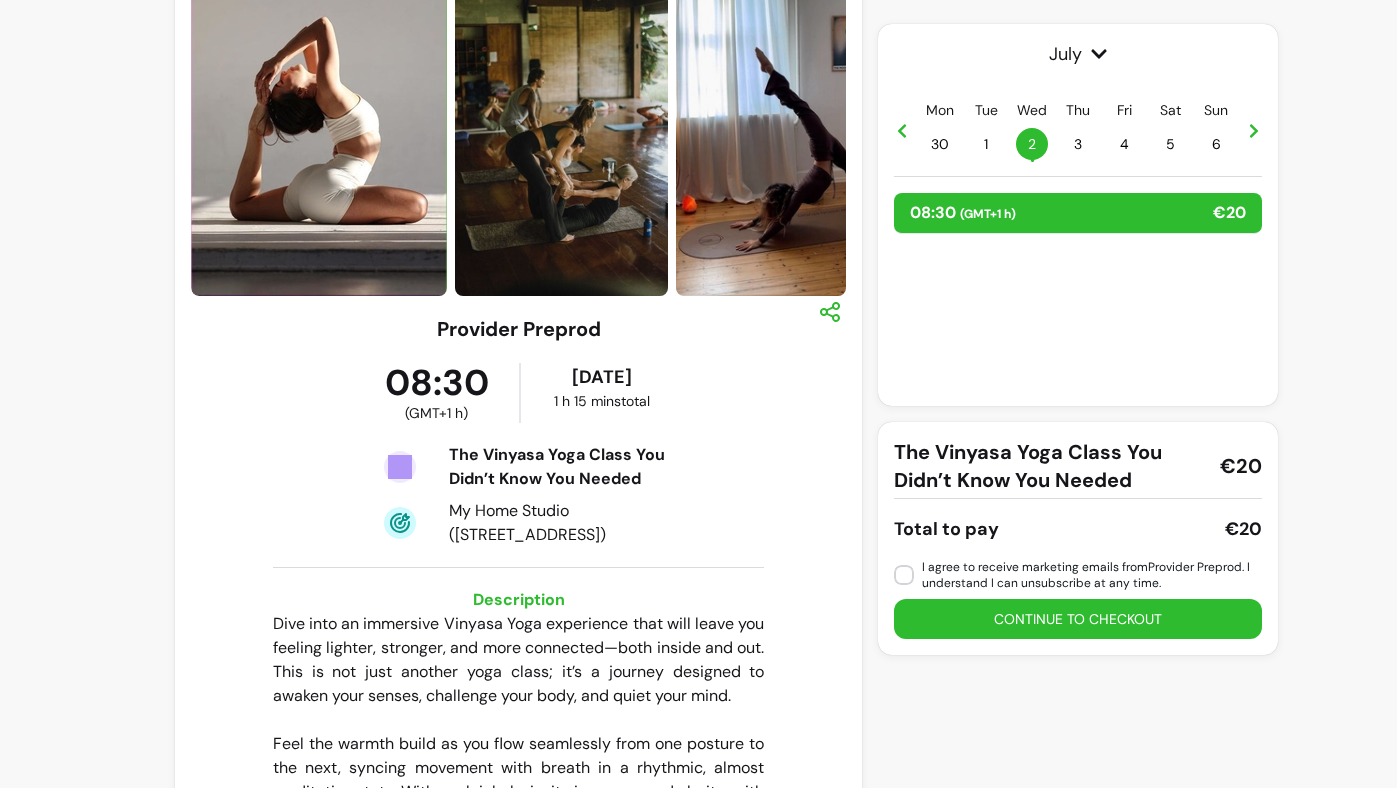 scroll, scrollTop: 58, scrollLeft: 0, axis: vertical 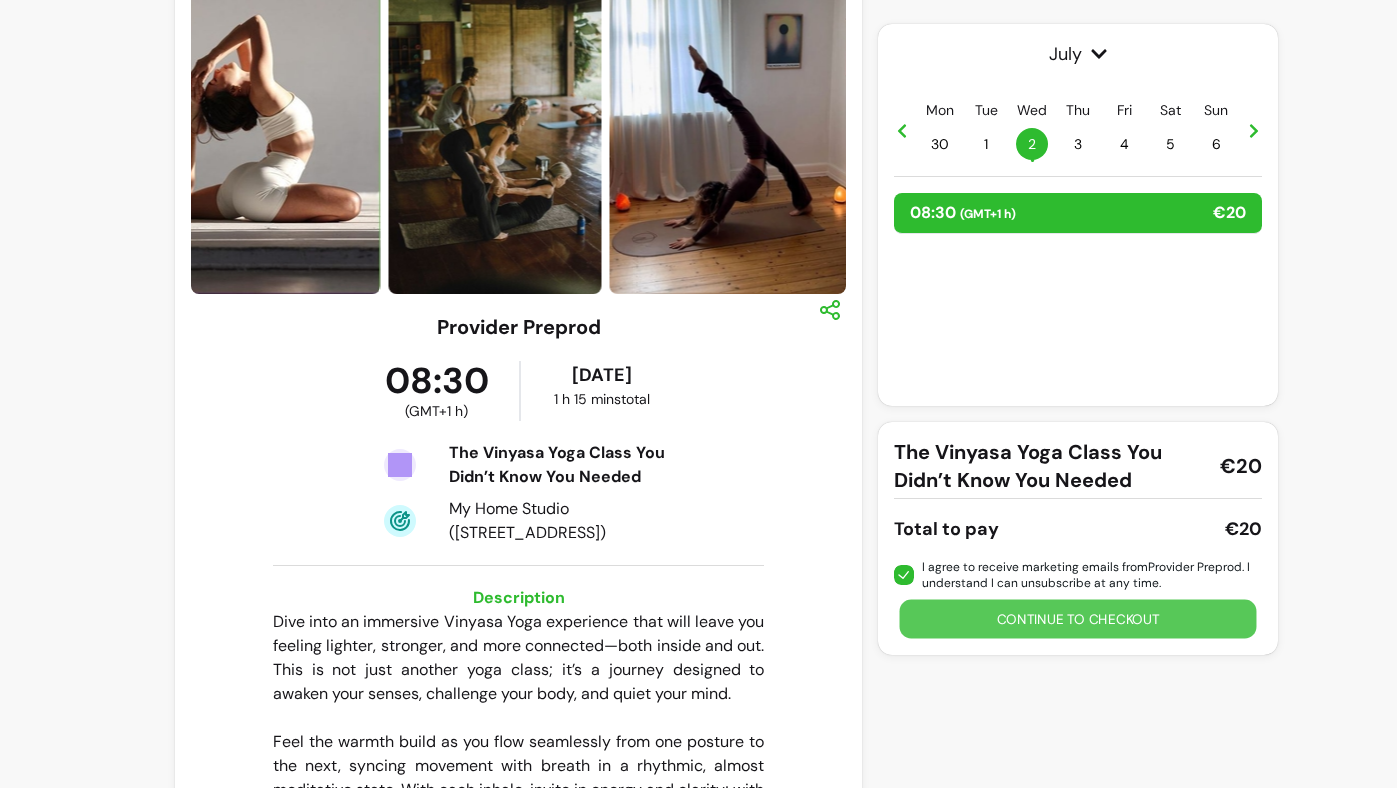 click on "Continue to checkout" at bounding box center (1078, 619) 